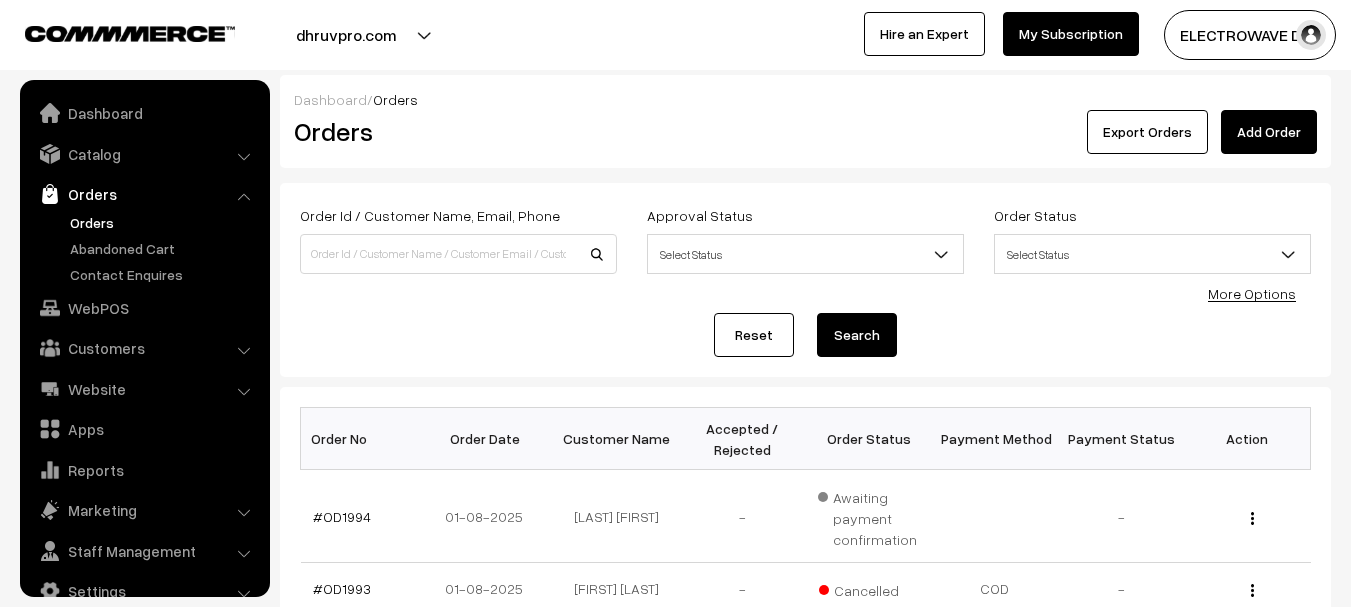 click on "Orders" at bounding box center [164, 222] 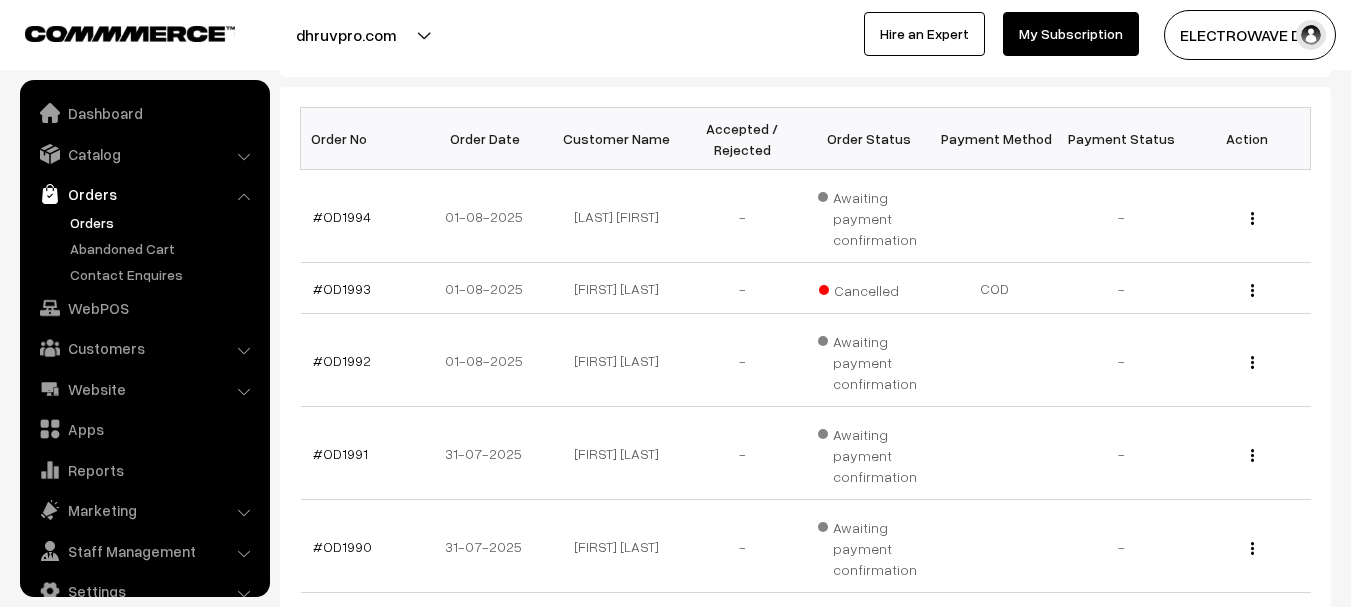 scroll, scrollTop: 32, scrollLeft: 0, axis: vertical 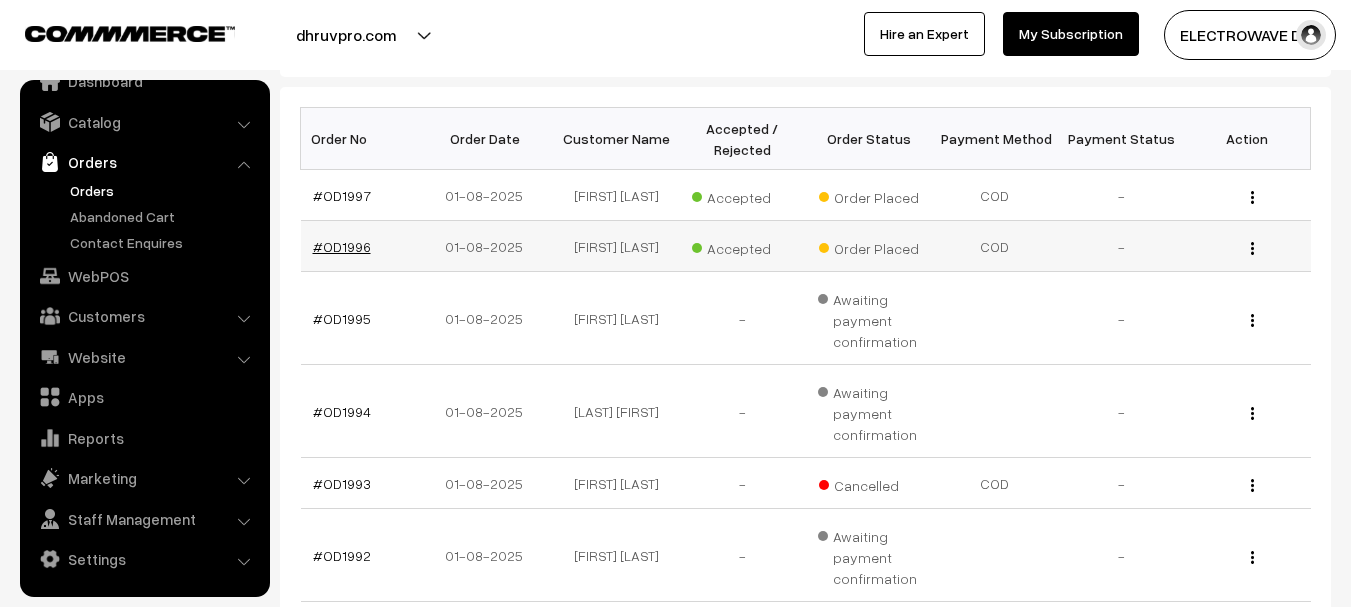 click on "#OD1996" at bounding box center (342, 246) 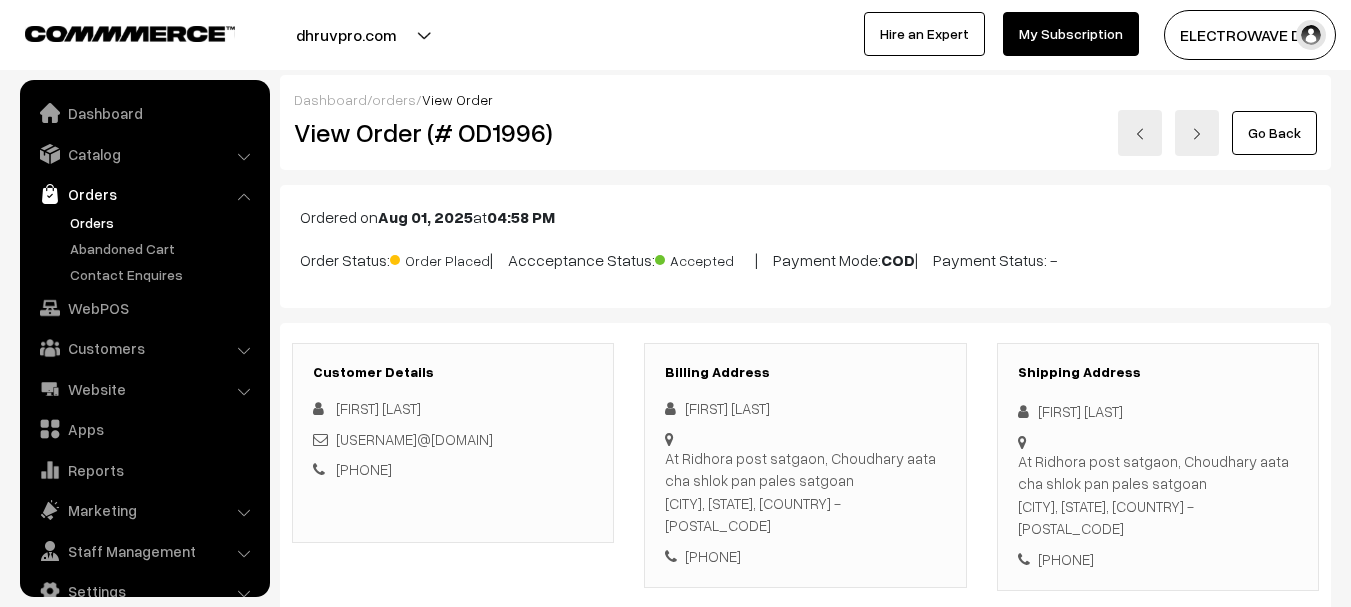 scroll, scrollTop: 899, scrollLeft: 0, axis: vertical 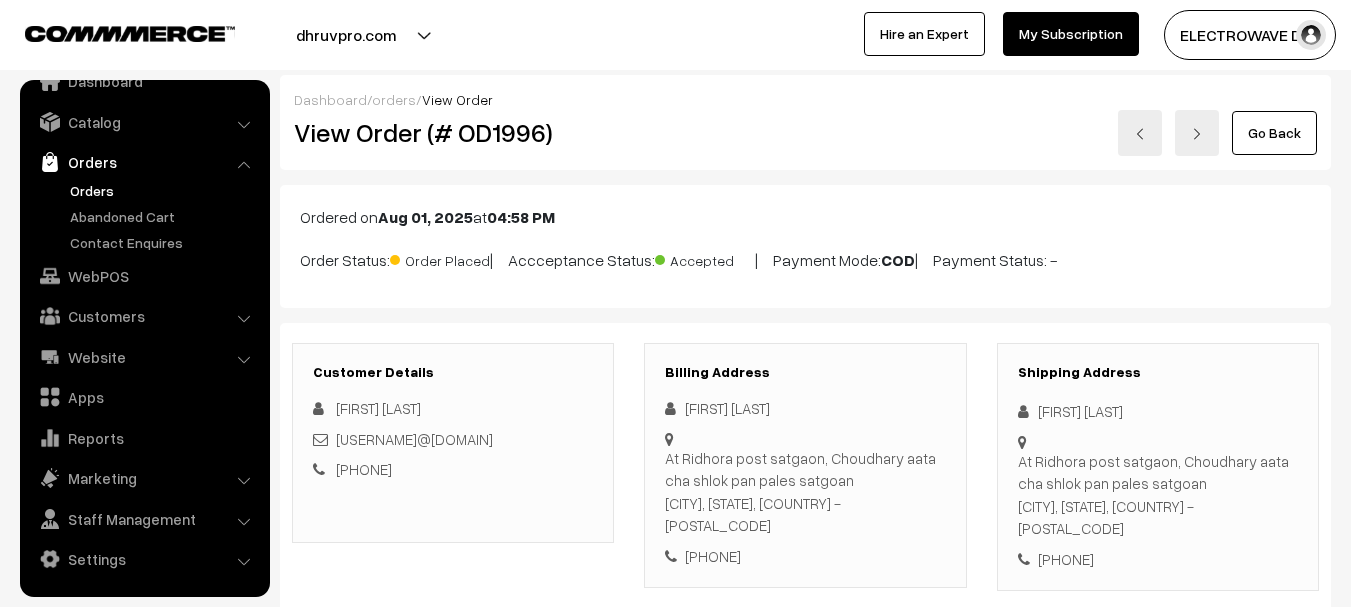 click at bounding box center (1140, 133) 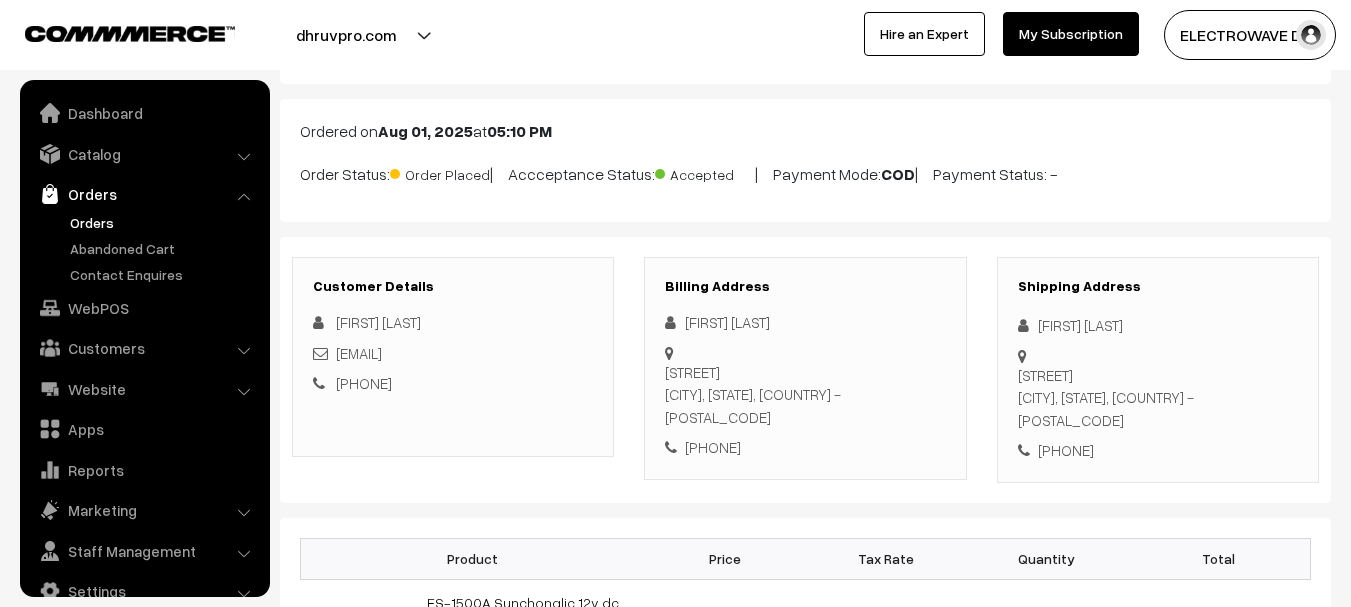 scroll, scrollTop: 424, scrollLeft: 0, axis: vertical 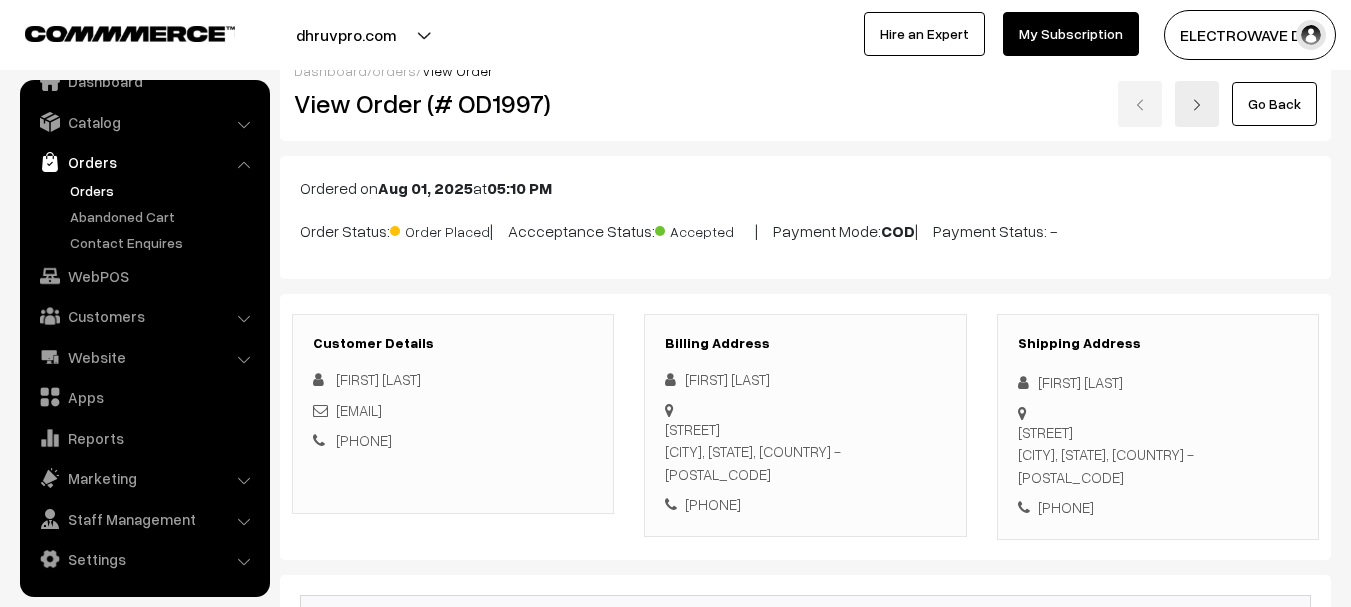 click on "Orders" at bounding box center (164, 190) 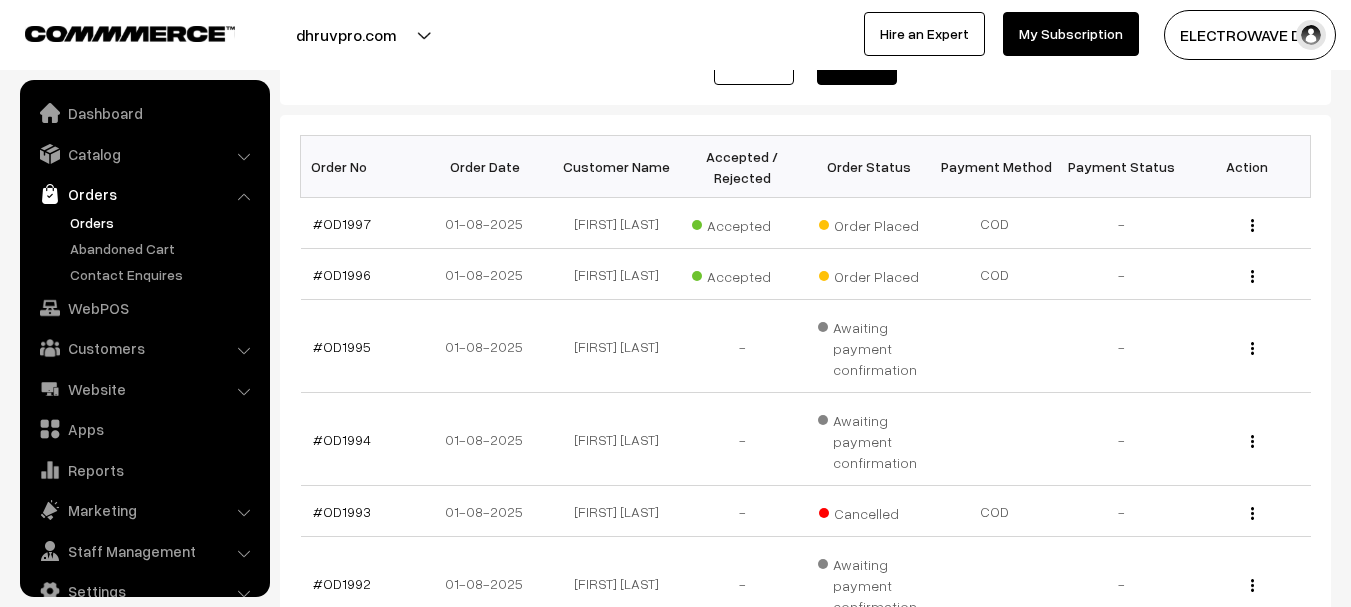 scroll, scrollTop: 300, scrollLeft: 0, axis: vertical 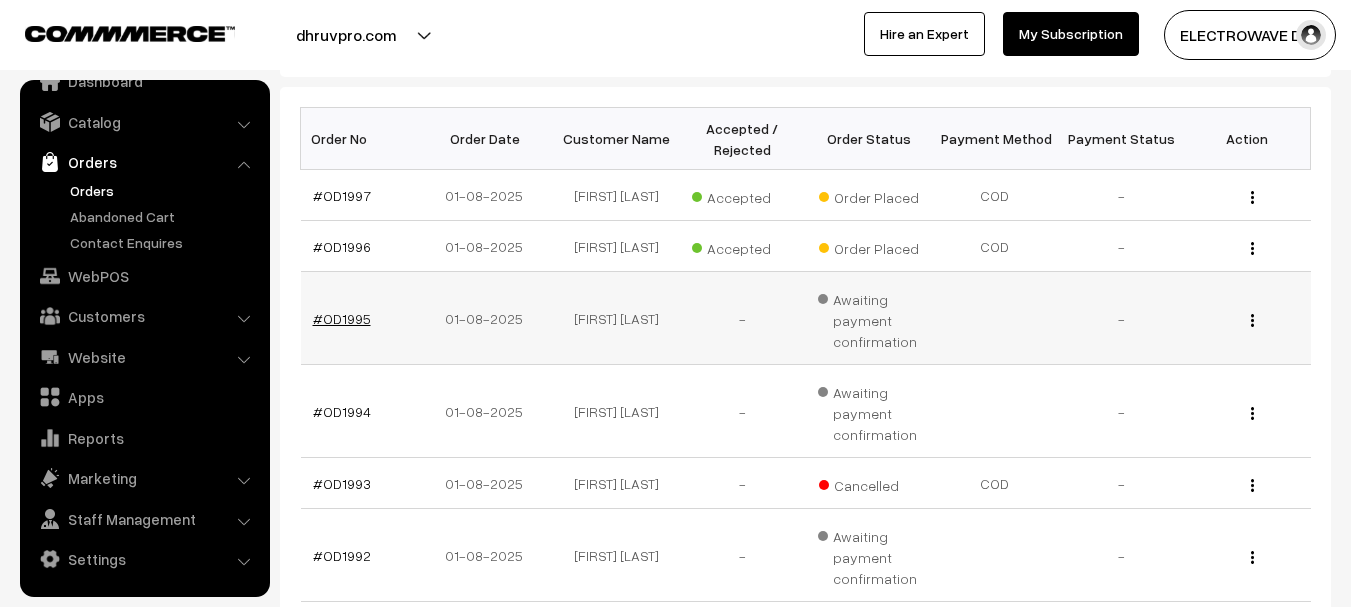 click on "#OD1995" at bounding box center [342, 318] 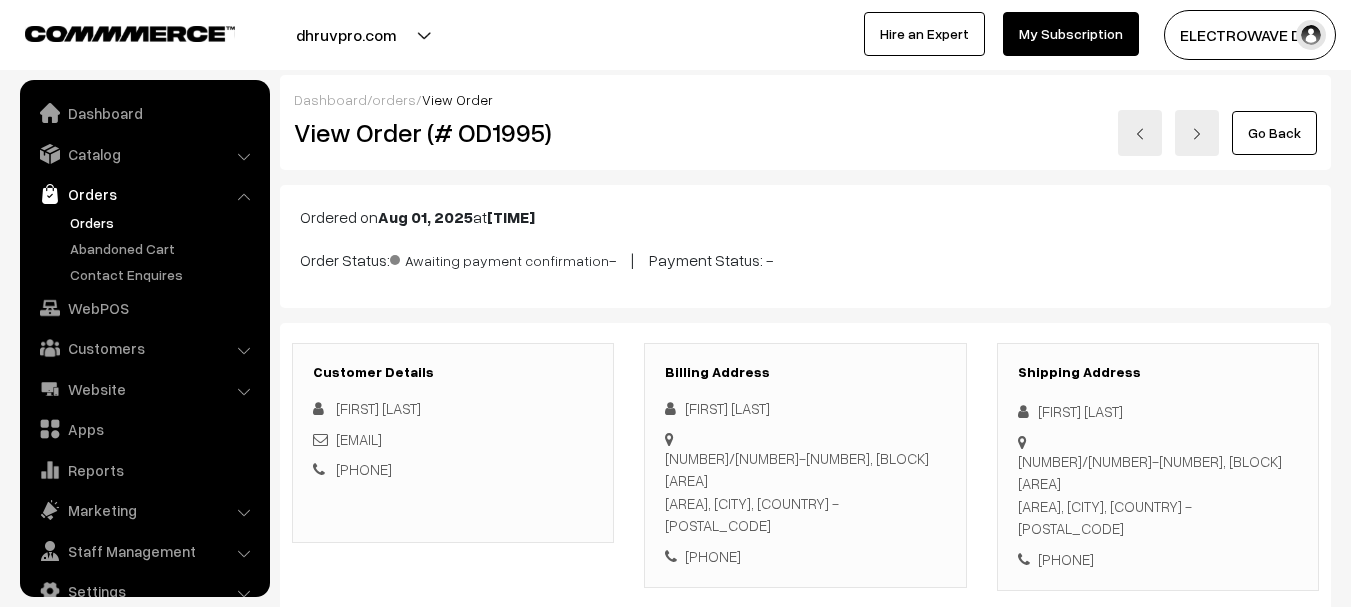 scroll, scrollTop: 500, scrollLeft: 0, axis: vertical 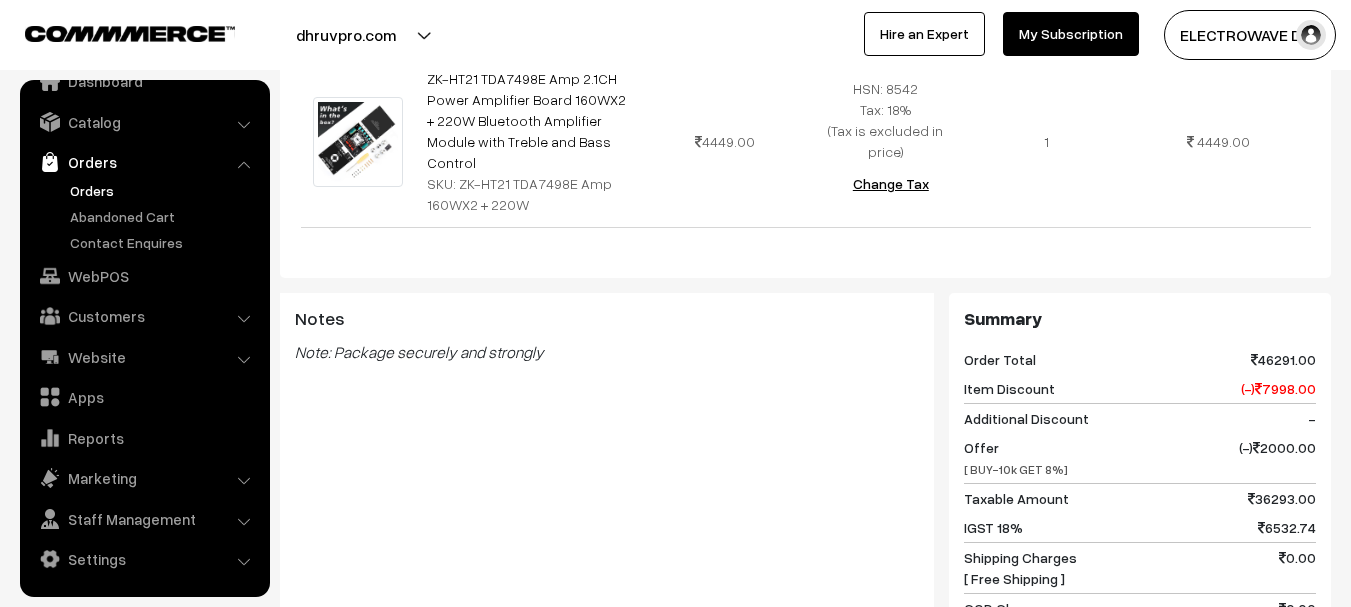 drag, startPoint x: 1277, startPoint y: 340, endPoint x: 1323, endPoint y: 340, distance: 46 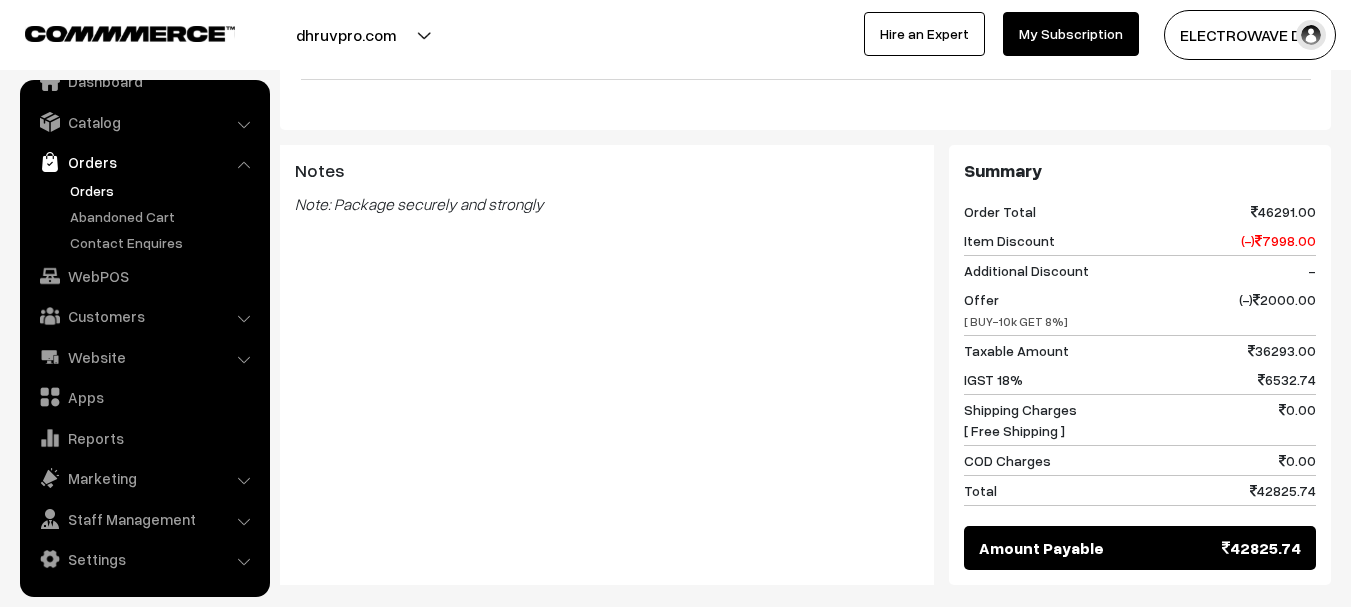 scroll, scrollTop: 1950, scrollLeft: 0, axis: vertical 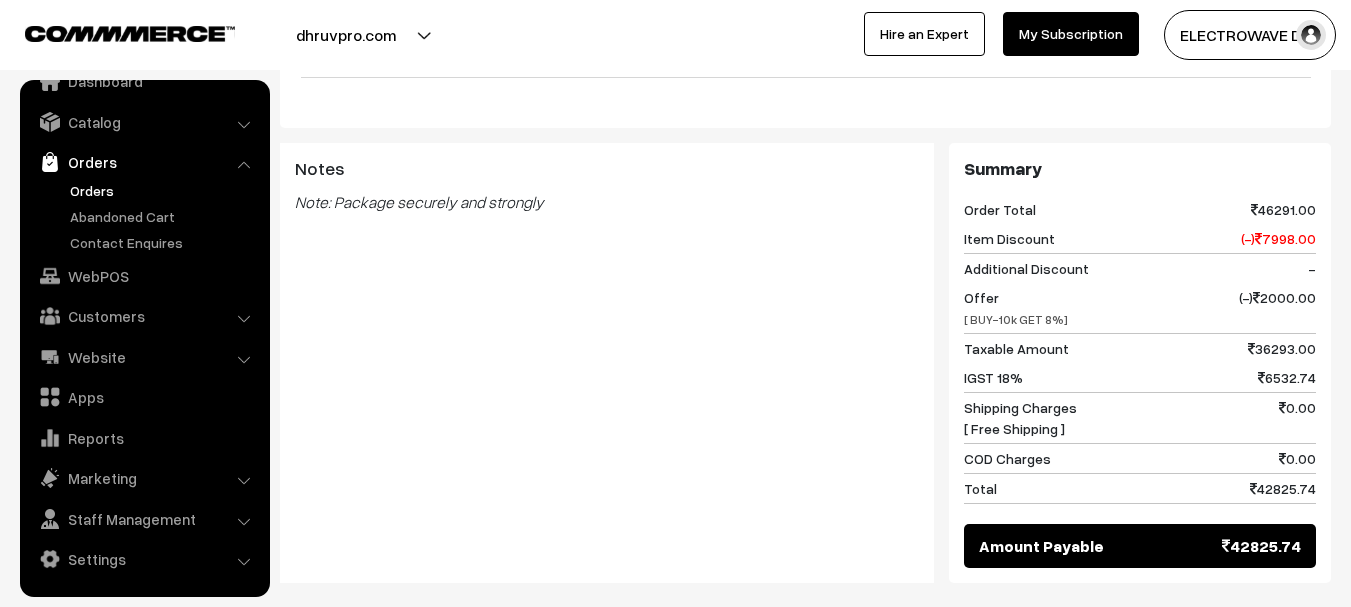 click on "Notes
Note: Package securely and strongly" at bounding box center (607, 363) 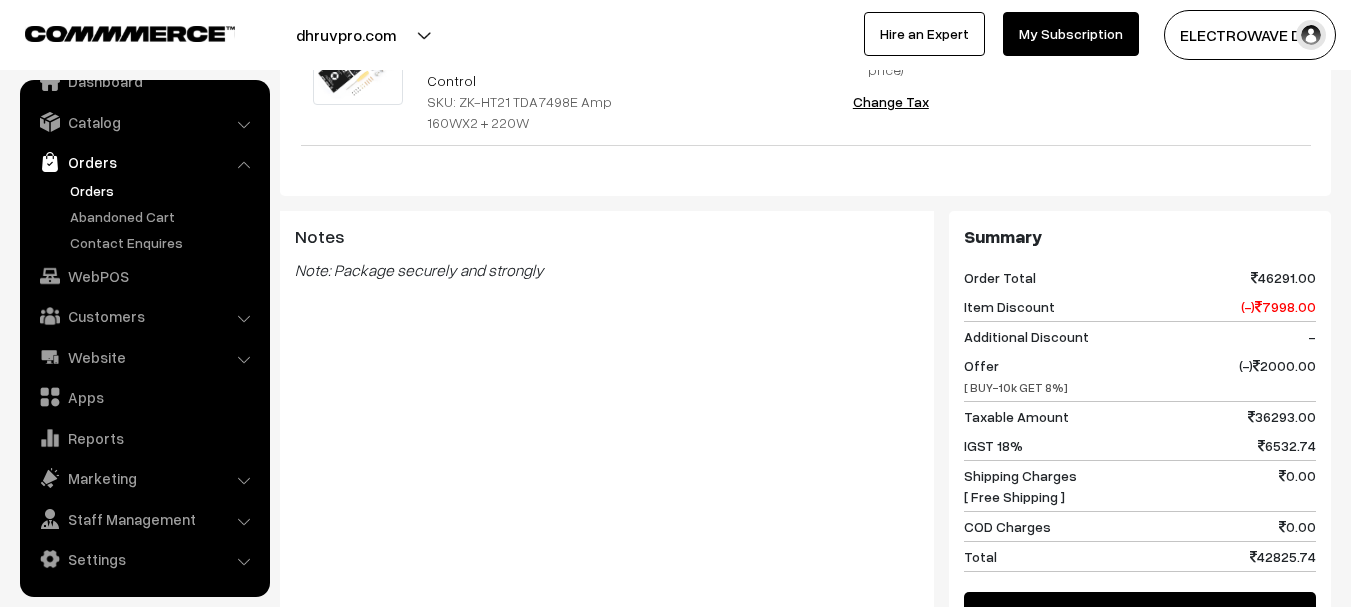 scroll, scrollTop: 1950, scrollLeft: 0, axis: vertical 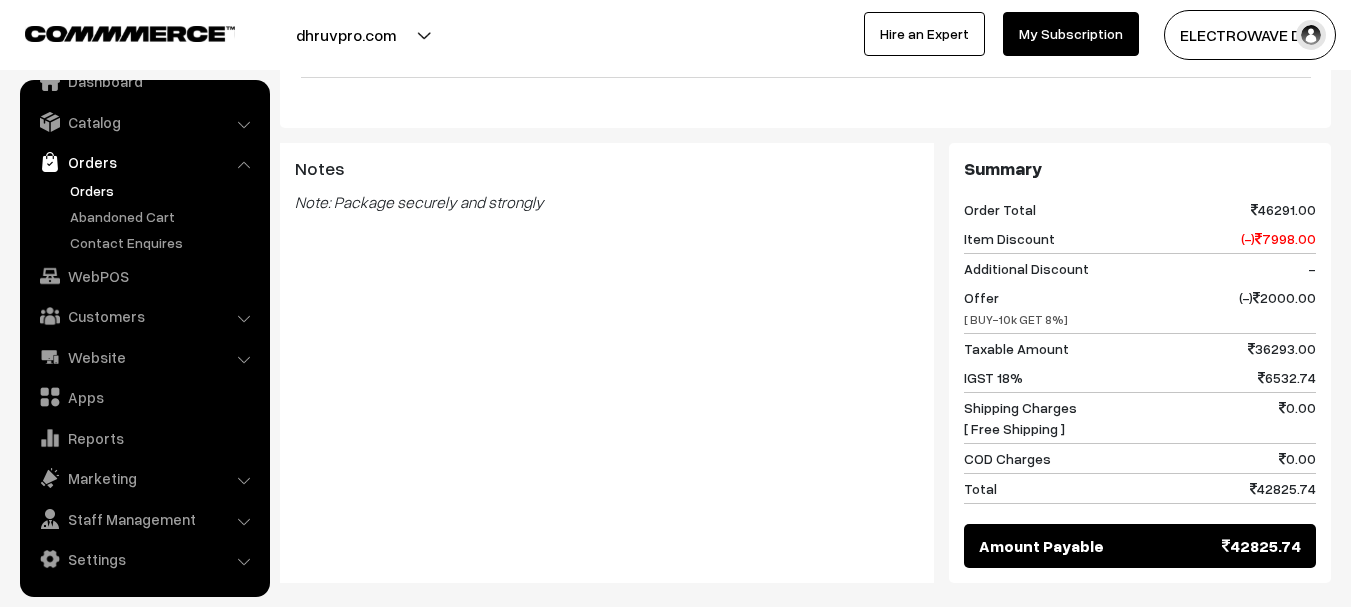 click on "Note: Package securely and strongly" at bounding box center [607, 202] 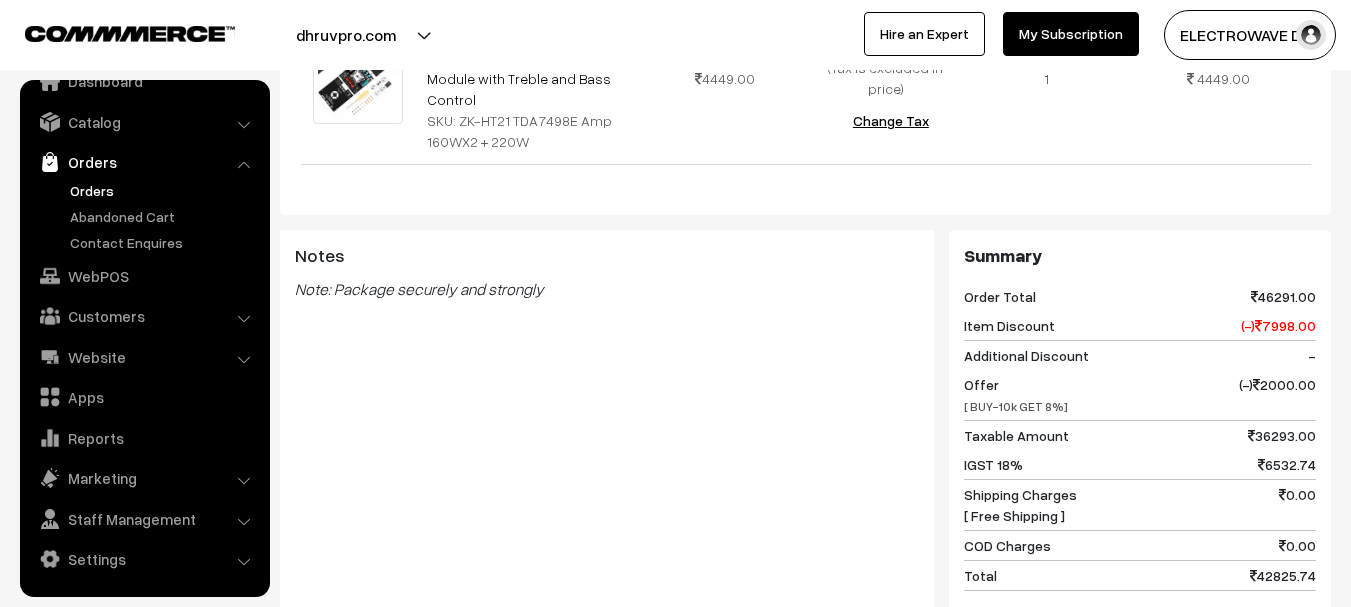 scroll, scrollTop: 1750, scrollLeft: 0, axis: vertical 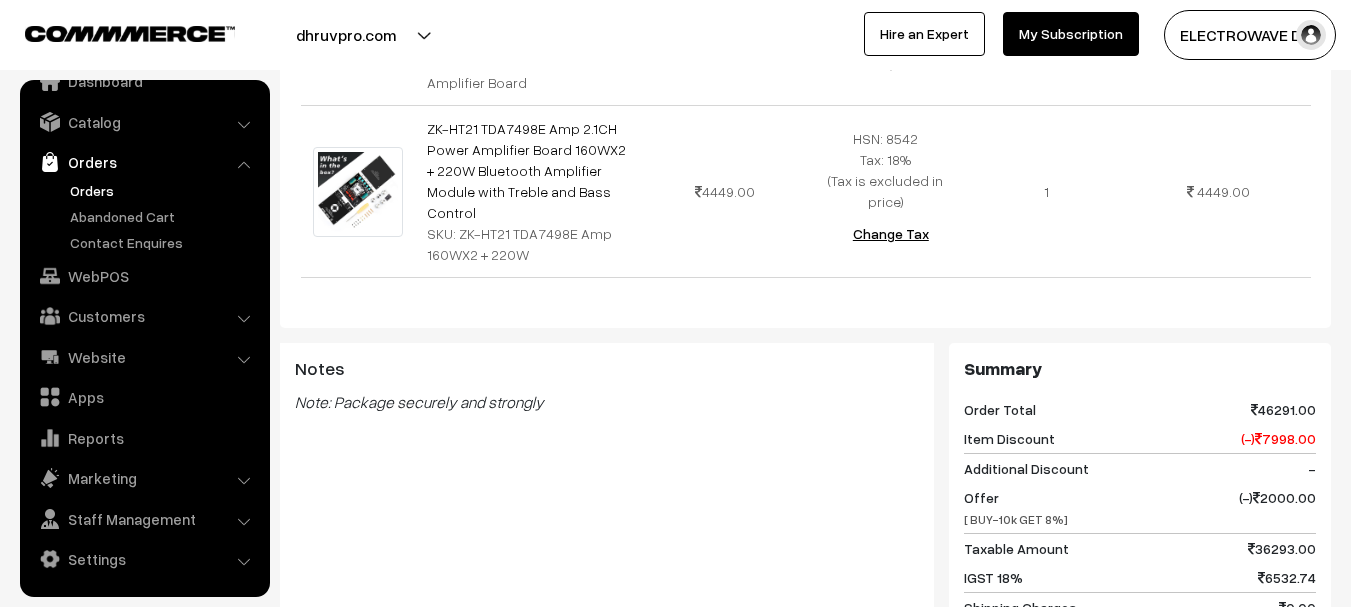 drag, startPoint x: 392, startPoint y: 26, endPoint x: 384, endPoint y: 65, distance: 39.812057 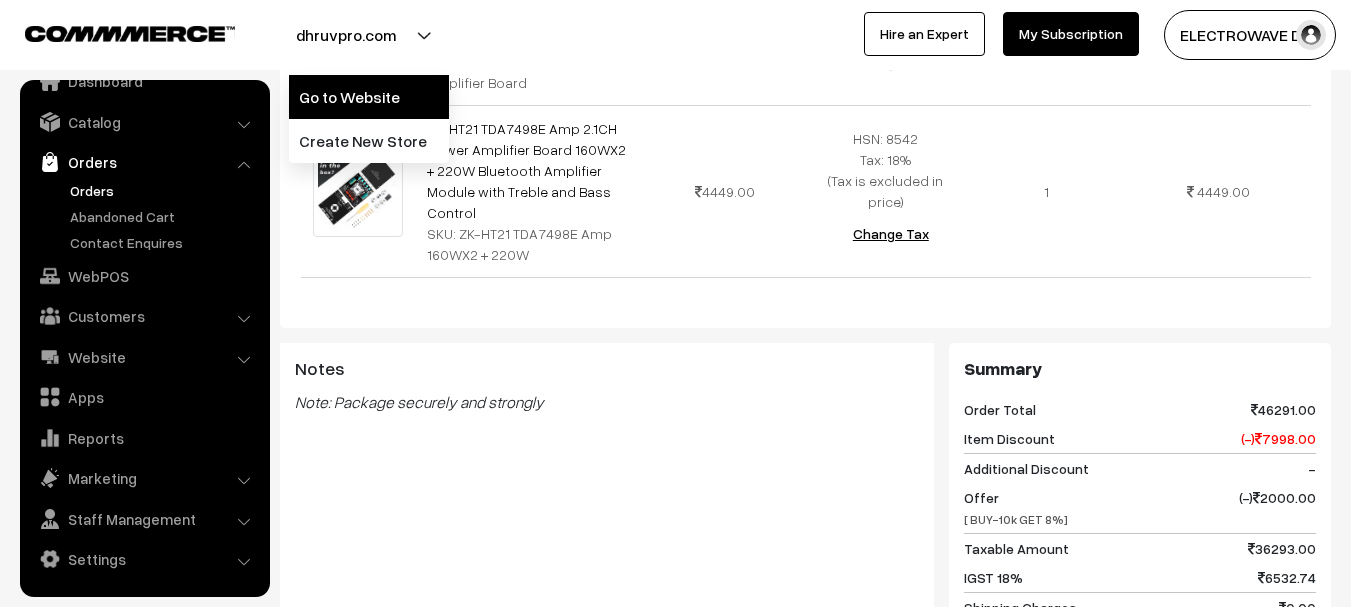 click on "Go to Website" at bounding box center [369, 97] 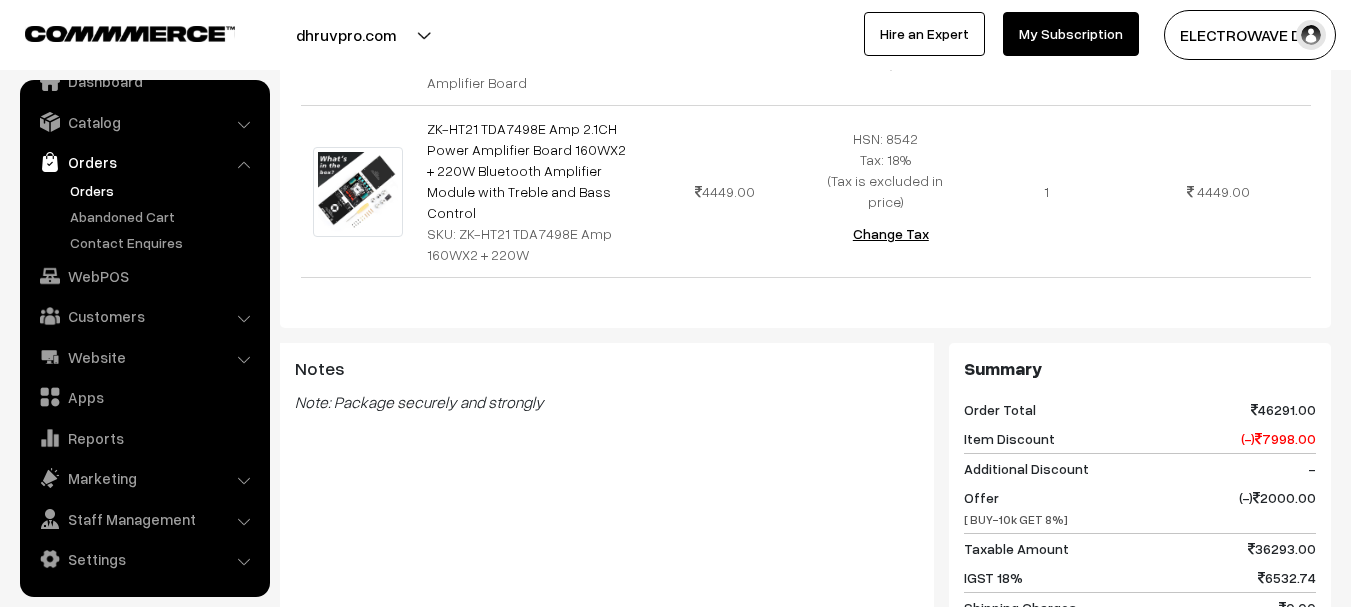 click on "Orders" at bounding box center (164, 190) 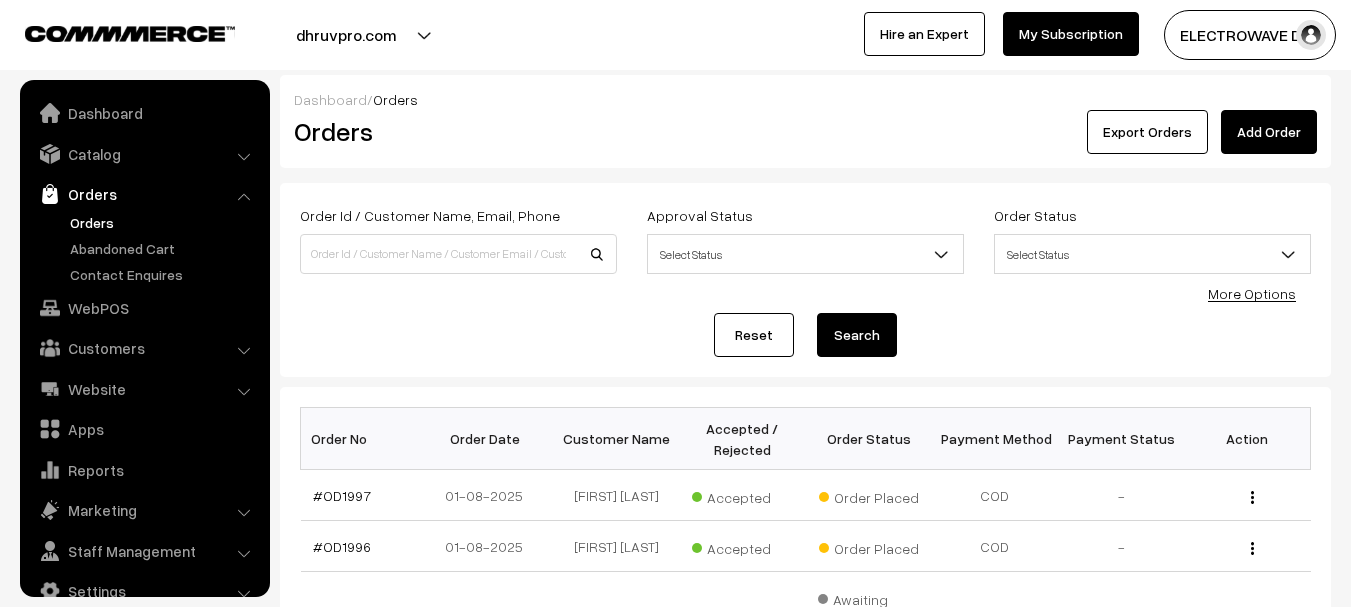 scroll, scrollTop: 154, scrollLeft: 0, axis: vertical 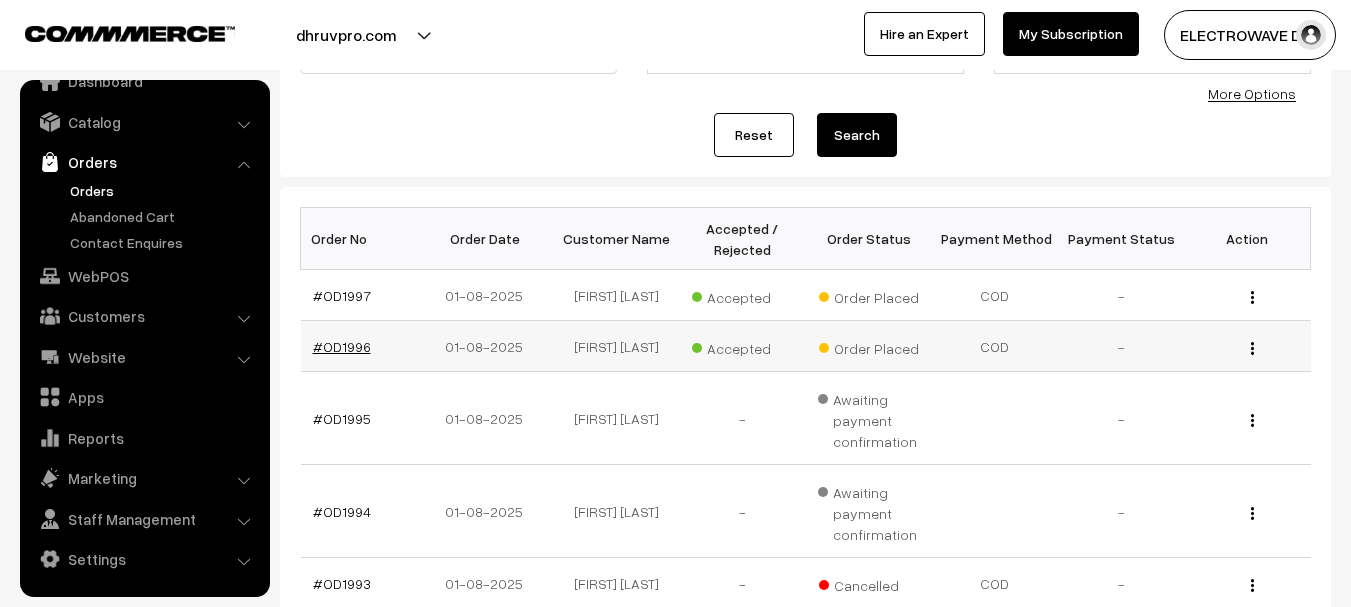 click on "#OD1996" at bounding box center (342, 346) 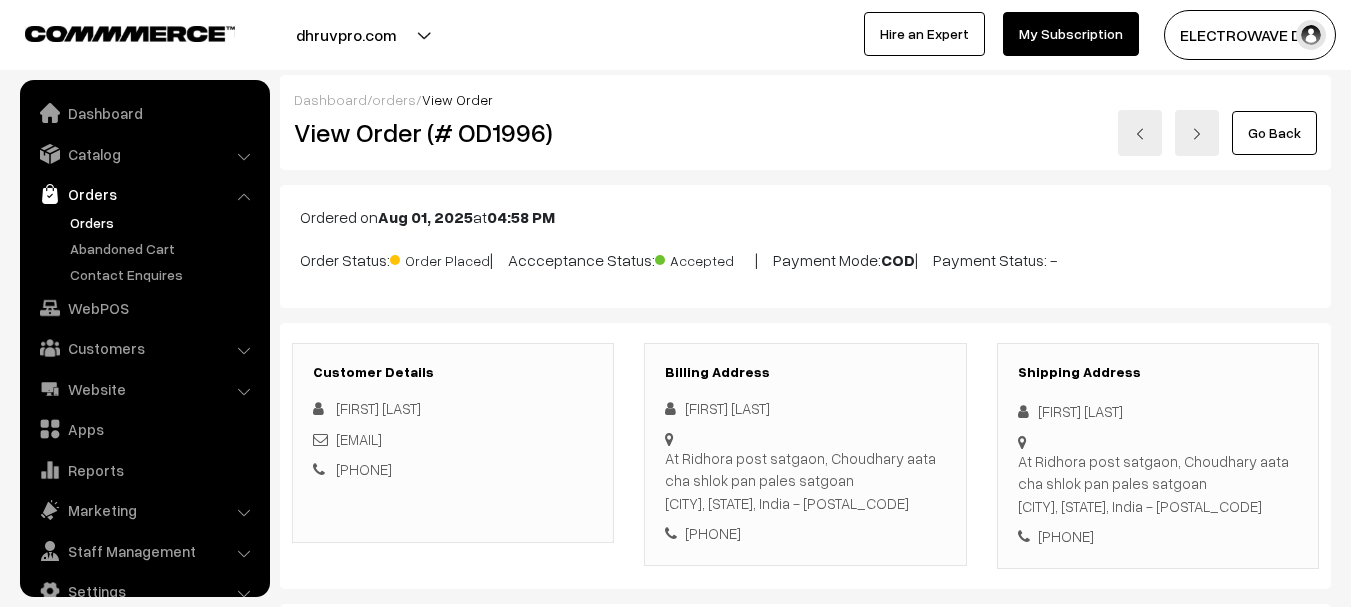 scroll, scrollTop: 300, scrollLeft: 0, axis: vertical 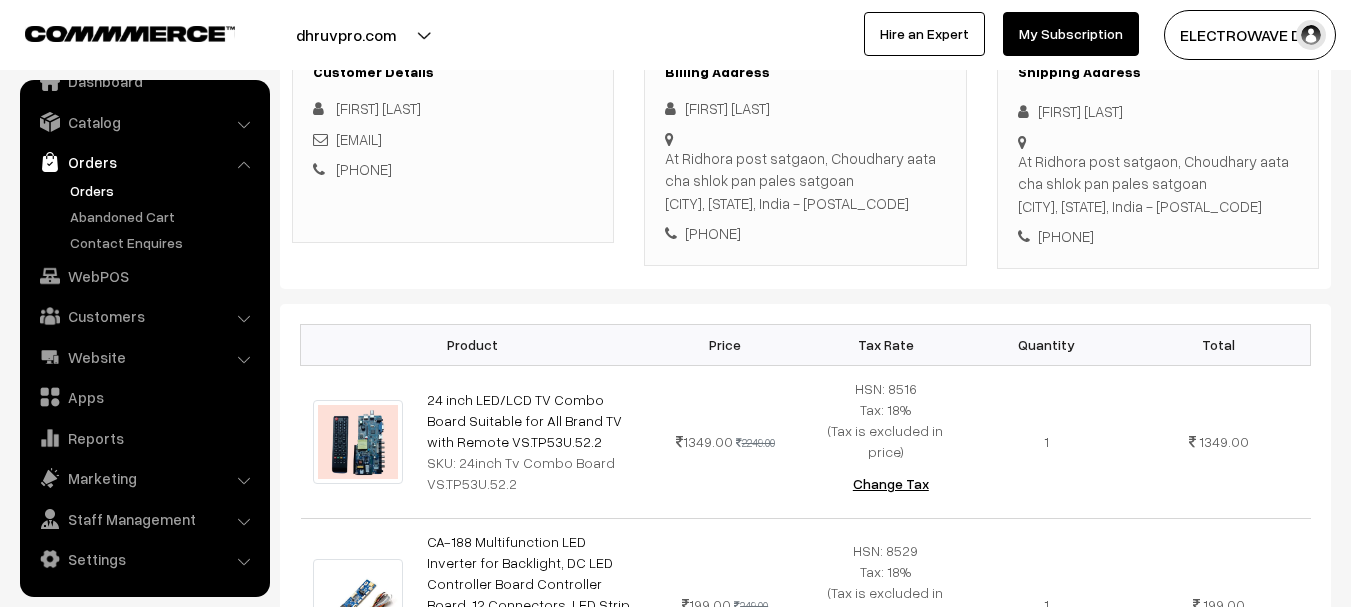 click on "Orders" at bounding box center [164, 190] 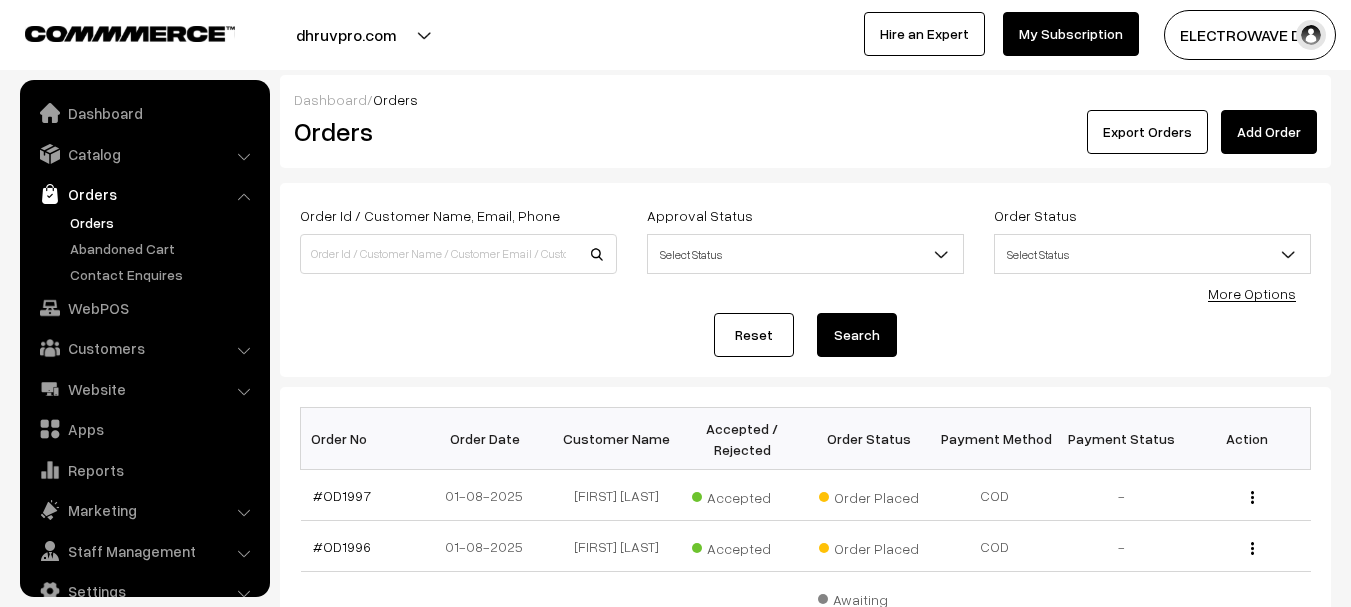 scroll, scrollTop: 0, scrollLeft: 0, axis: both 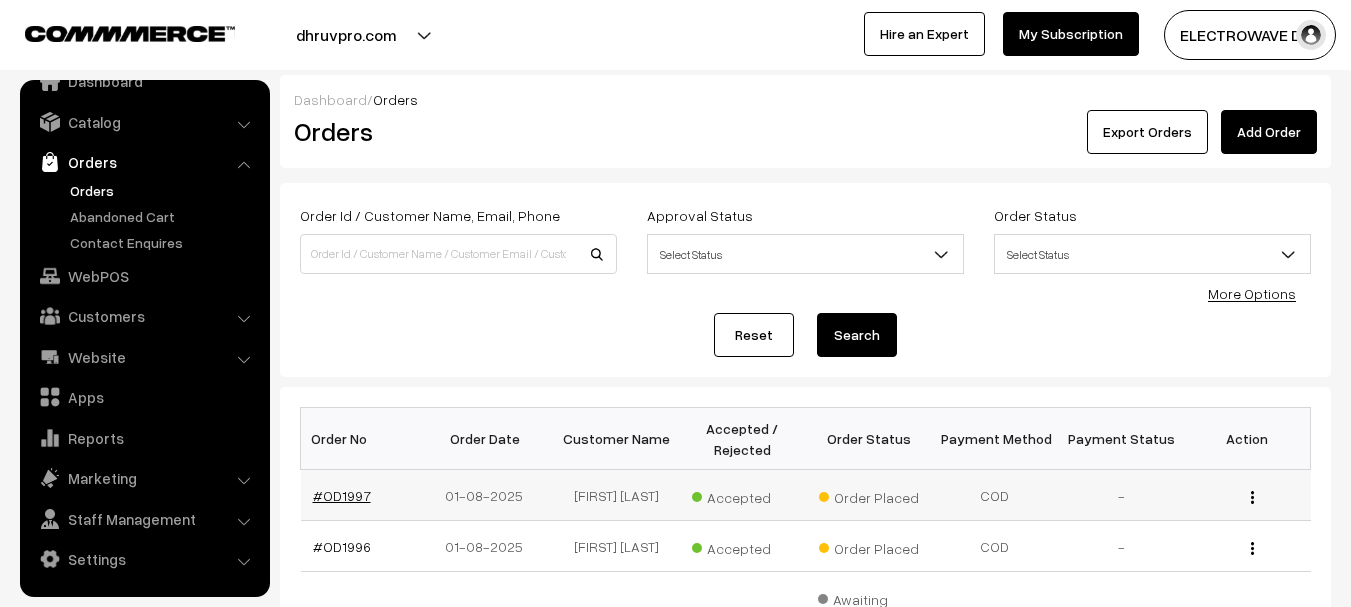 click on "#OD1997" at bounding box center [342, 495] 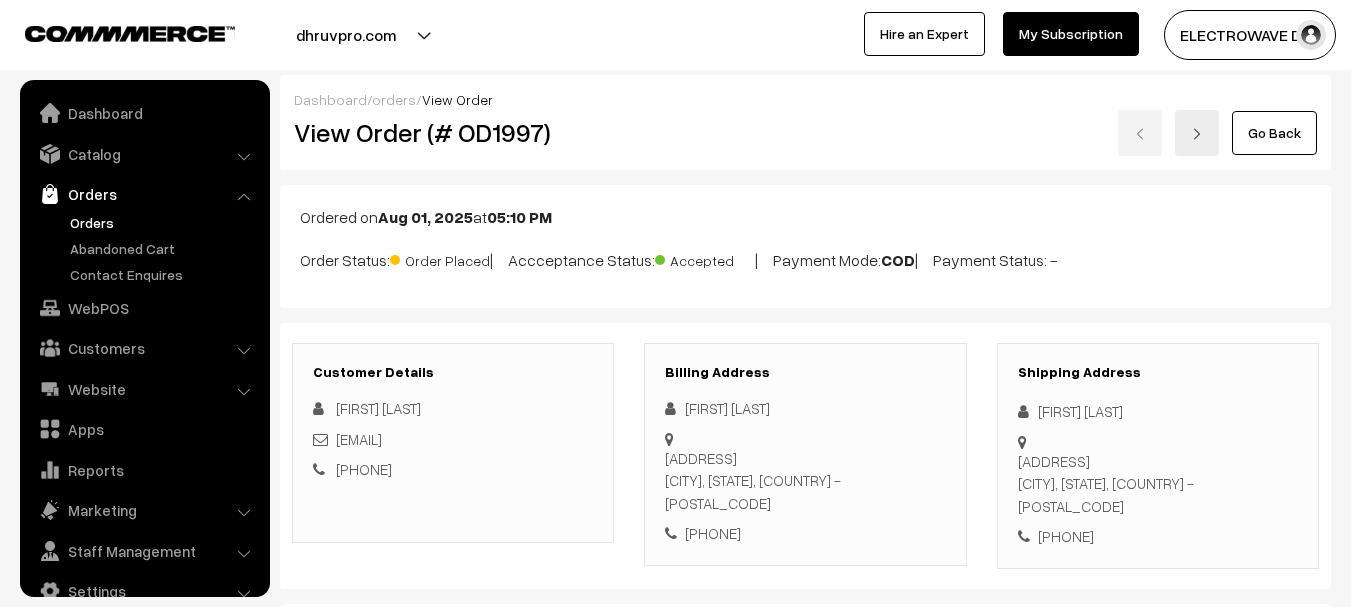scroll, scrollTop: 0, scrollLeft: 0, axis: both 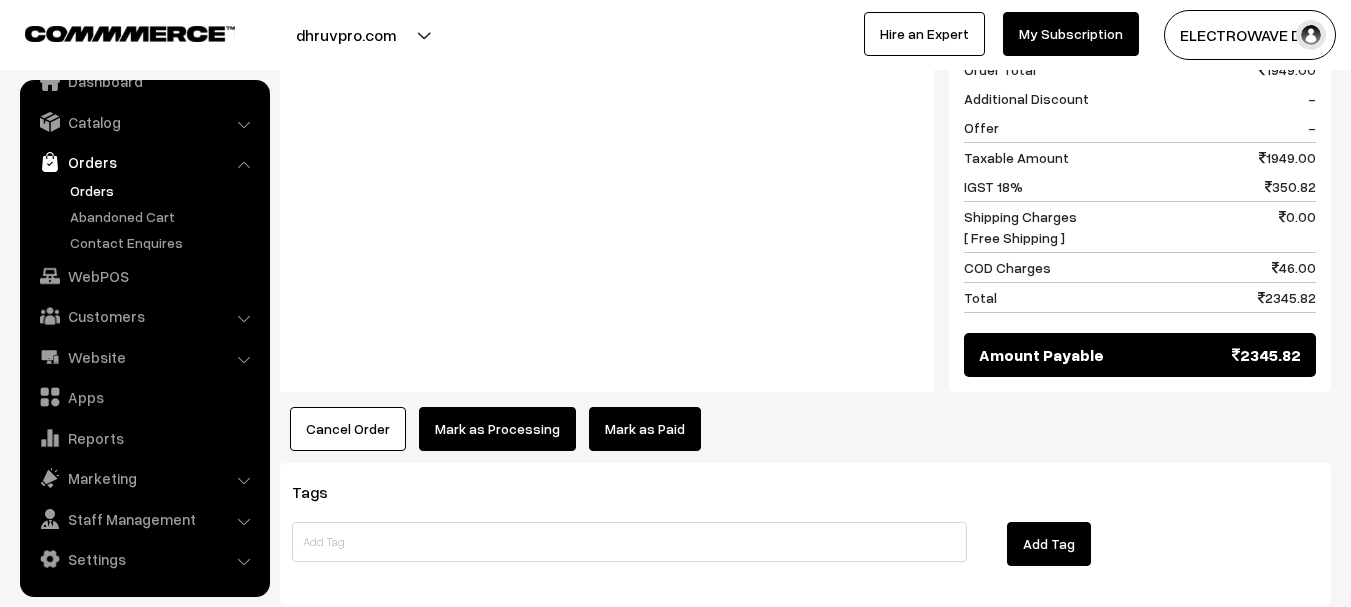 drag, startPoint x: 491, startPoint y: 469, endPoint x: 503, endPoint y: 459, distance: 15.6205 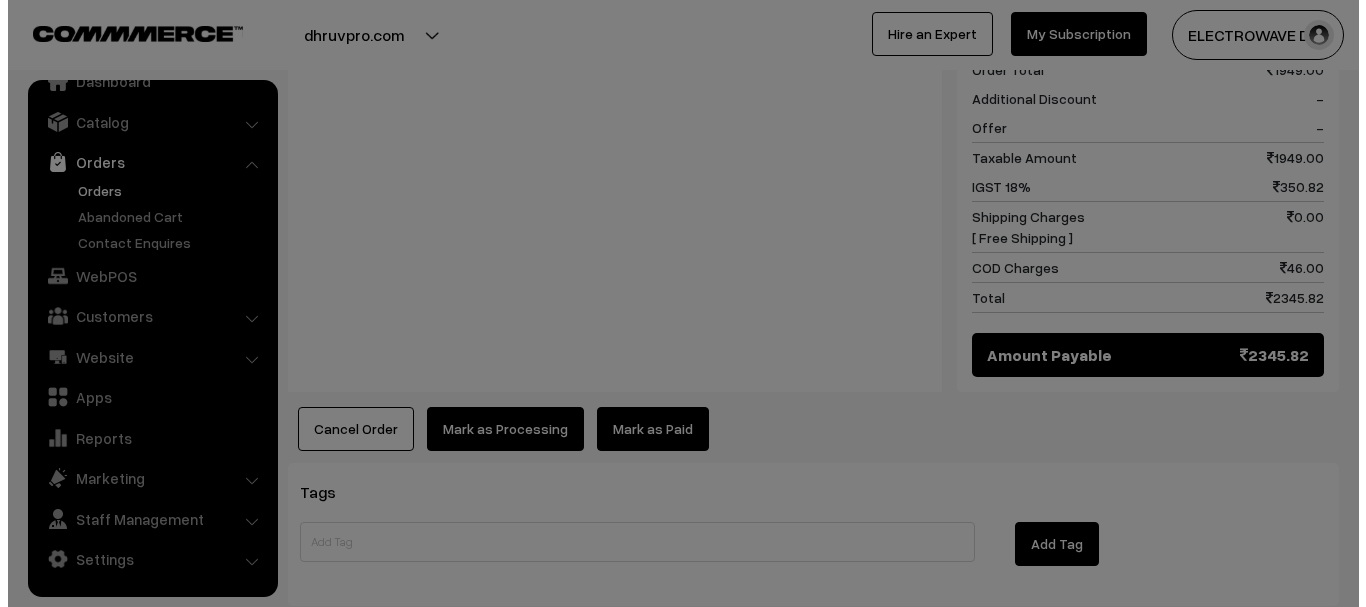 scroll, scrollTop: 877, scrollLeft: 0, axis: vertical 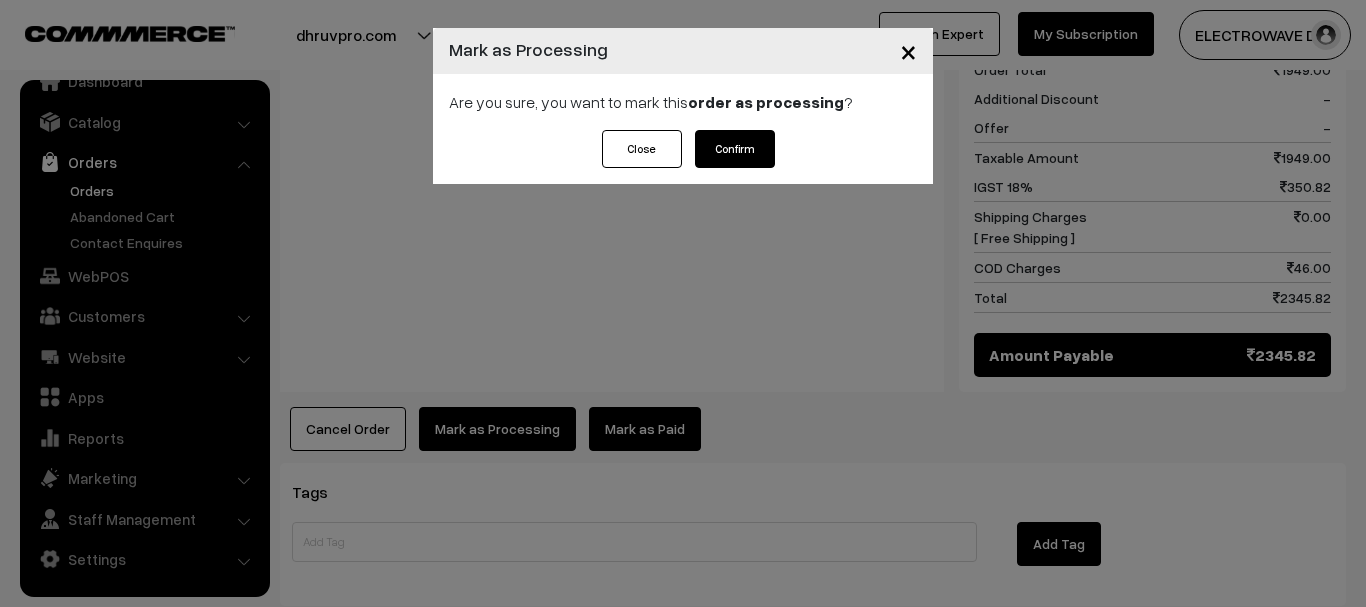 click on "Confirm" at bounding box center (735, 149) 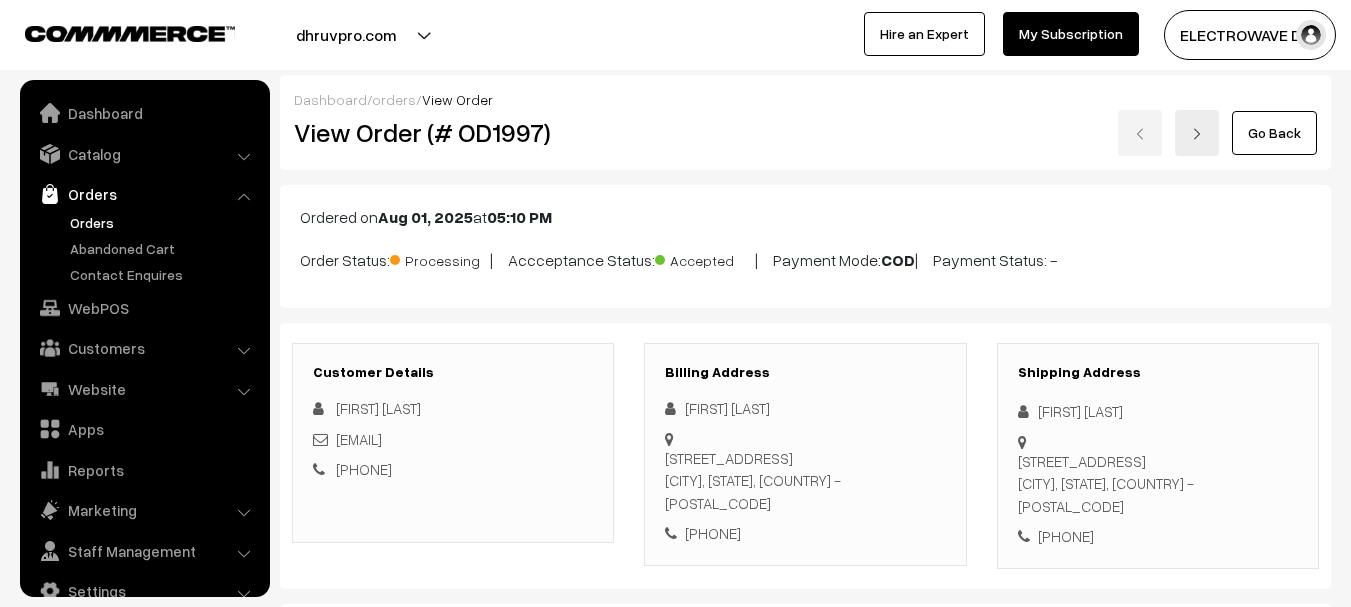 scroll, scrollTop: 0, scrollLeft: 0, axis: both 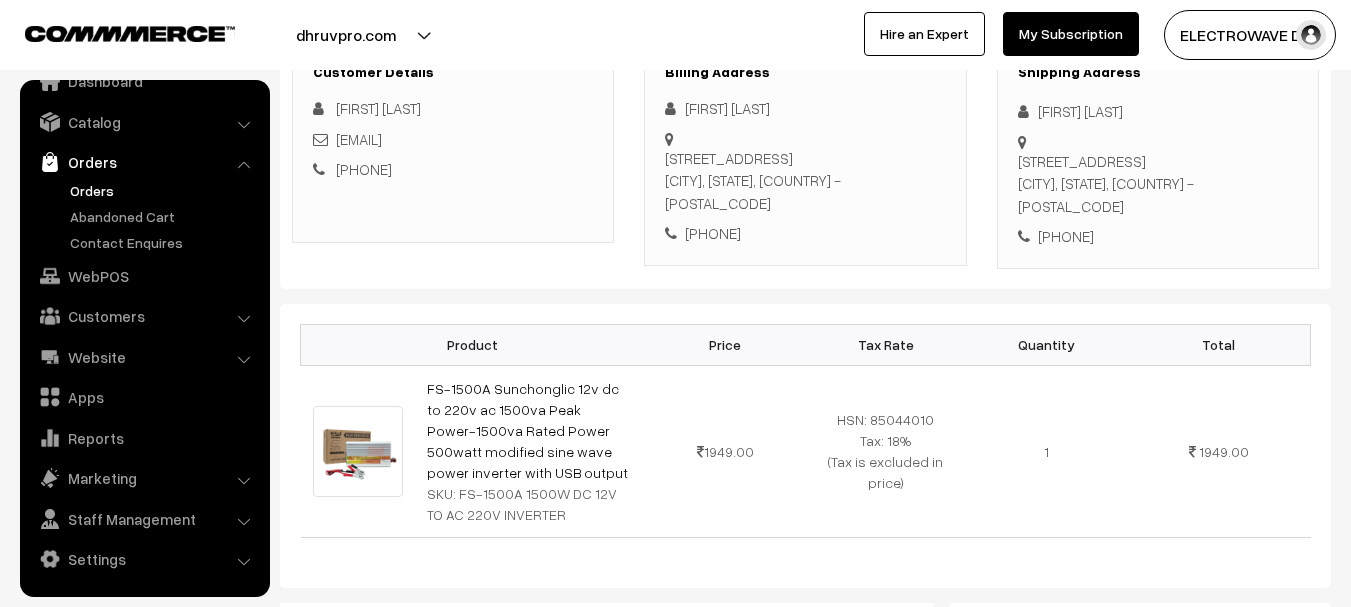 click on "[FIRST] [LAST]" at bounding box center (1158, 111) 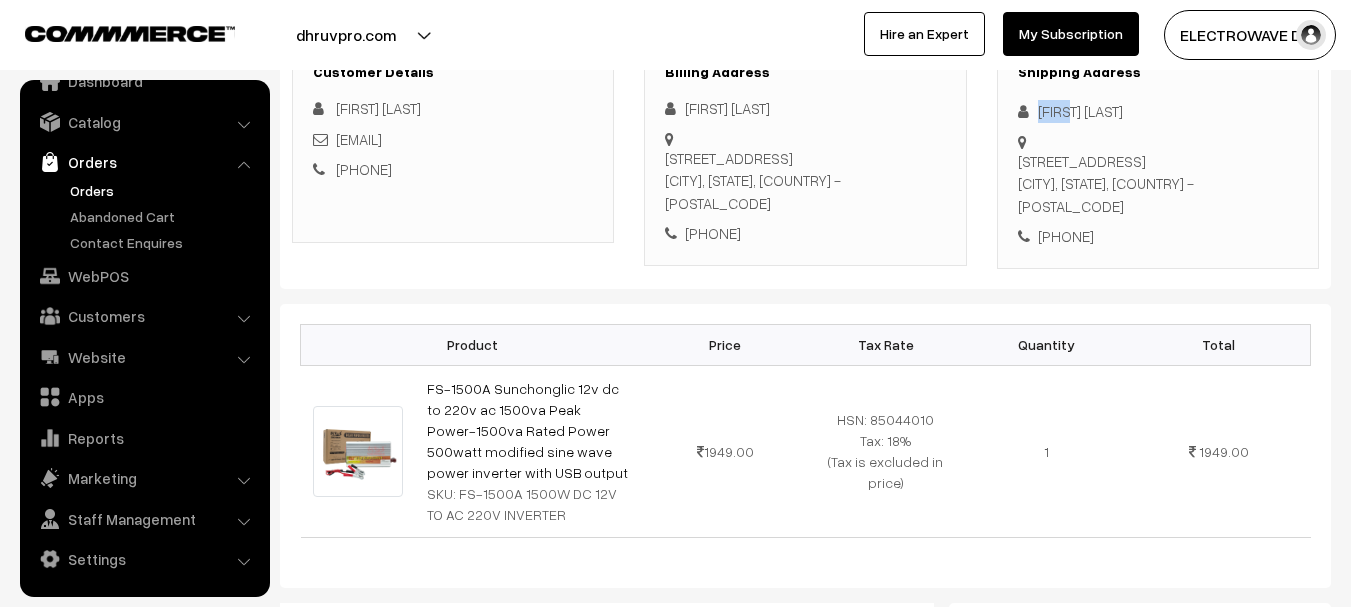 click on "[FIRST] [LAST]" at bounding box center (1158, 111) 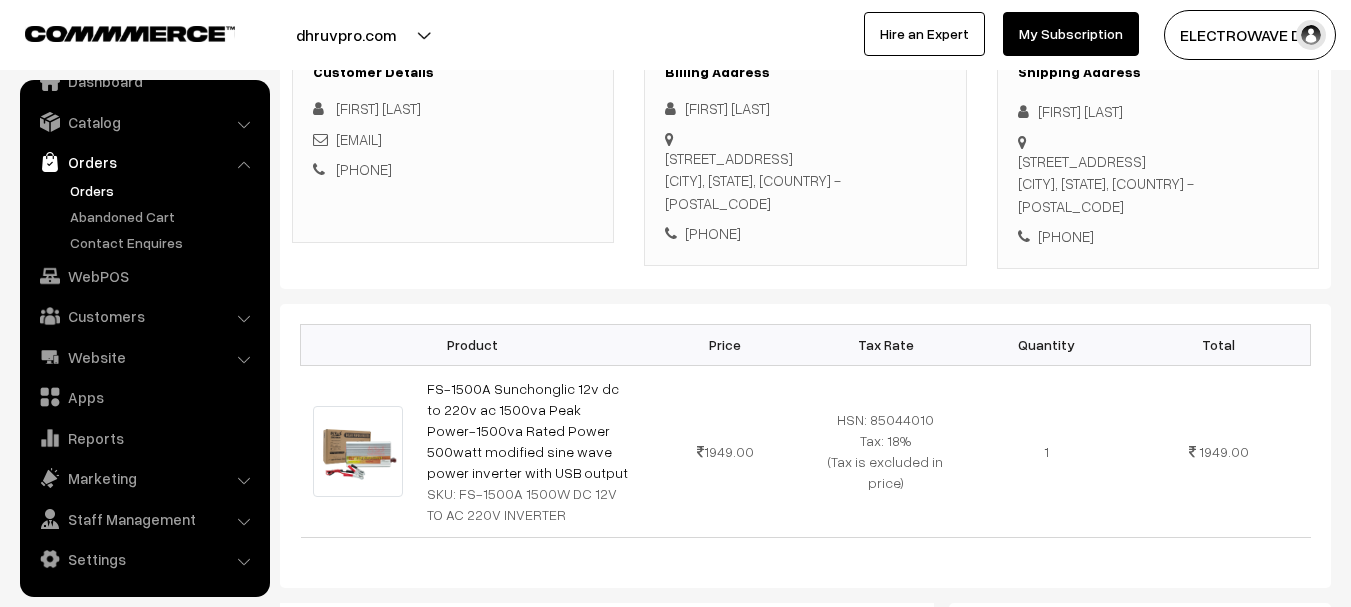 click on "[FIRST] [LAST]" at bounding box center [1158, 111] 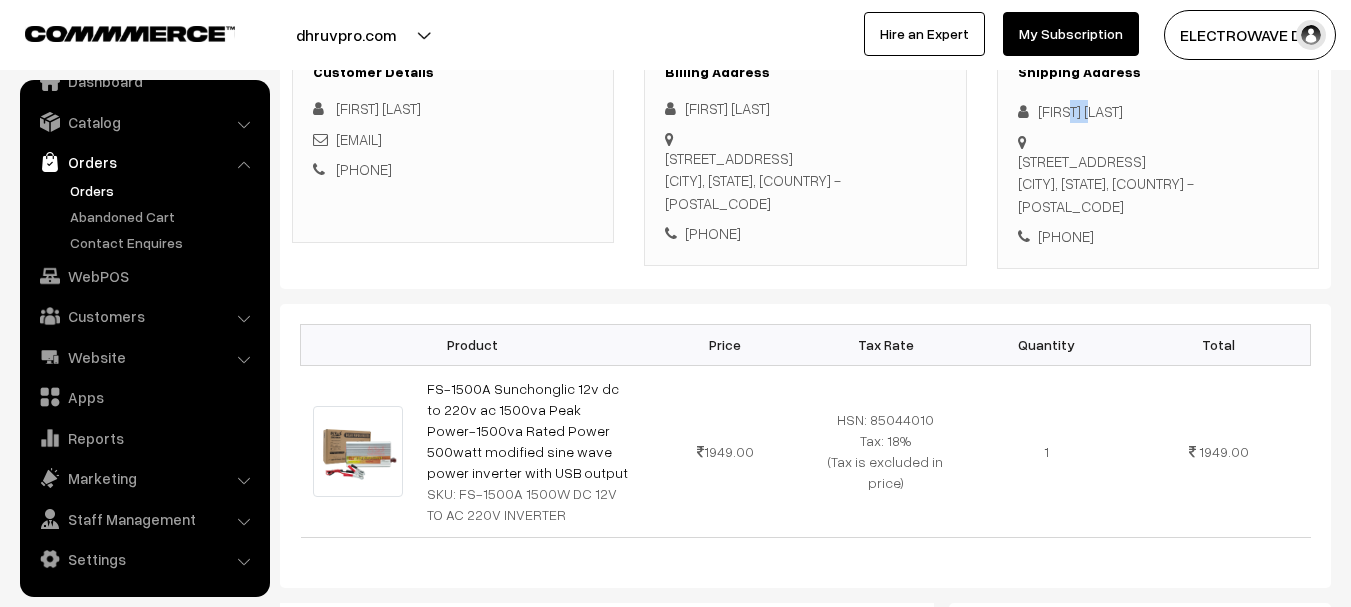 click on "[FIRST] [LAST]" at bounding box center [1158, 111] 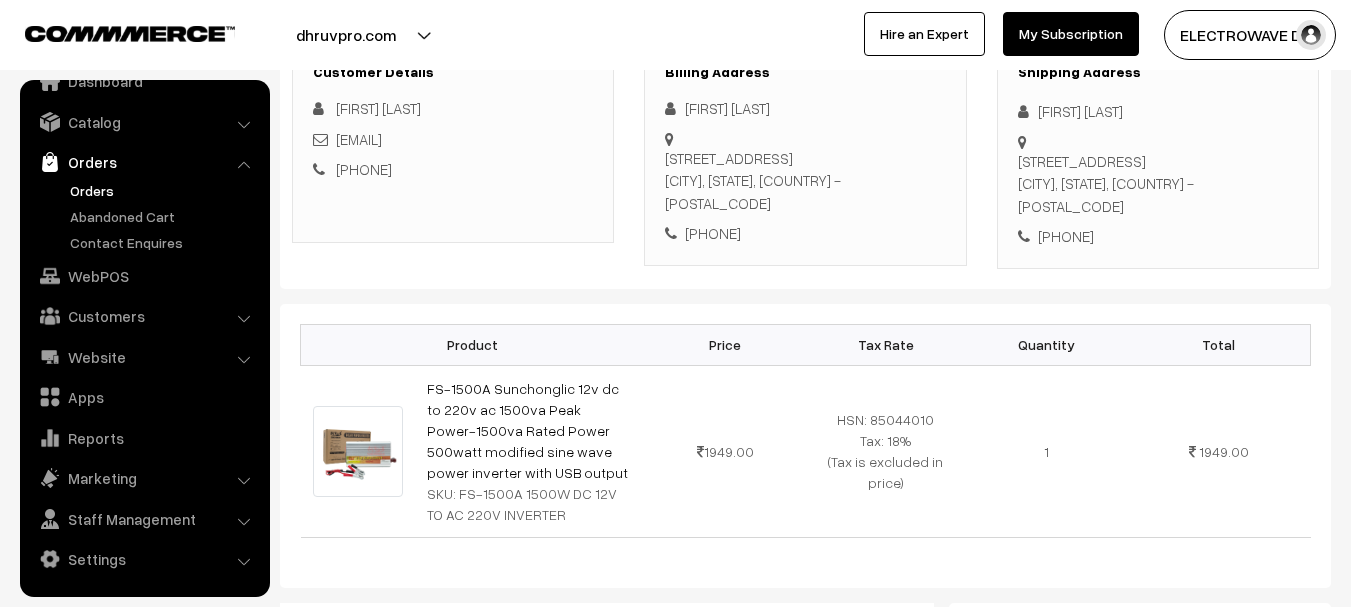 click on "[PHONE]" at bounding box center (1158, 236) 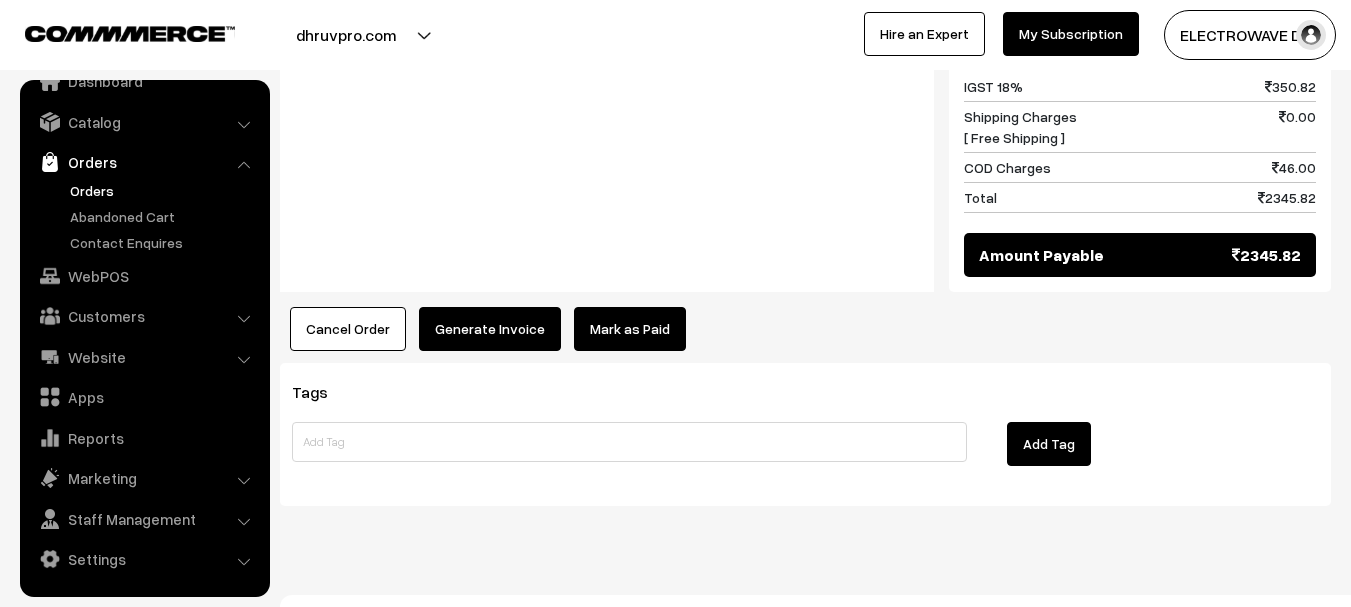 click on "Generate Invoice" at bounding box center [490, 329] 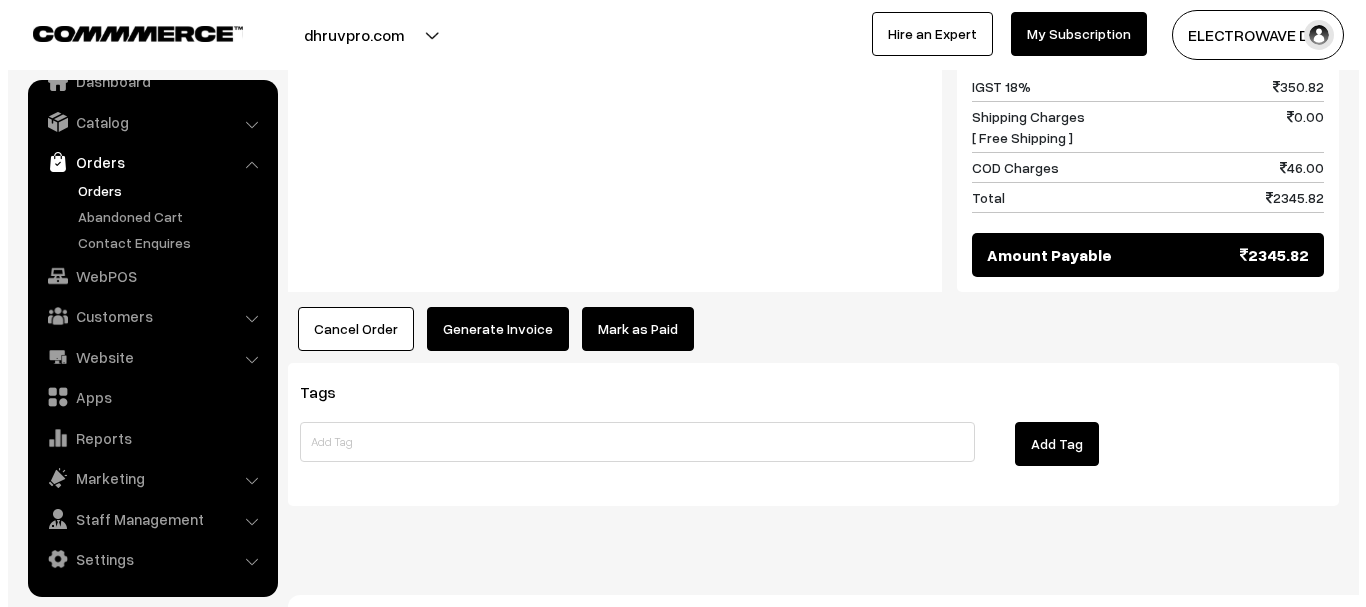 scroll, scrollTop: 977, scrollLeft: 0, axis: vertical 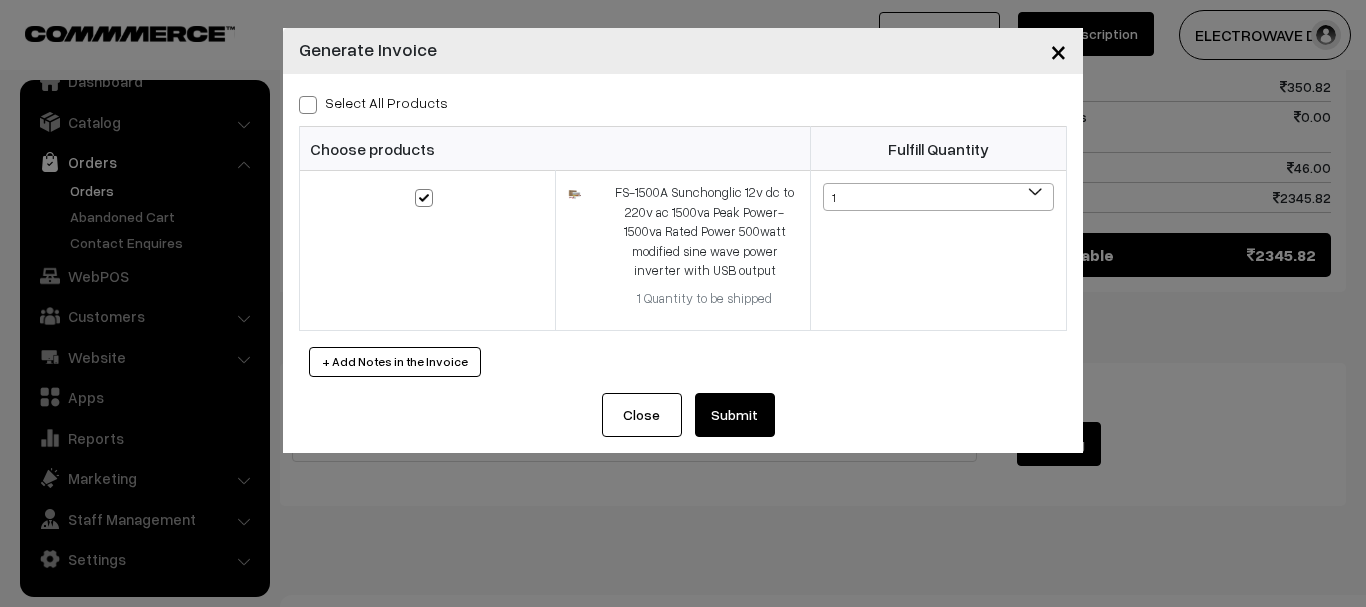 click on "Submit" at bounding box center [735, 415] 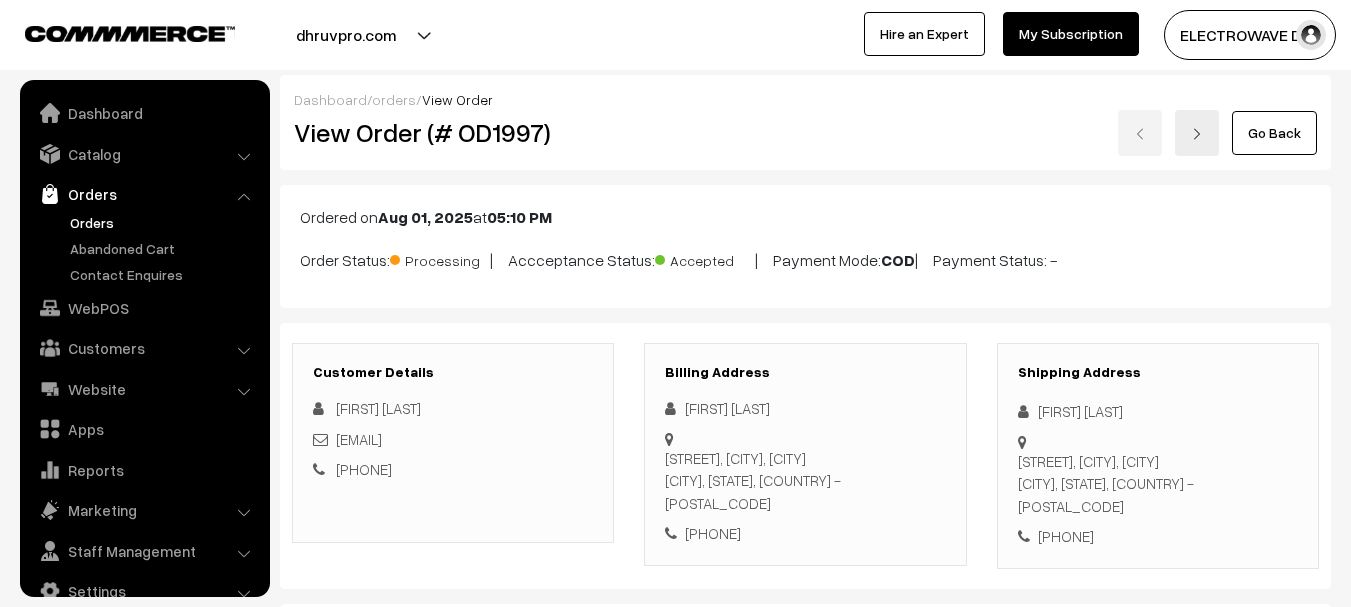 scroll, scrollTop: 1000, scrollLeft: 0, axis: vertical 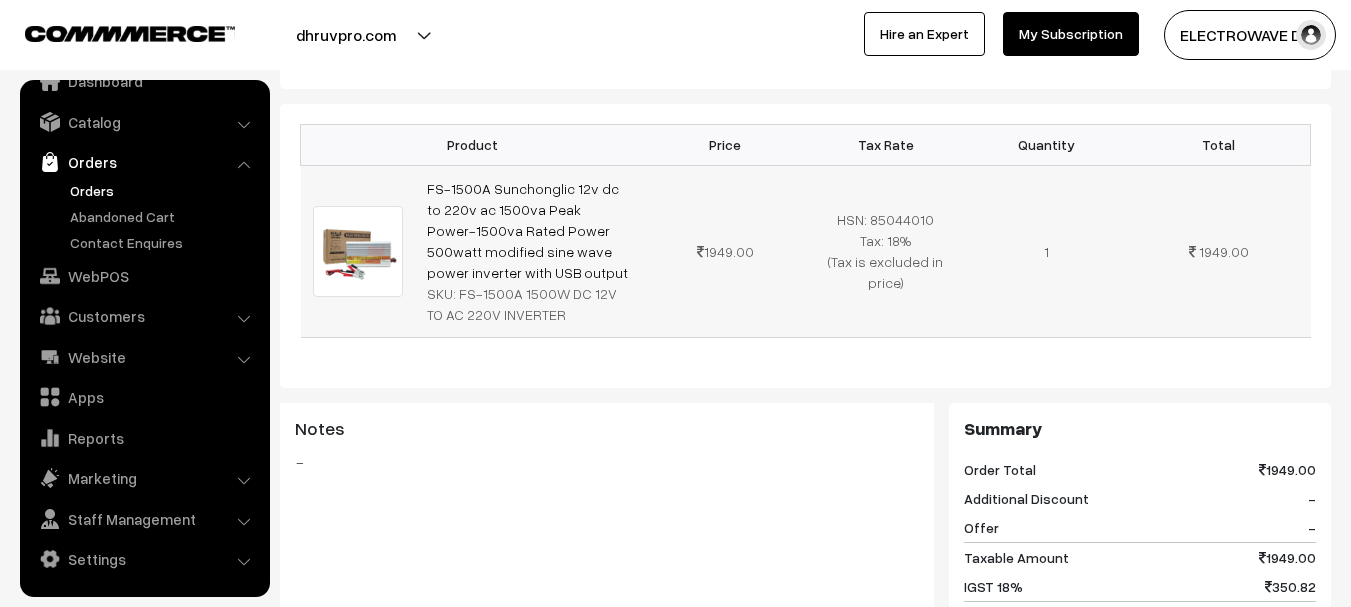 copy on "FS-1500A Sunchonglic 12v dc to 220v ac 1500va  Peak Power-1500va Rated Power 500watt modified sine wave power inverter with USB output" 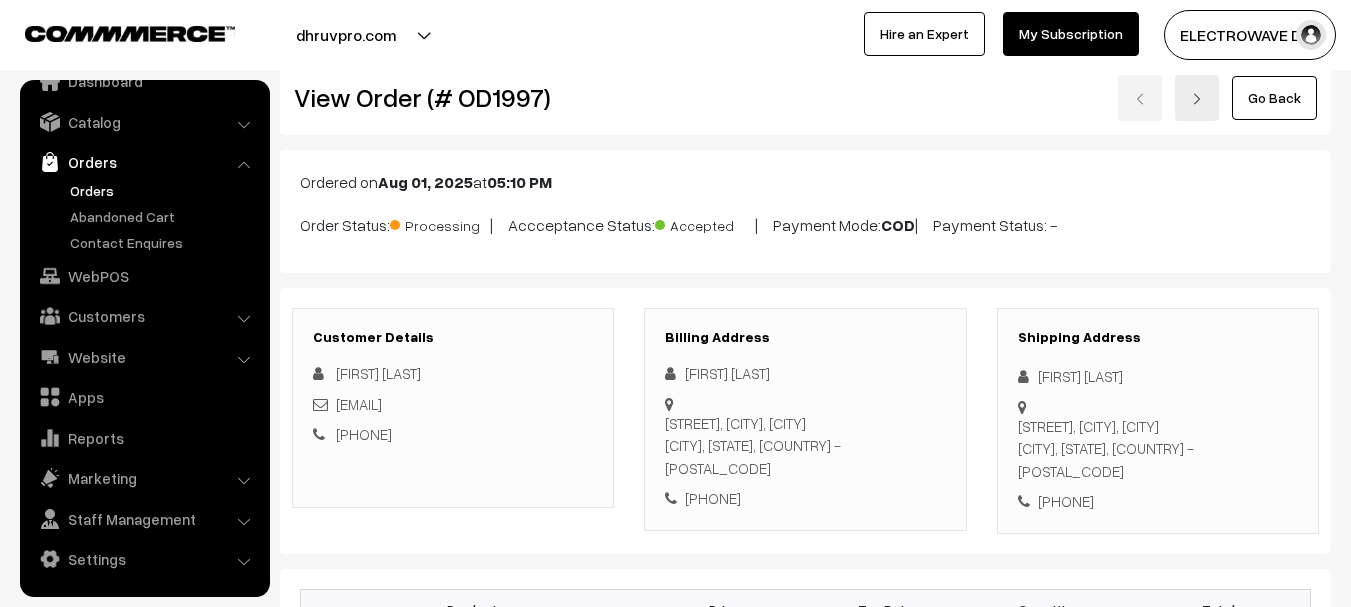 scroll, scrollTop: 0, scrollLeft: 0, axis: both 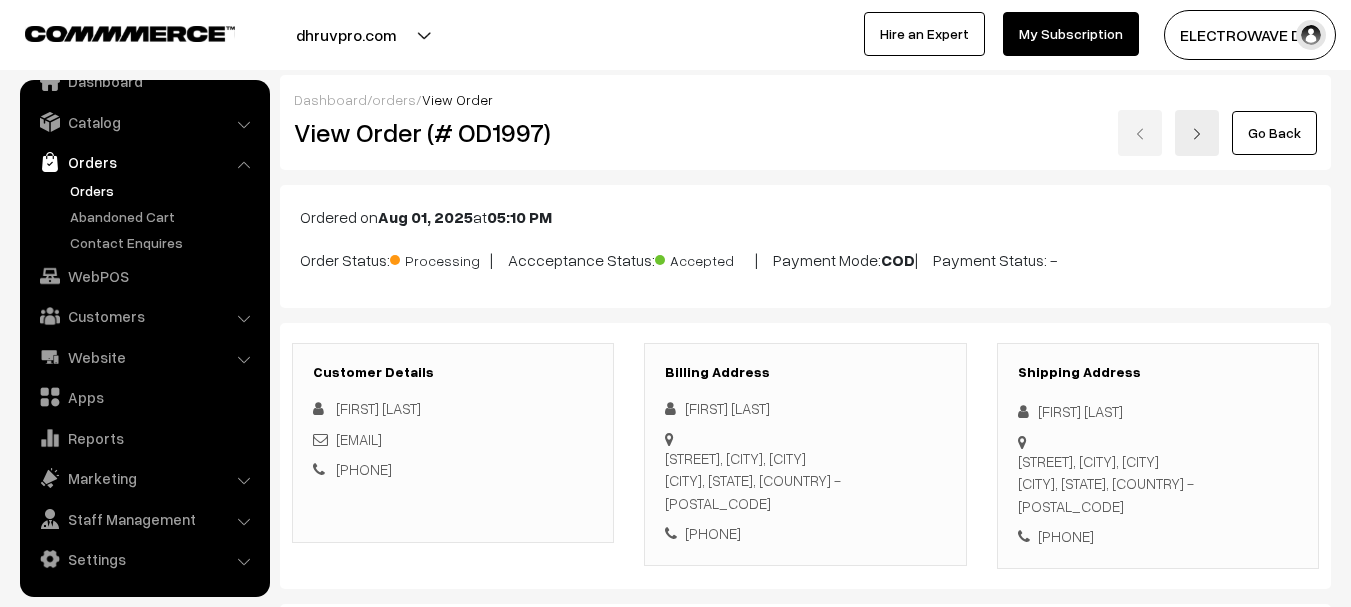 click on "View Order (# OD1997)" at bounding box center [454, 132] 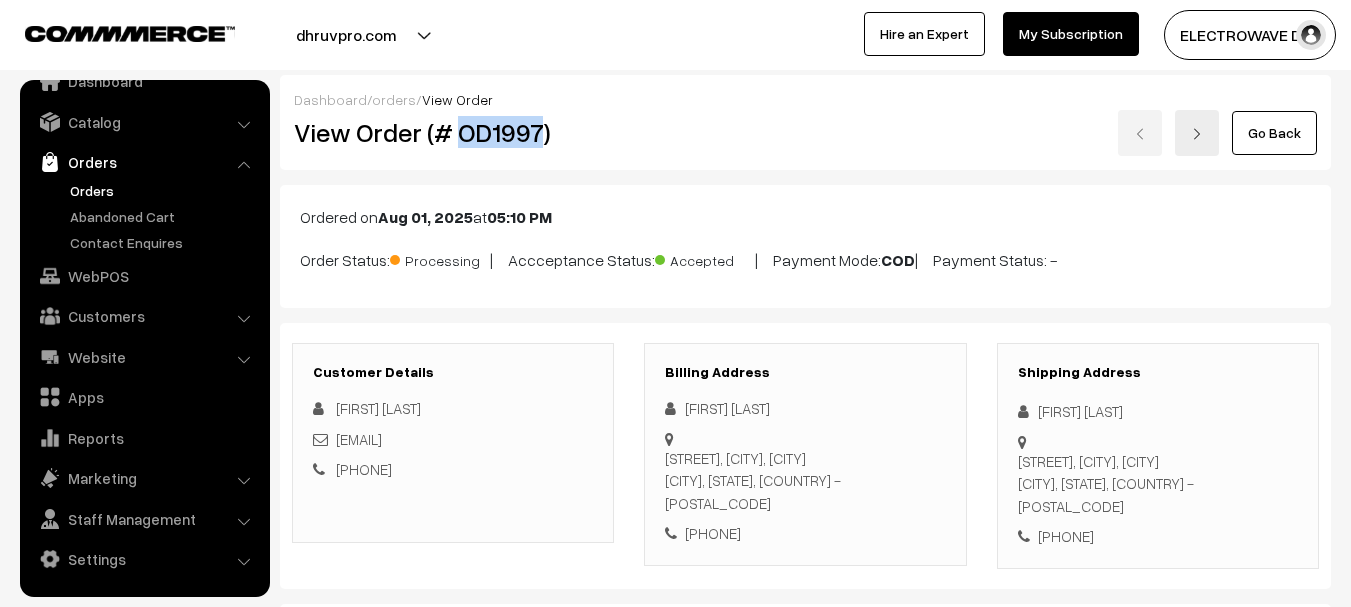 click on "View Order (# OD1997)" at bounding box center [454, 132] 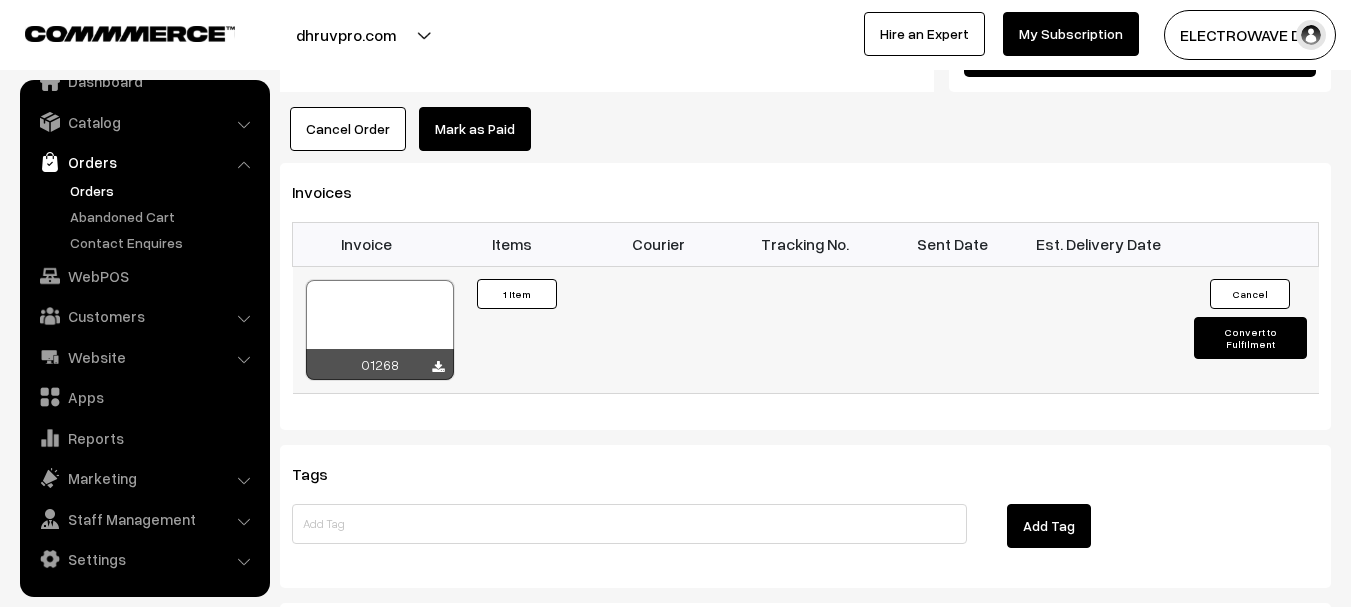 click on "Convert to Fulfilment" at bounding box center (1250, 338) 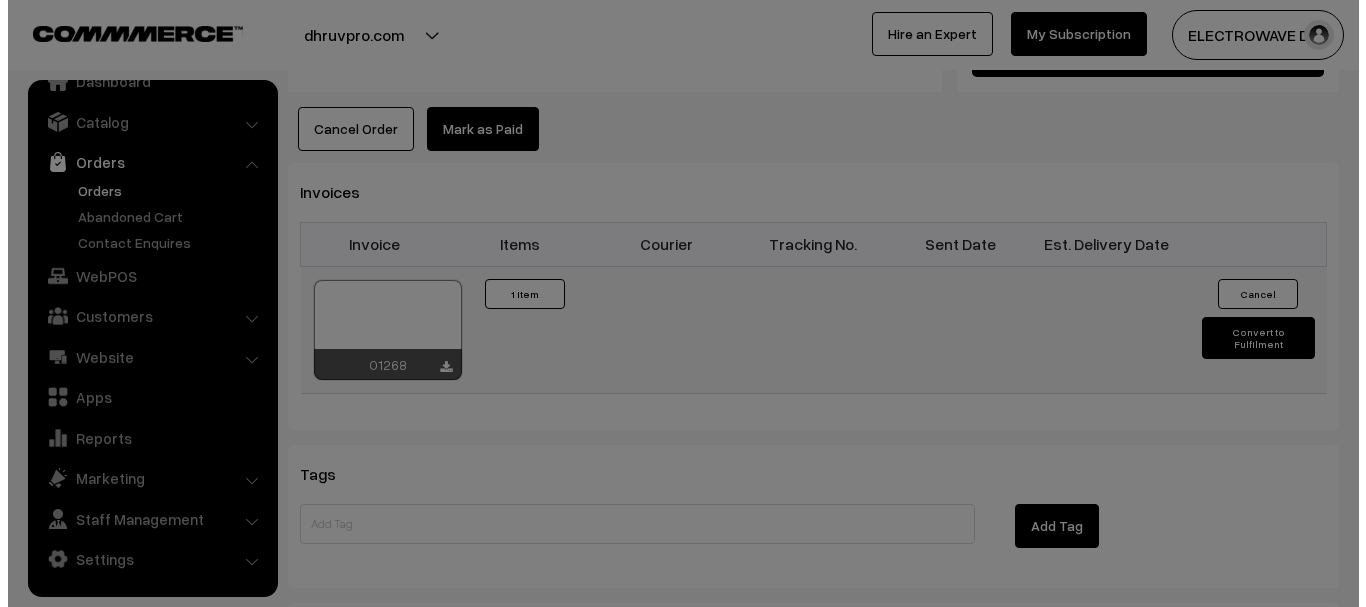 scroll, scrollTop: 1177, scrollLeft: 0, axis: vertical 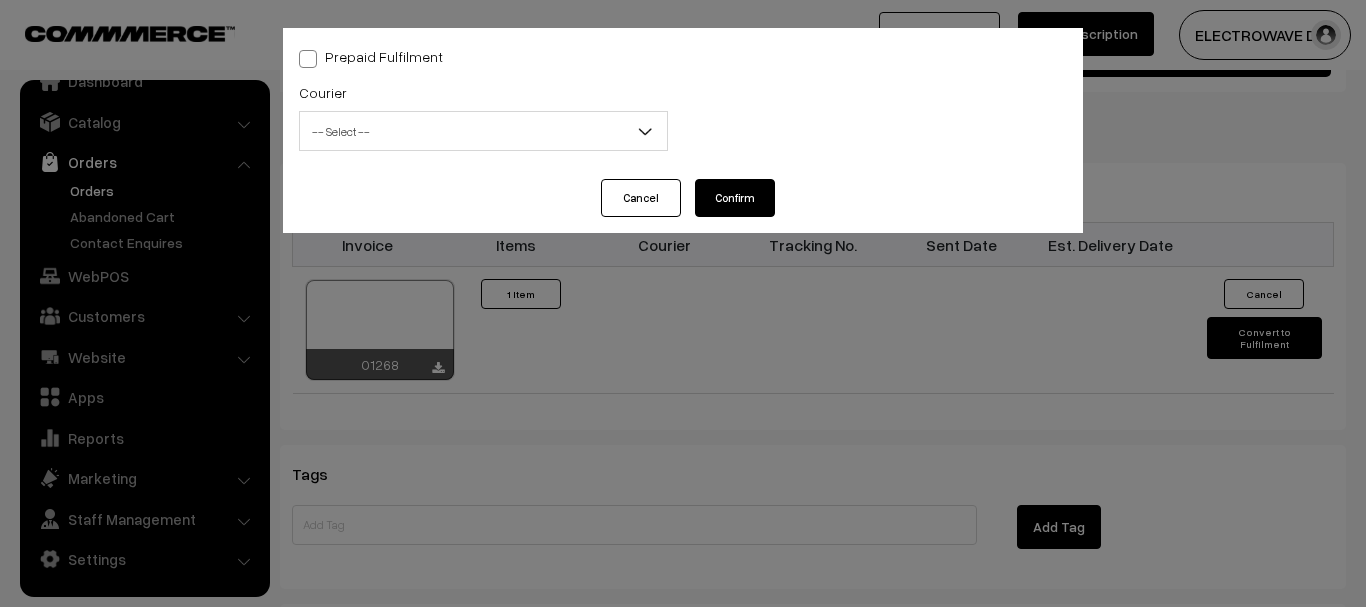 click on "-- Select --" at bounding box center [483, 131] 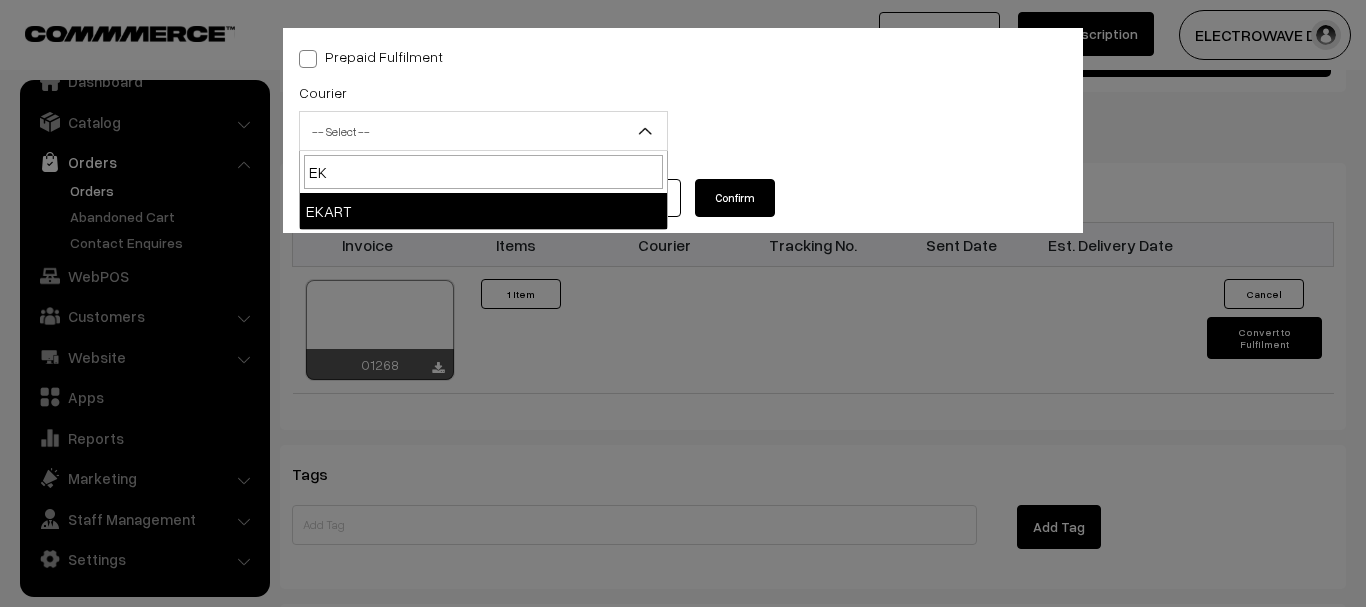 type on "EK" 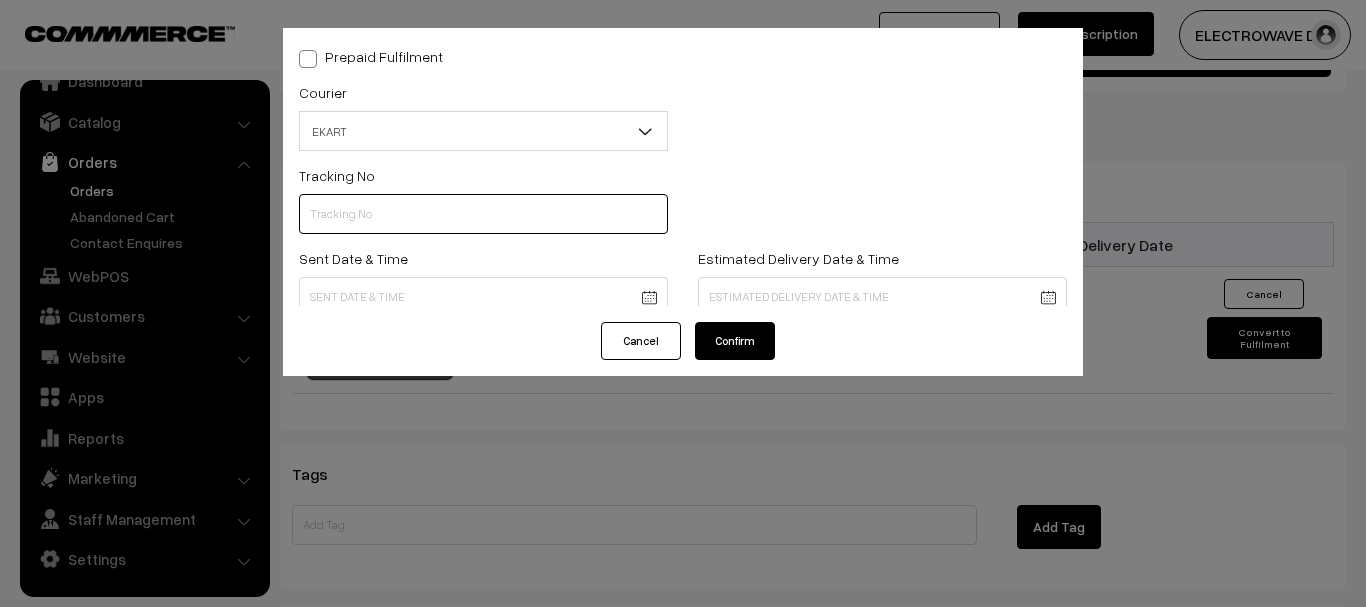 click at bounding box center (483, 214) 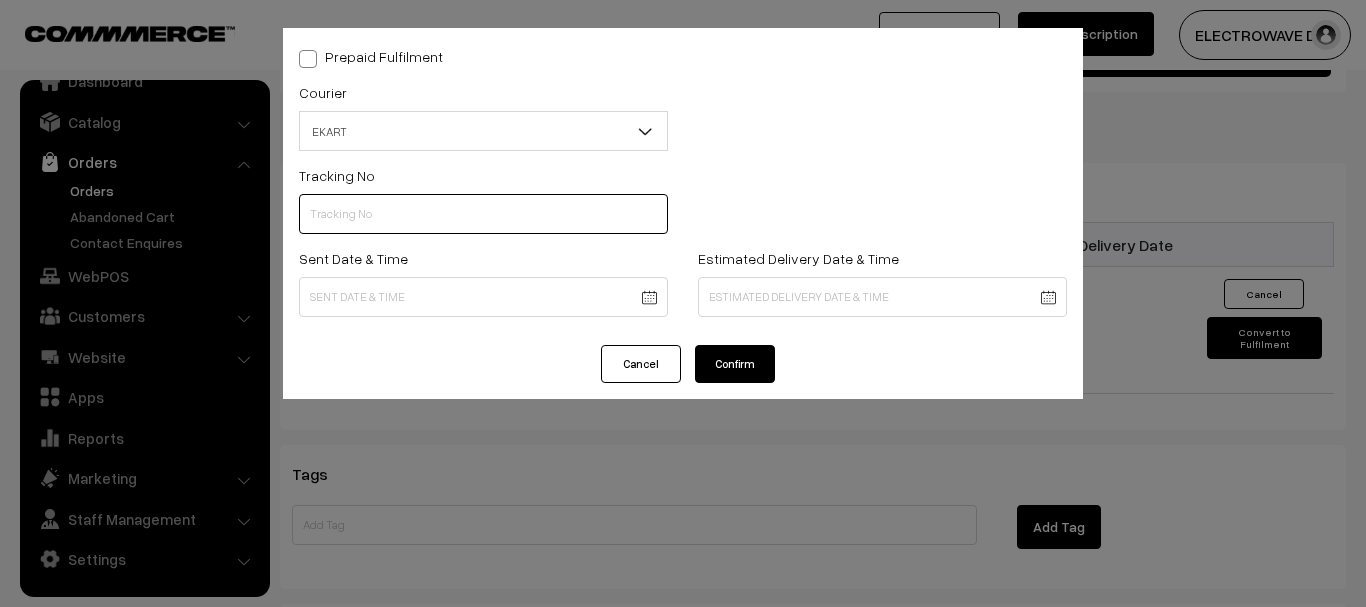paste on "SOSC1001859771" 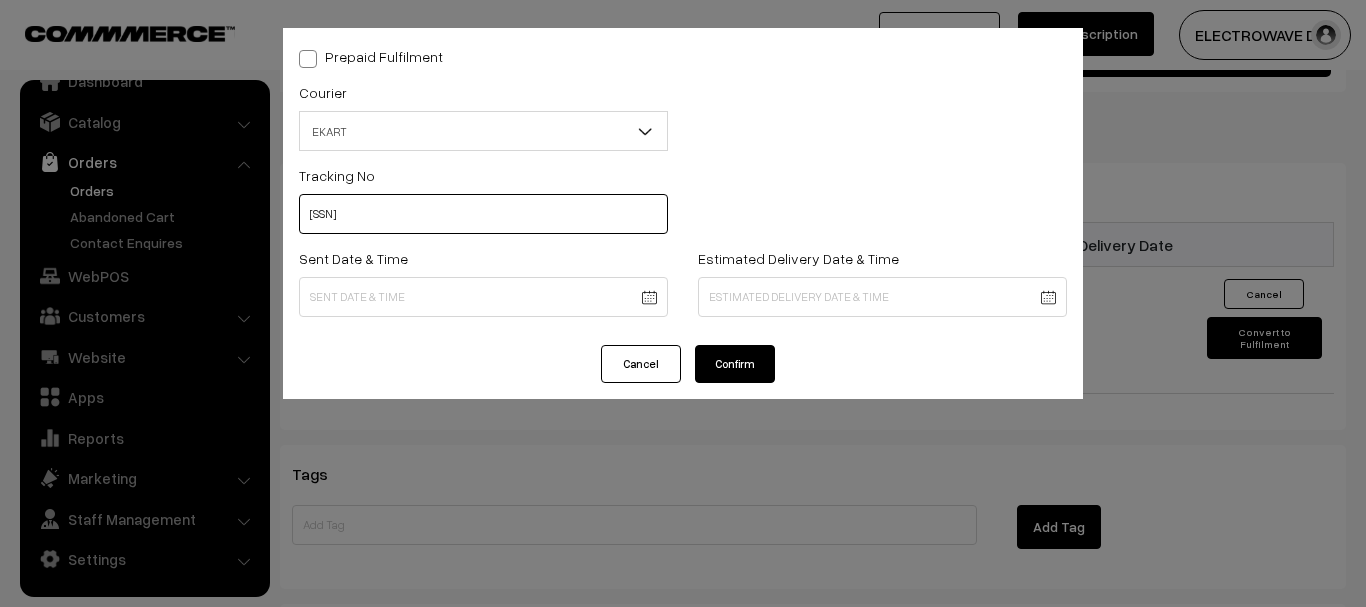 type on "SOSC1001859771" 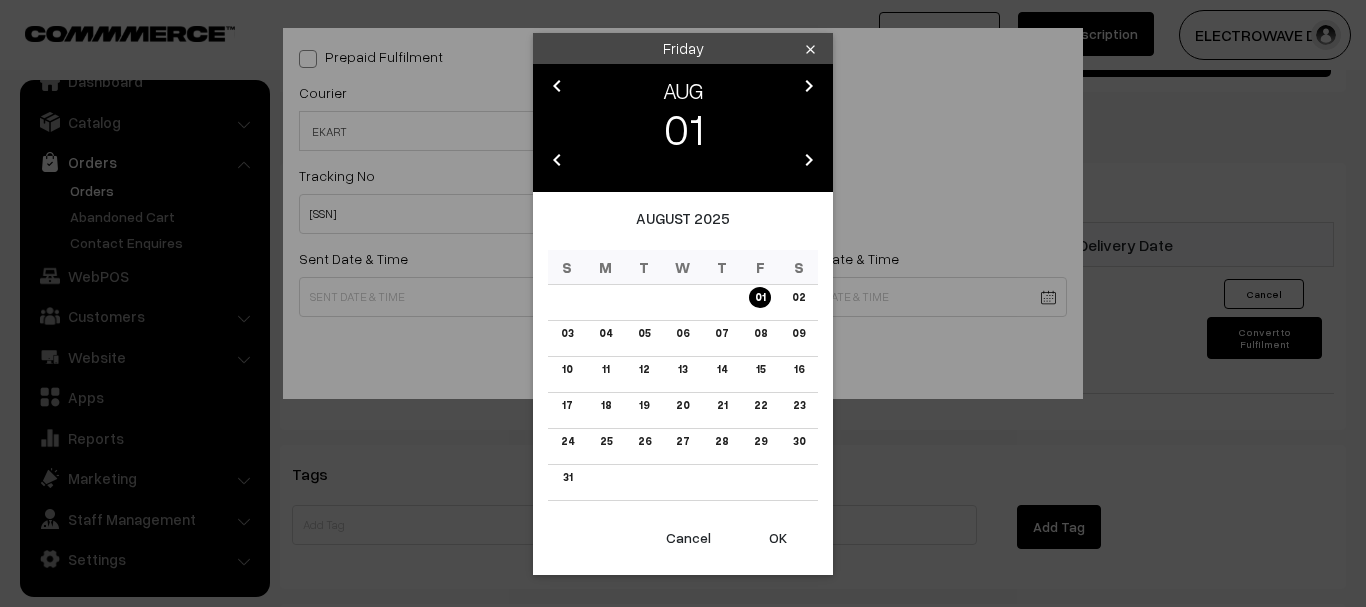 click on "S M T W T F S 01 02 03 04 05 06 07 08 09 10 11 12 13 14 15 16 17 18 19 20 21 22 23 24 25 26 27 28 29 30 31" at bounding box center [683, 375] 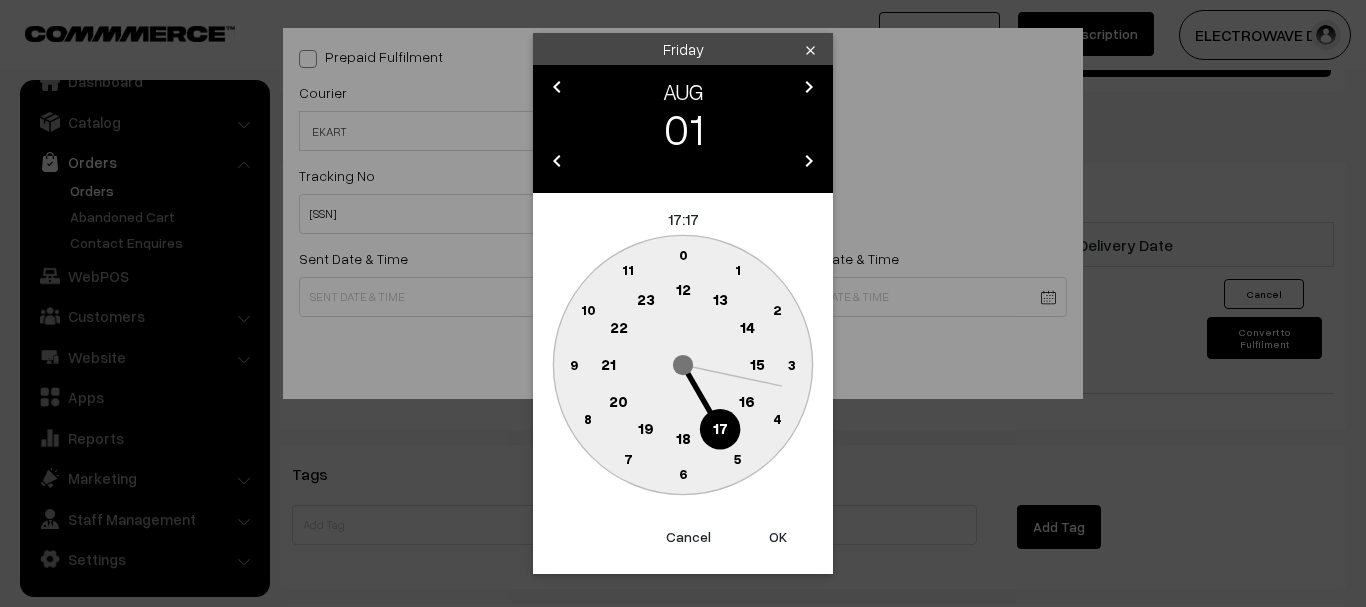 click on "OK" at bounding box center (778, 537) 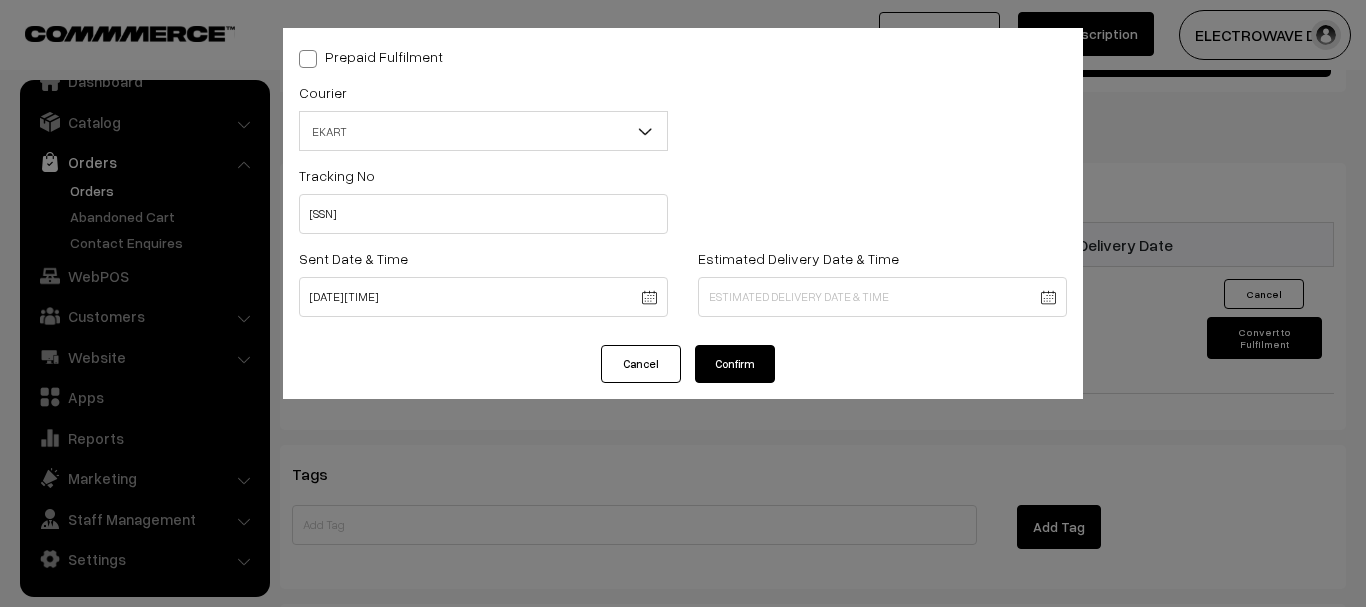 click on "Prepaid Fulfilment
Courier
-- Select --
BlueDart
Xpressbees
Delhivery
Speed Post
Dunzo
DTDC  shreetirupaticourier EKART Amazon Shipping" at bounding box center (683, 303) 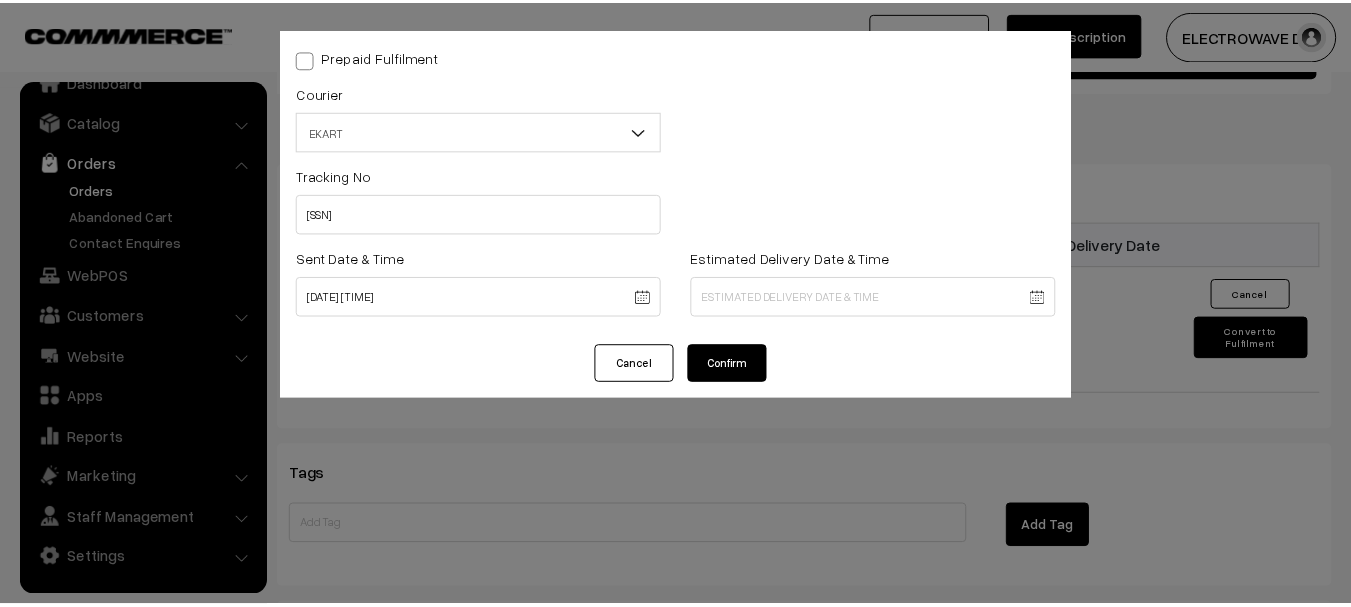 scroll, scrollTop: 1200, scrollLeft: 0, axis: vertical 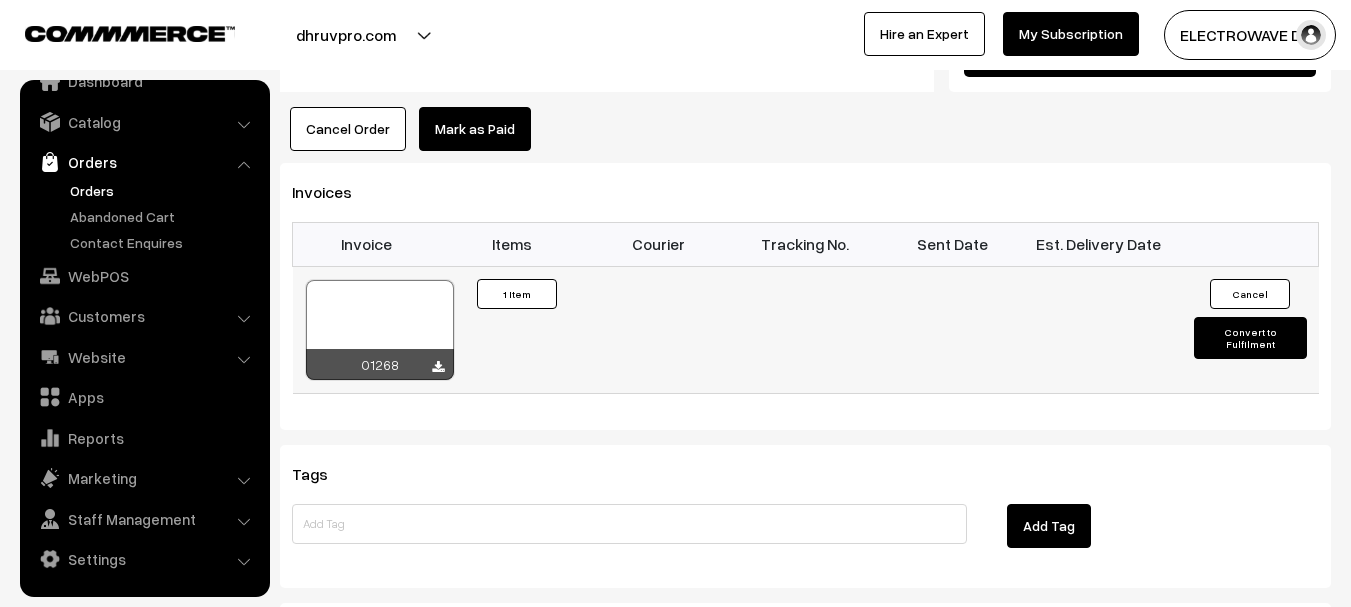click on "Convert to Fulfilment" at bounding box center (1250, 338) 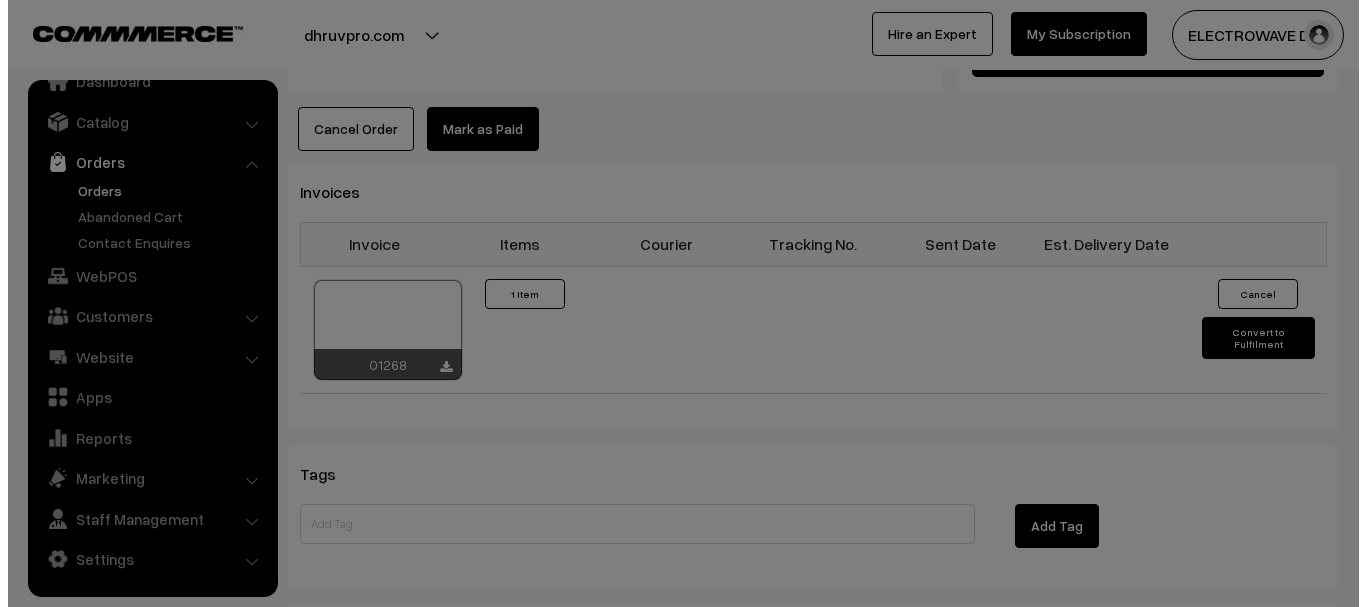 scroll, scrollTop: 1177, scrollLeft: 0, axis: vertical 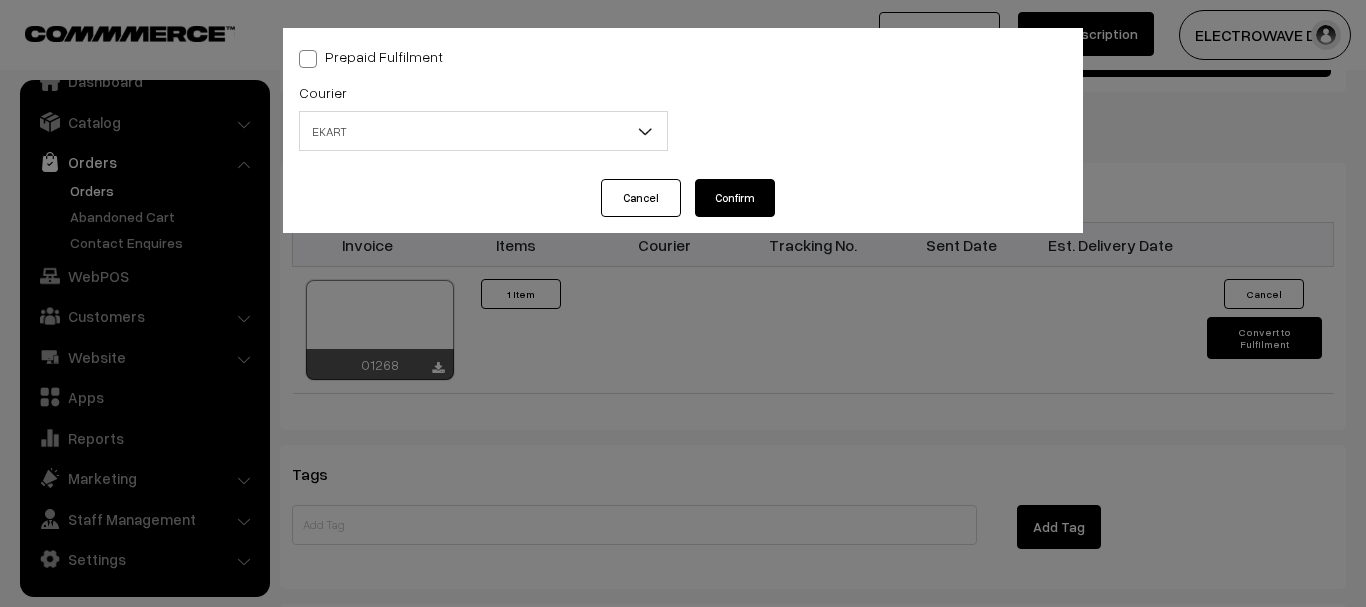 click on "EKART" at bounding box center [483, 131] 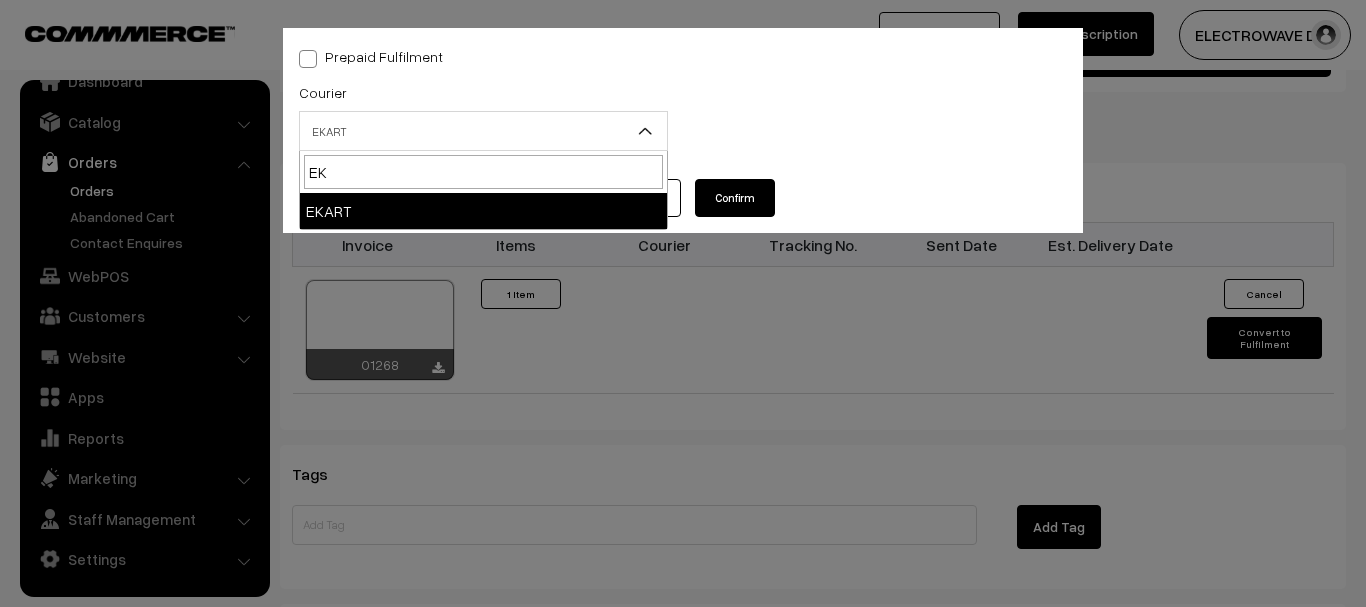 type on "EK" 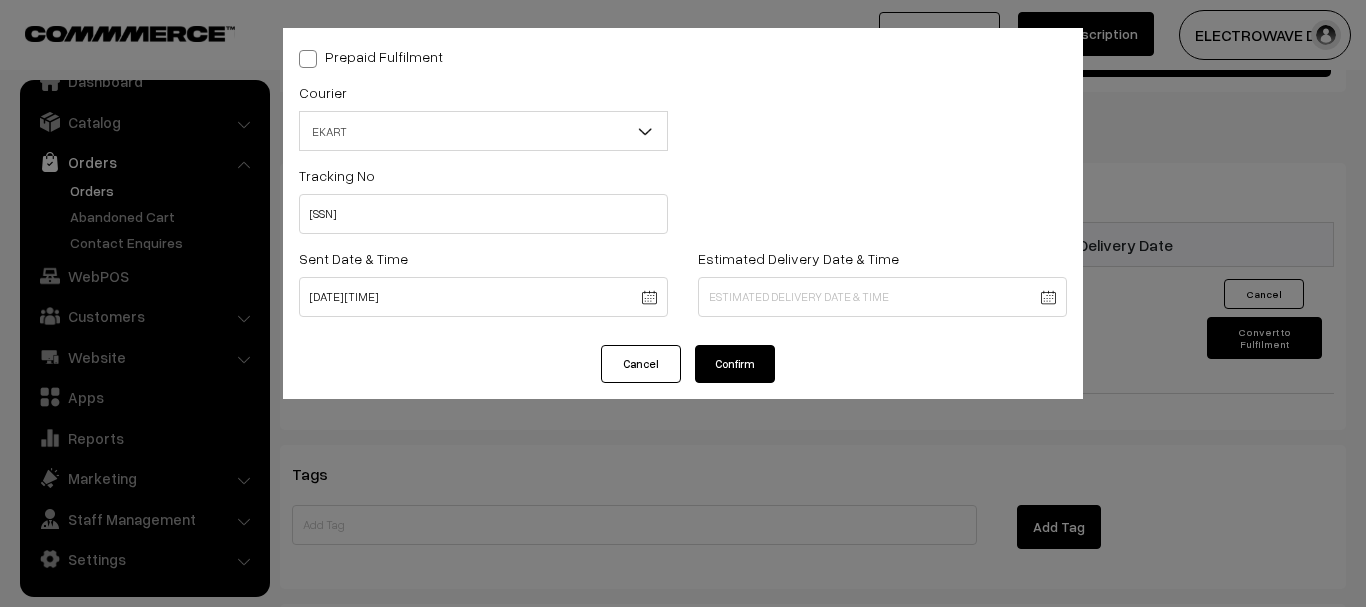 click on "Thank you for showing interest. Our team will call you shortly.
Close
dhruvpro.com
Go to Website
Create New Store" at bounding box center (683, -120) 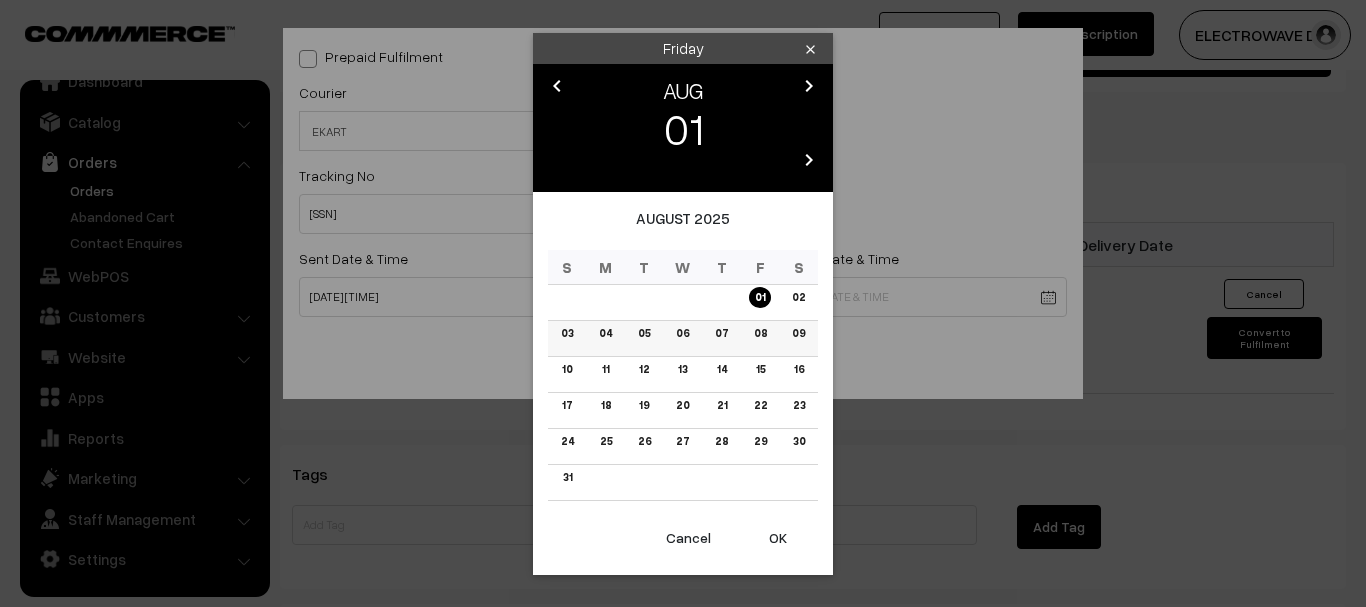 click on "09" at bounding box center [798, 333] 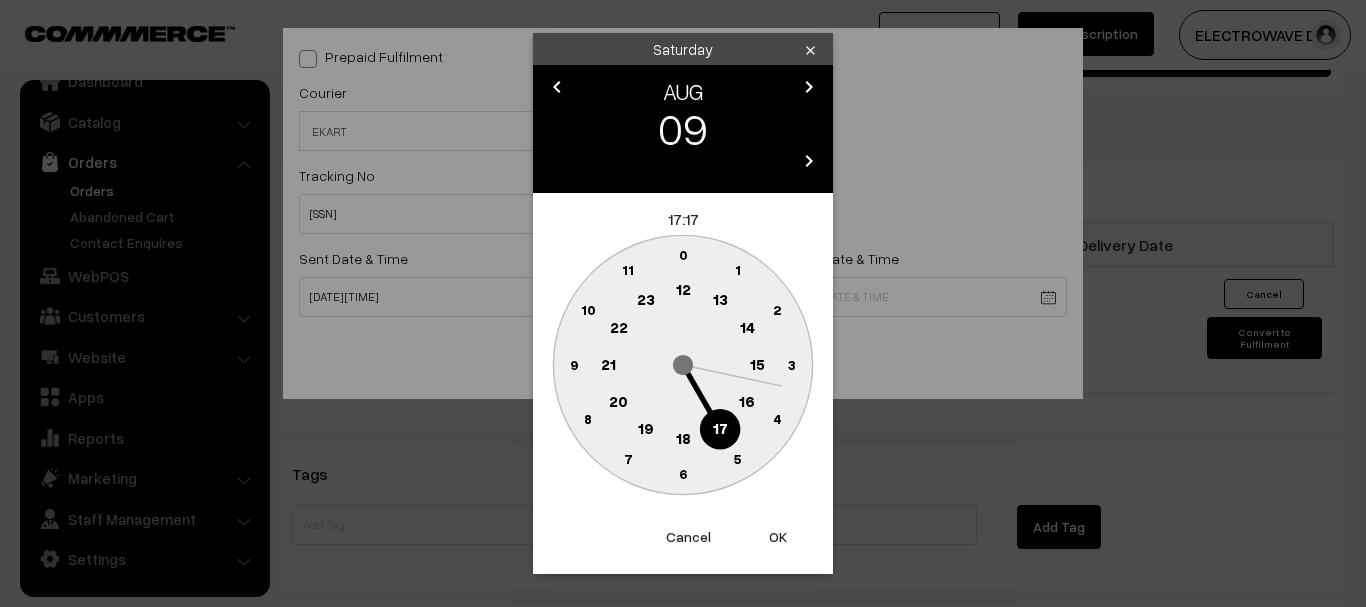 click on "OK" at bounding box center [778, 537] 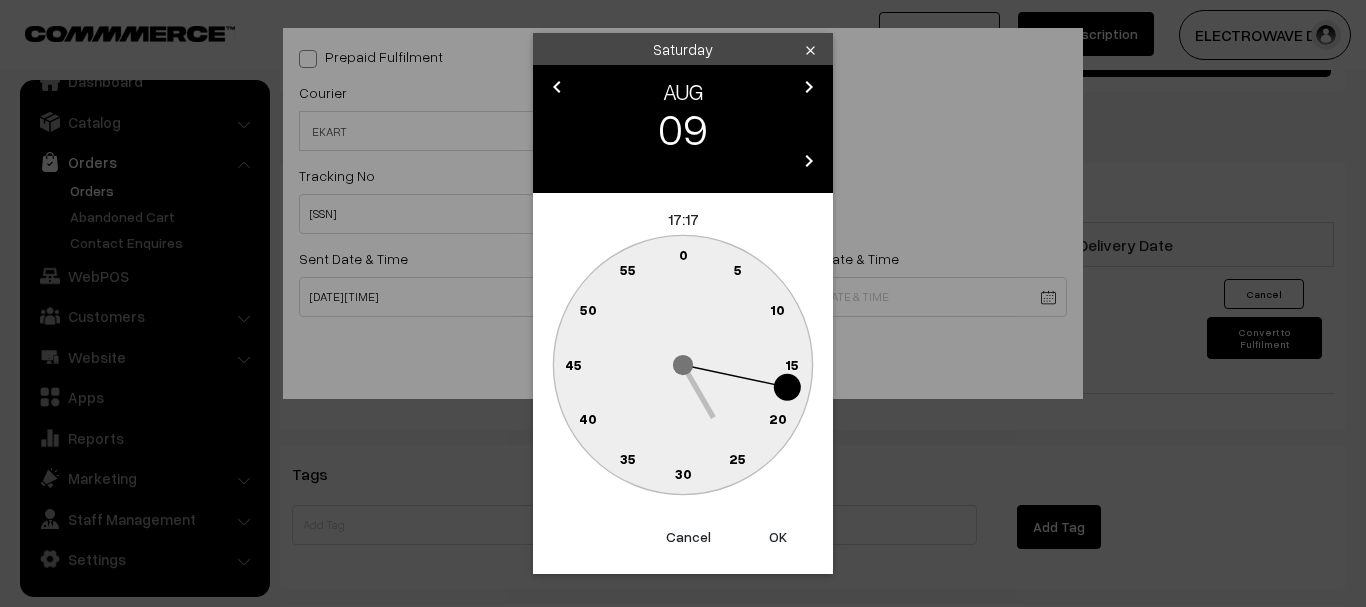 click on "OK" at bounding box center (778, 537) 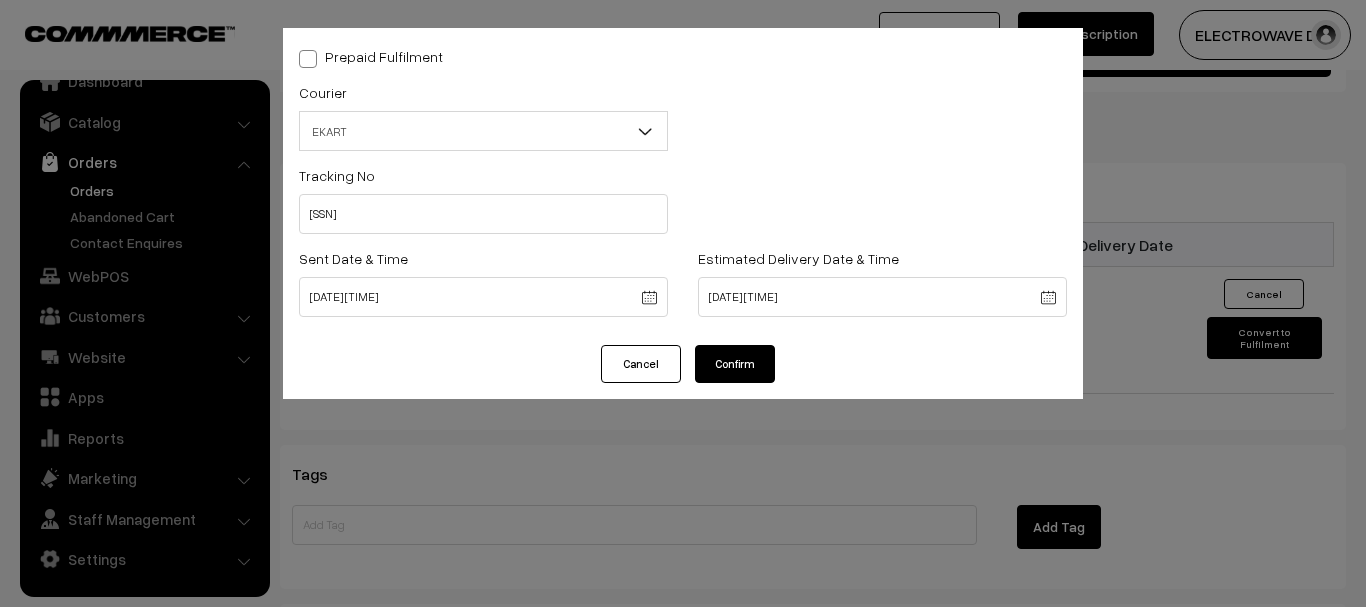 click on "Confirm" at bounding box center [735, 364] 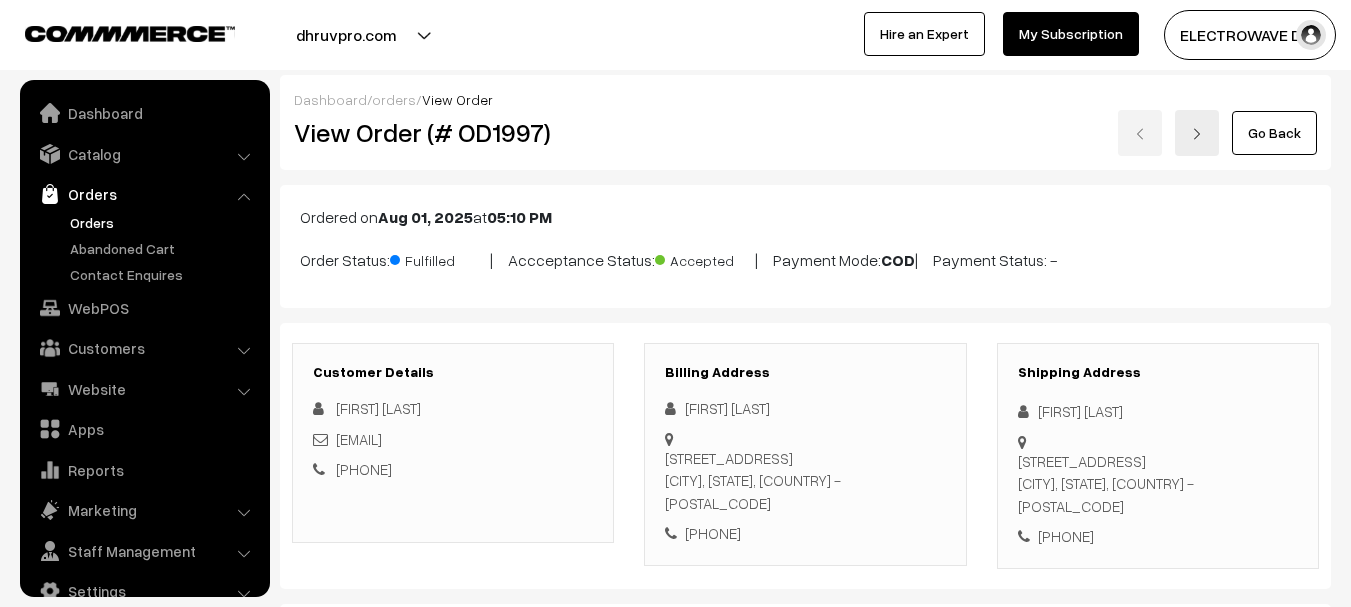 scroll, scrollTop: 1177, scrollLeft: 0, axis: vertical 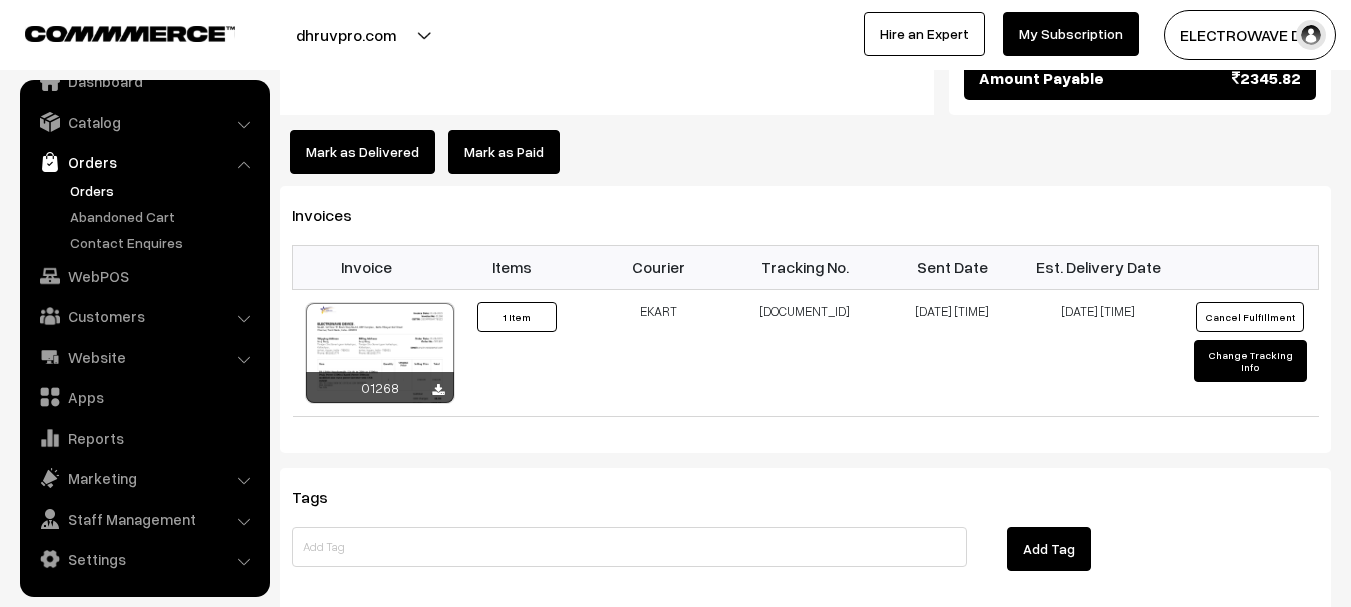 click on "Orders" at bounding box center [164, 190] 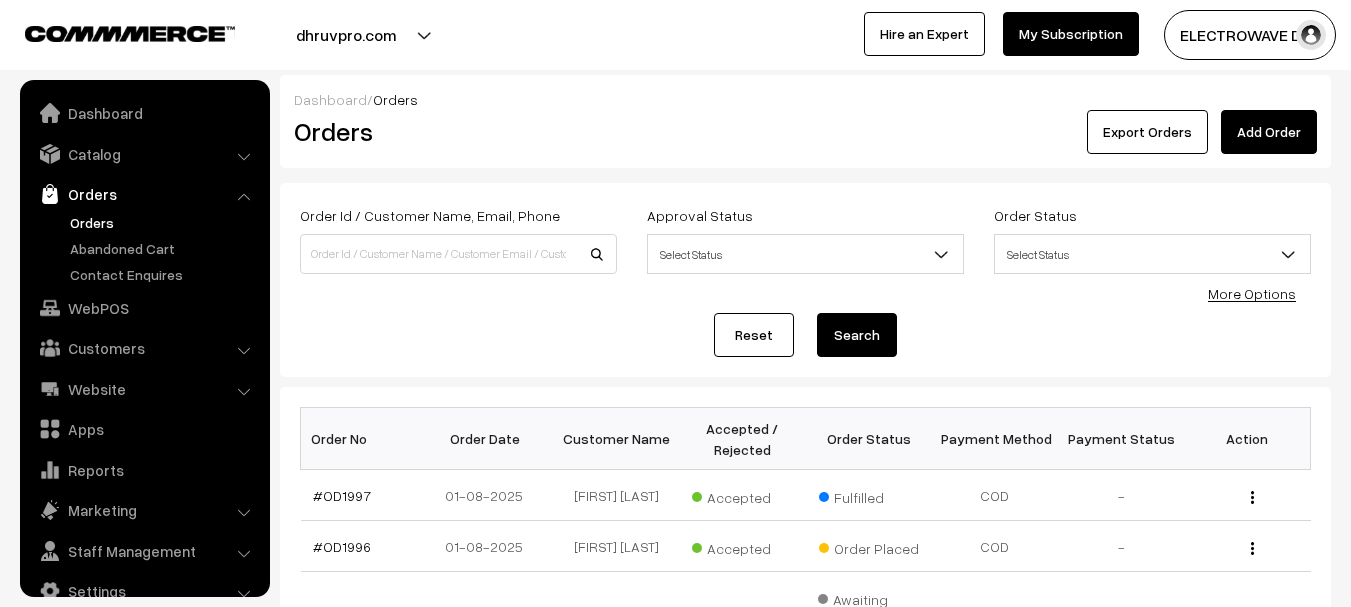 scroll, scrollTop: 0, scrollLeft: 0, axis: both 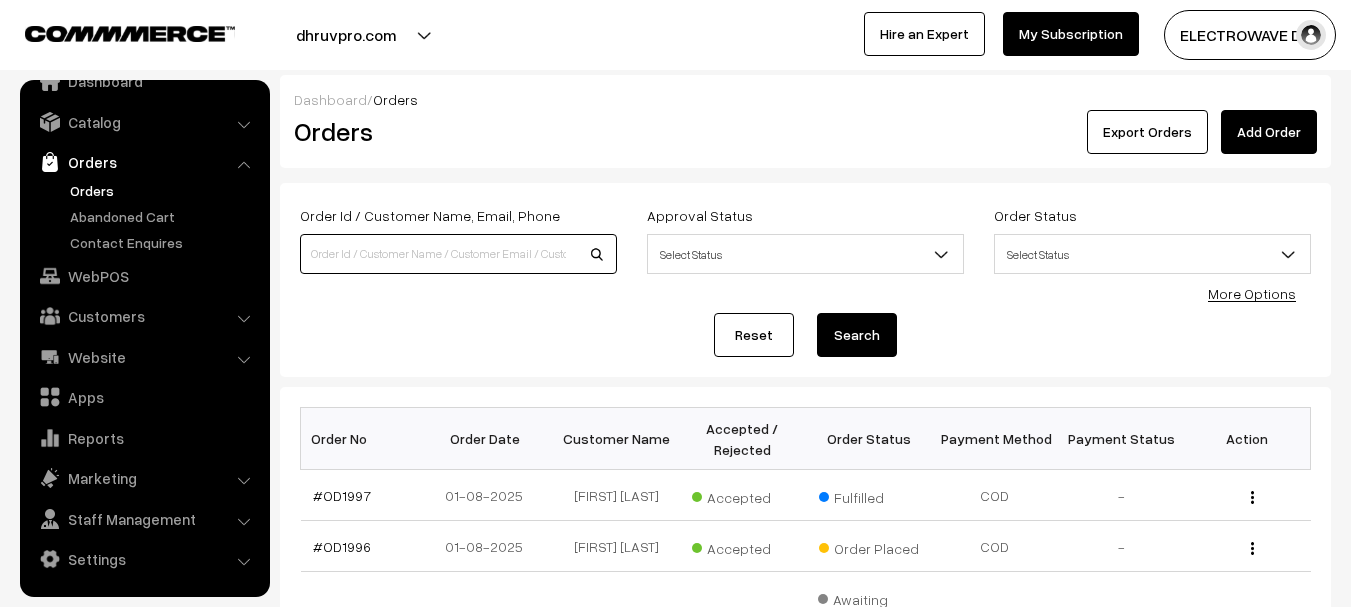click at bounding box center (458, 254) 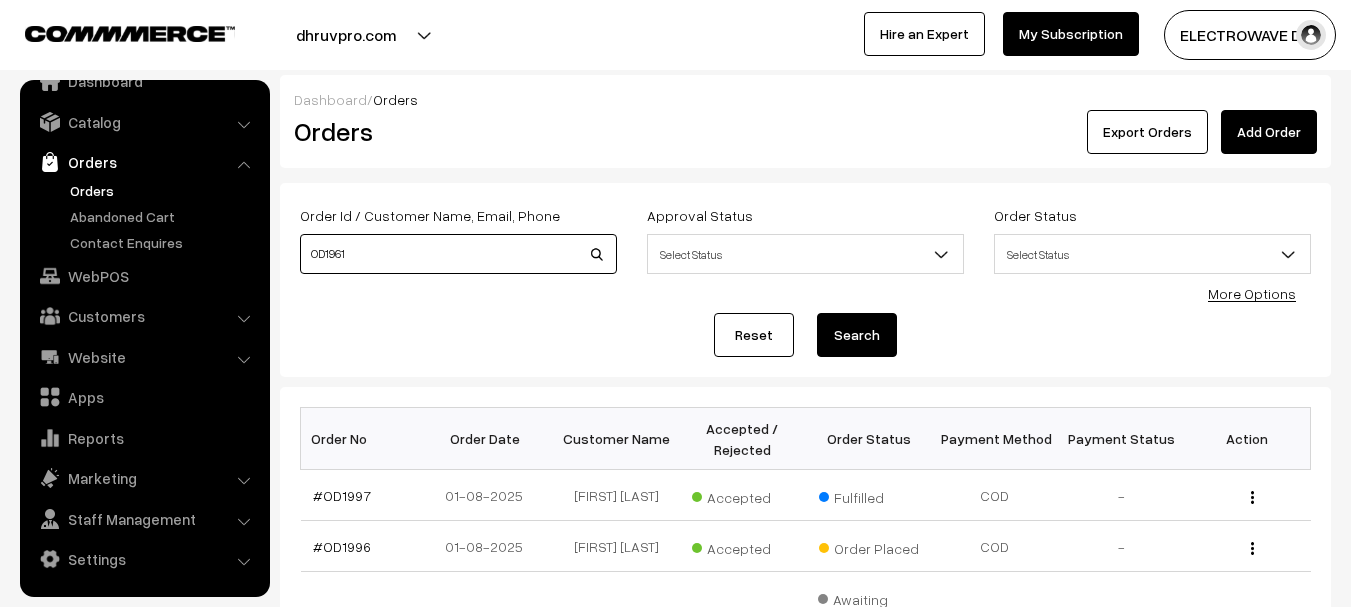 type on "OD1961" 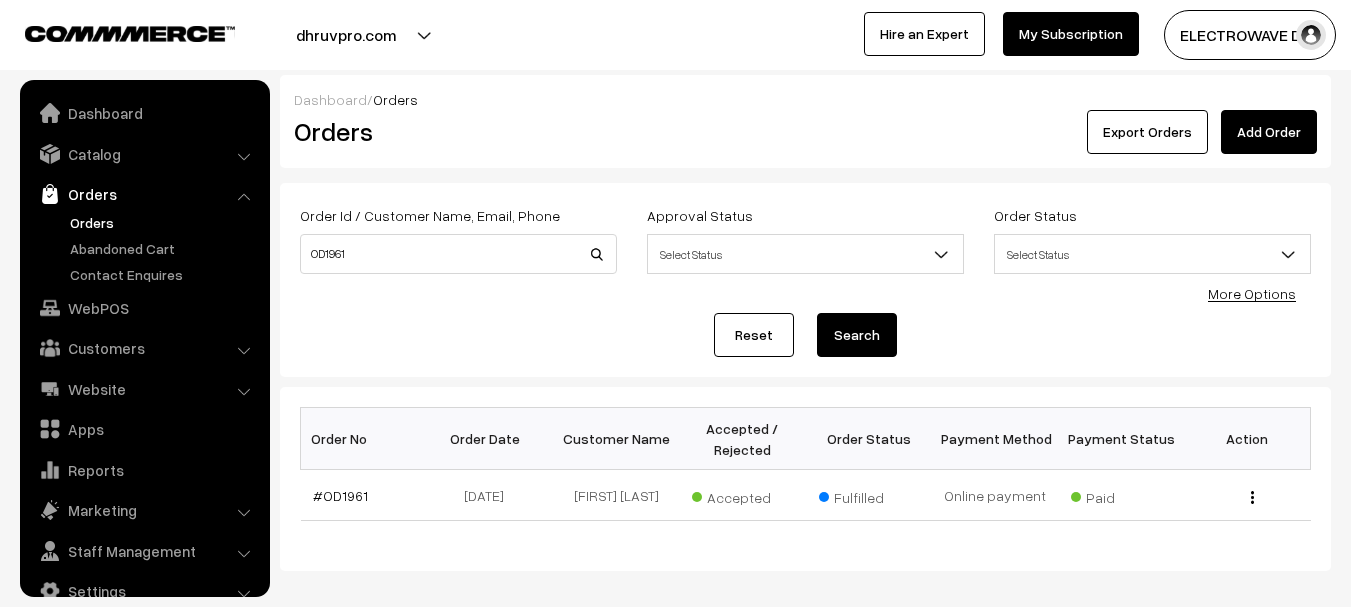 scroll, scrollTop: 0, scrollLeft: 0, axis: both 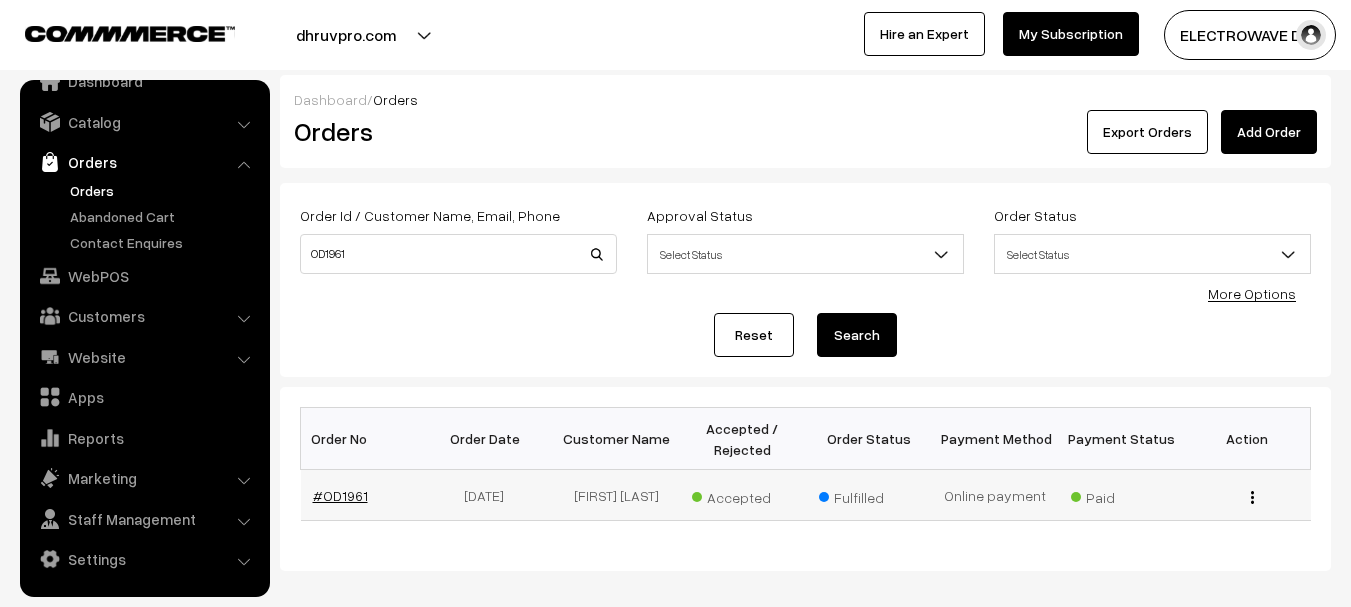 click on "#OD1961" at bounding box center [340, 495] 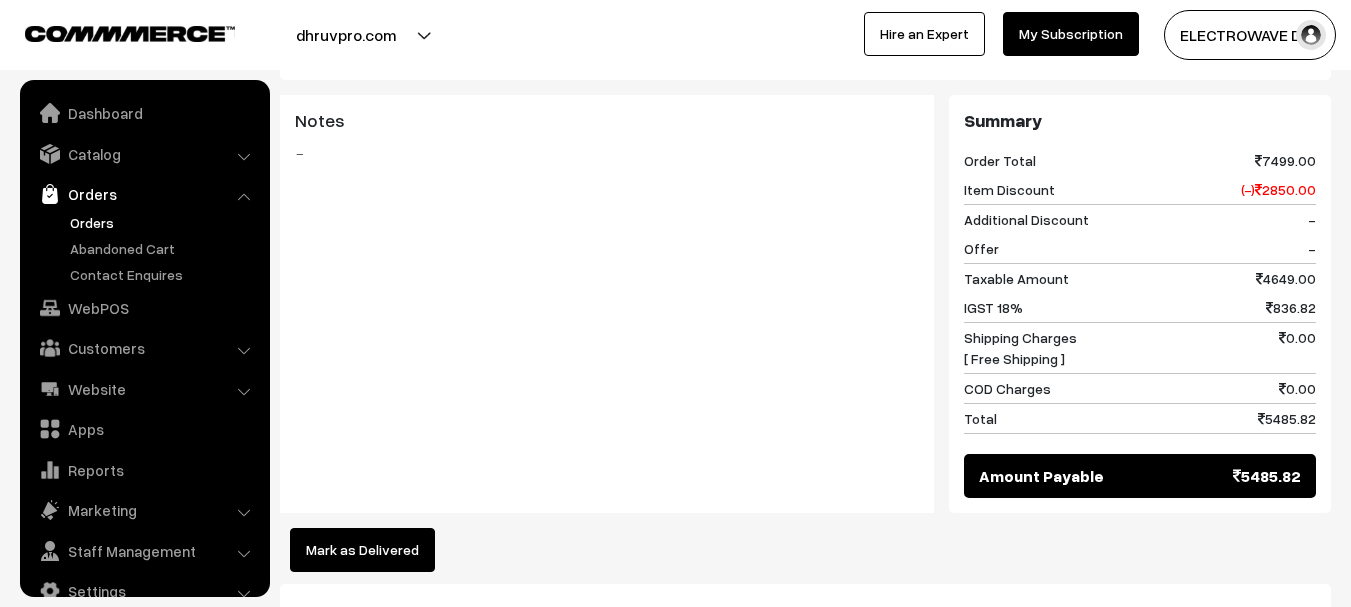 scroll, scrollTop: 800, scrollLeft: 0, axis: vertical 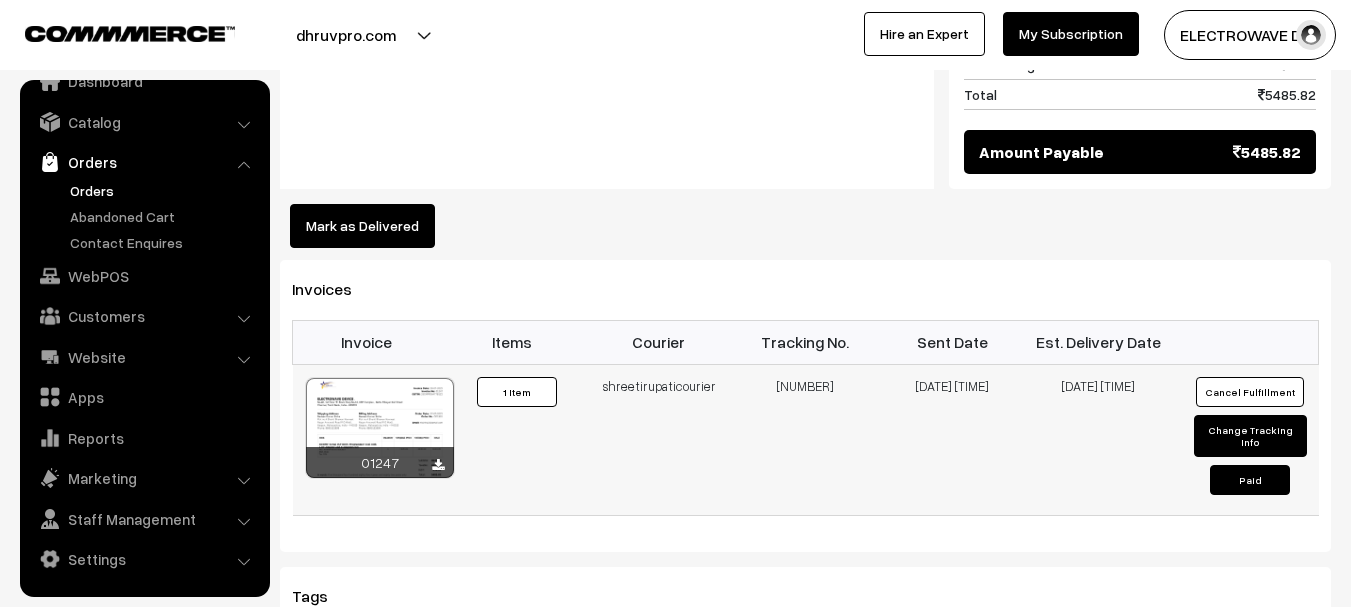 click on "374800040450" at bounding box center (805, 439) 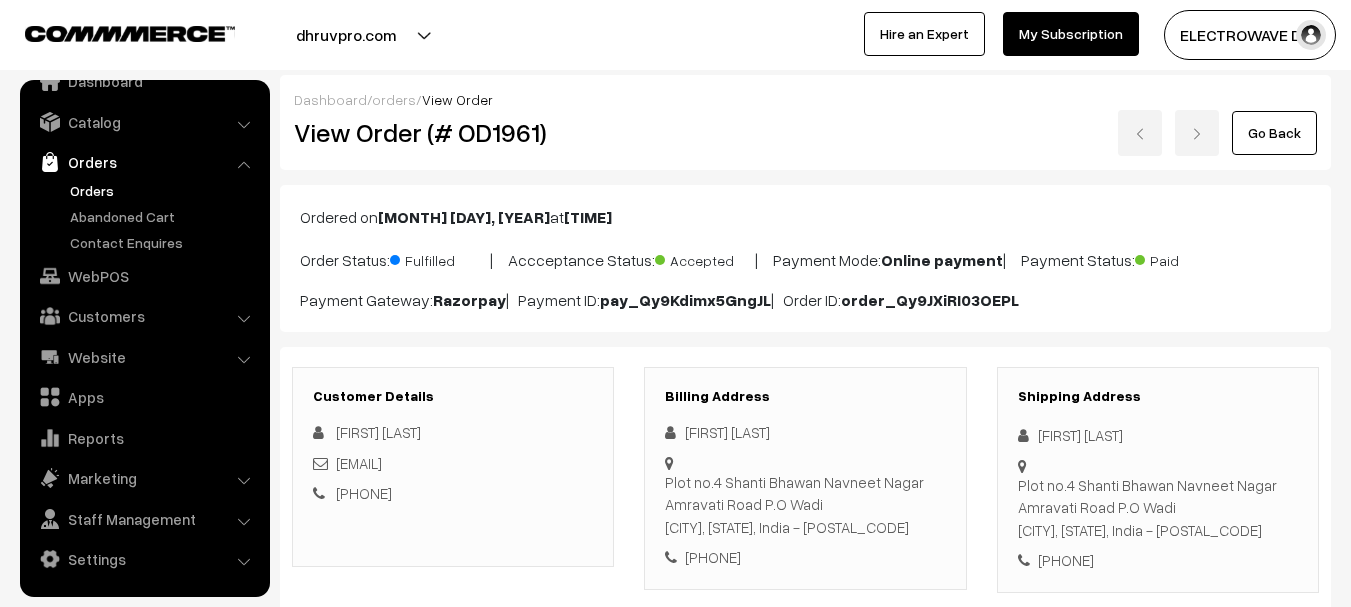 scroll, scrollTop: 200, scrollLeft: 0, axis: vertical 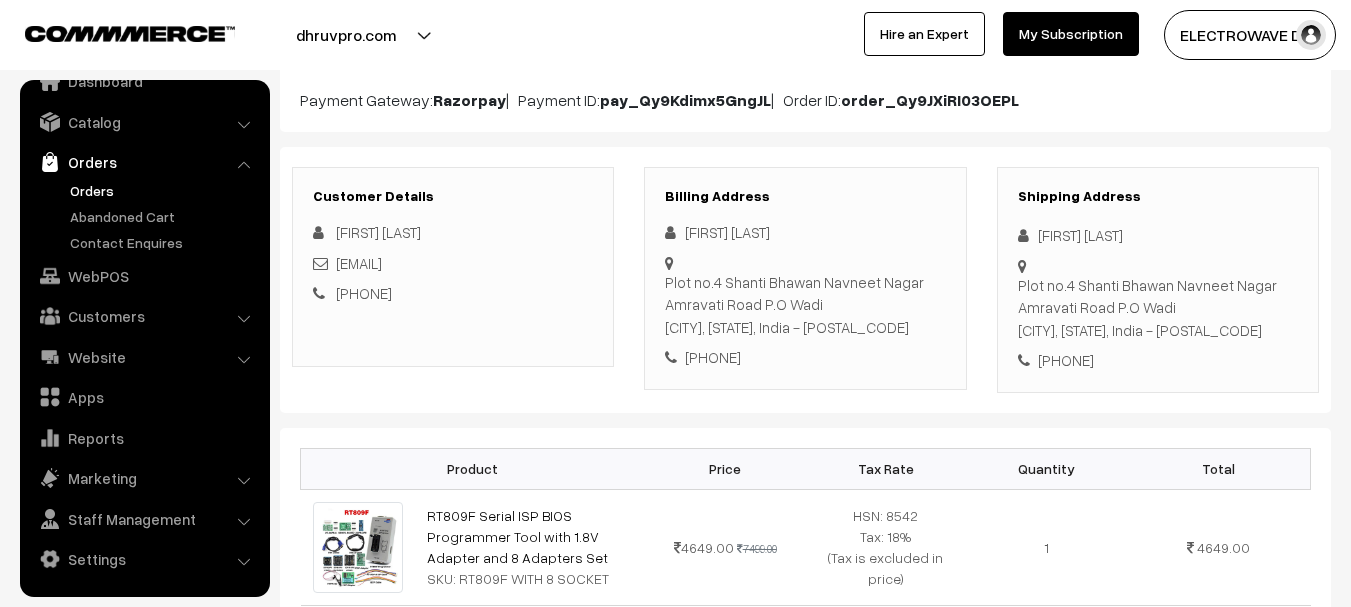 copy on "Naveen Kumar Sinha
Plot no.4 Shanti Bhawan Navneet Nagar Amravati Road P.O Wadi
Nagpur,                                 Maharashtra,  India                                 - 440023
+91 9890132956" 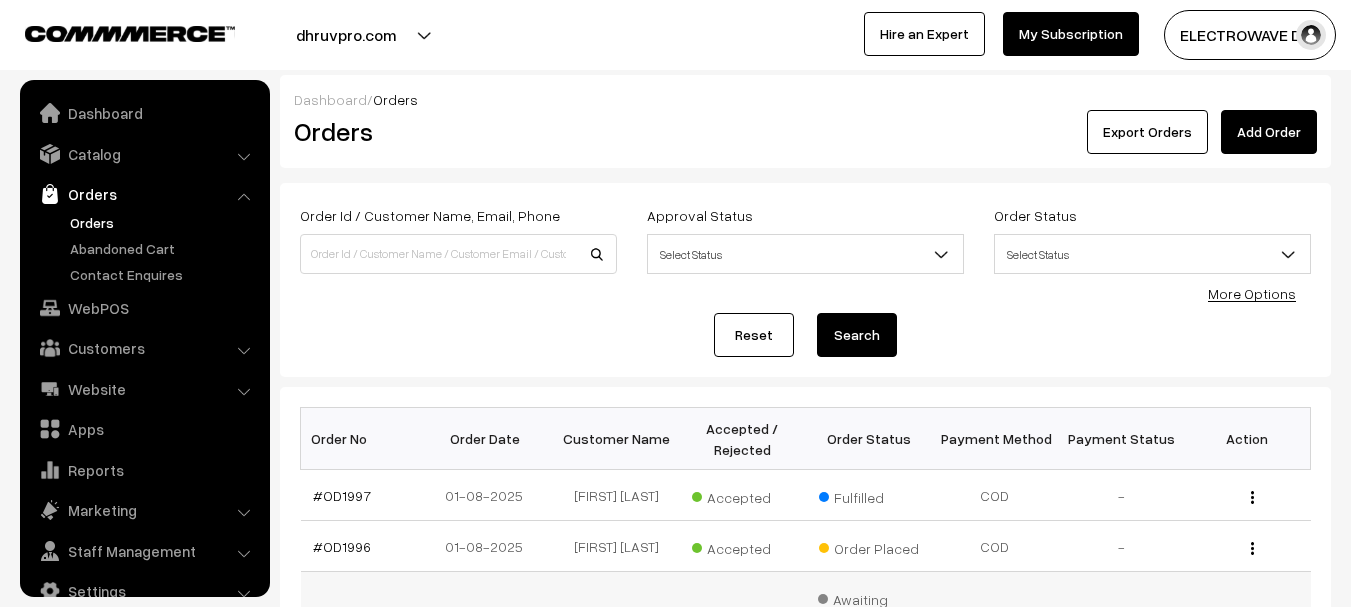 scroll, scrollTop: 315, scrollLeft: 0, axis: vertical 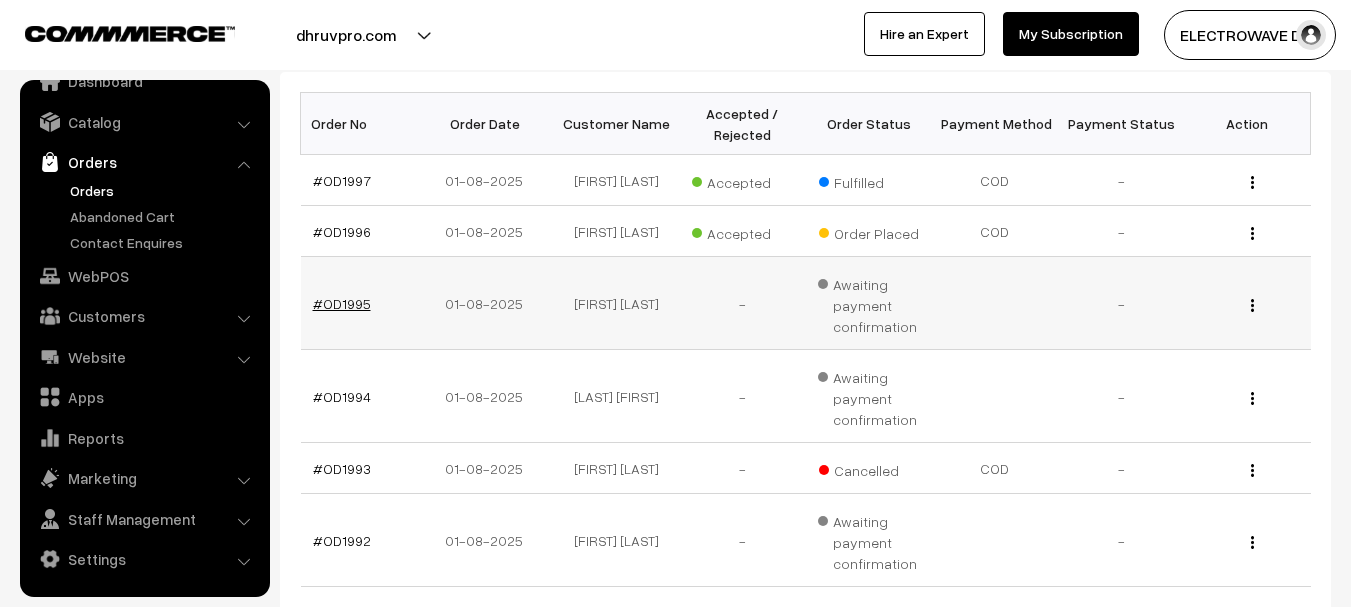 click on "#OD1995" at bounding box center (342, 303) 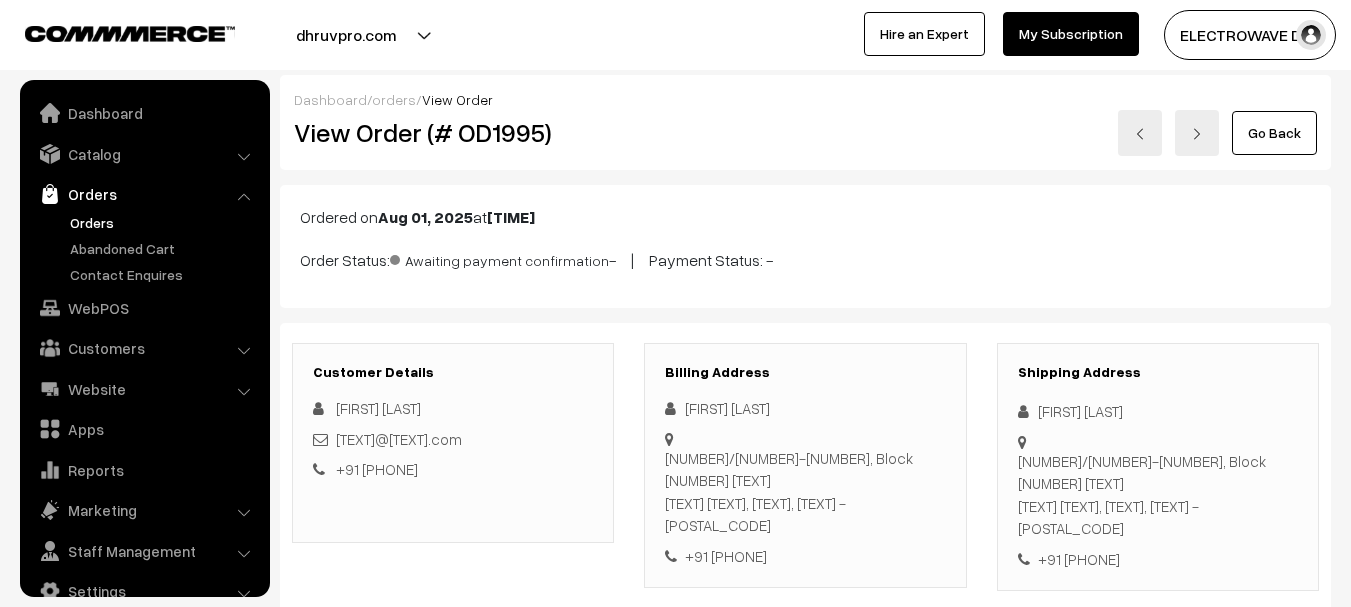 scroll, scrollTop: 0, scrollLeft: 0, axis: both 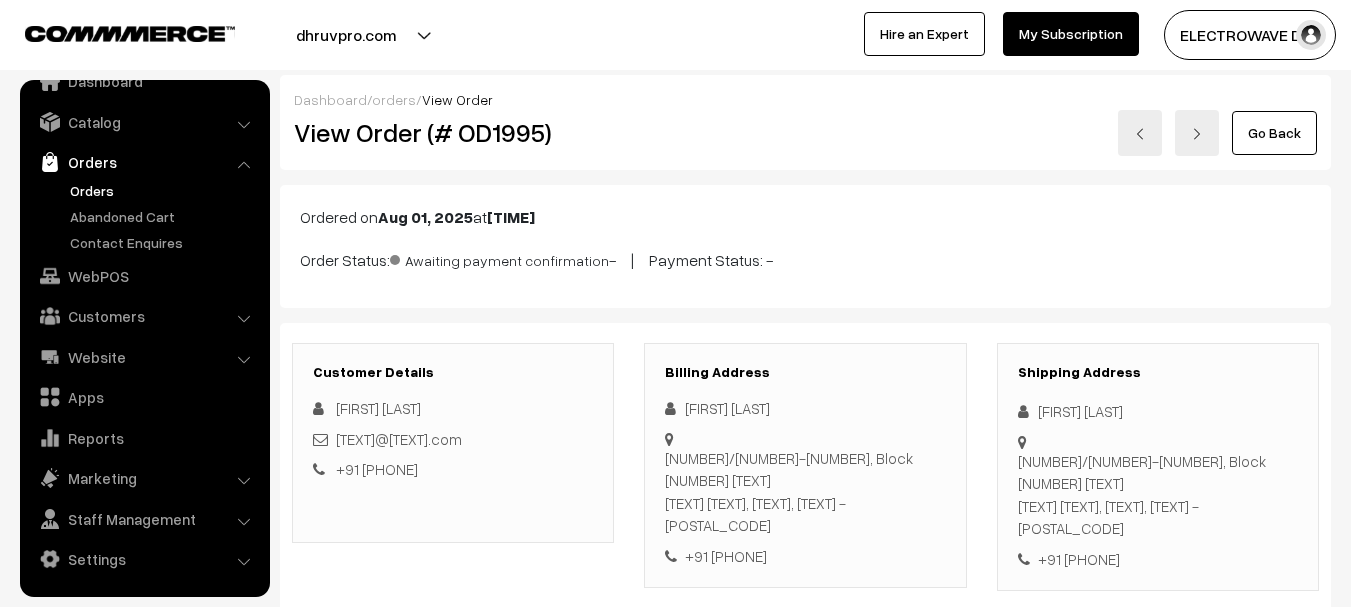 drag, startPoint x: 1033, startPoint y: 406, endPoint x: 1173, endPoint y: 502, distance: 169.75276 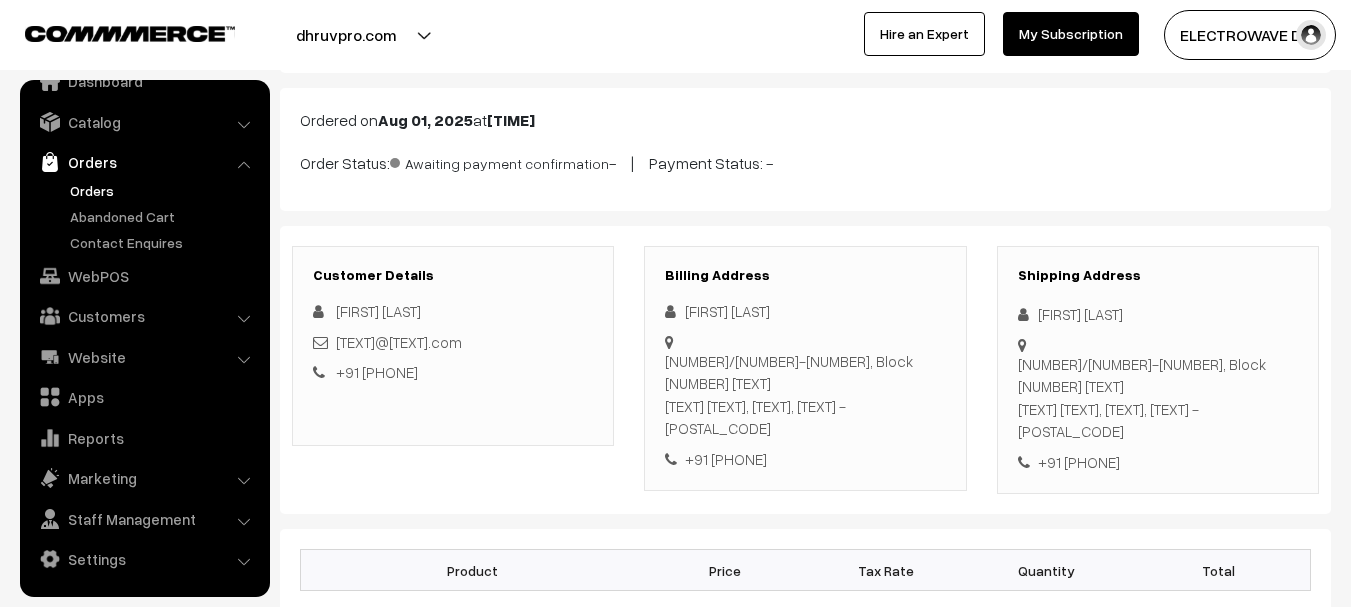 scroll, scrollTop: 0, scrollLeft: 0, axis: both 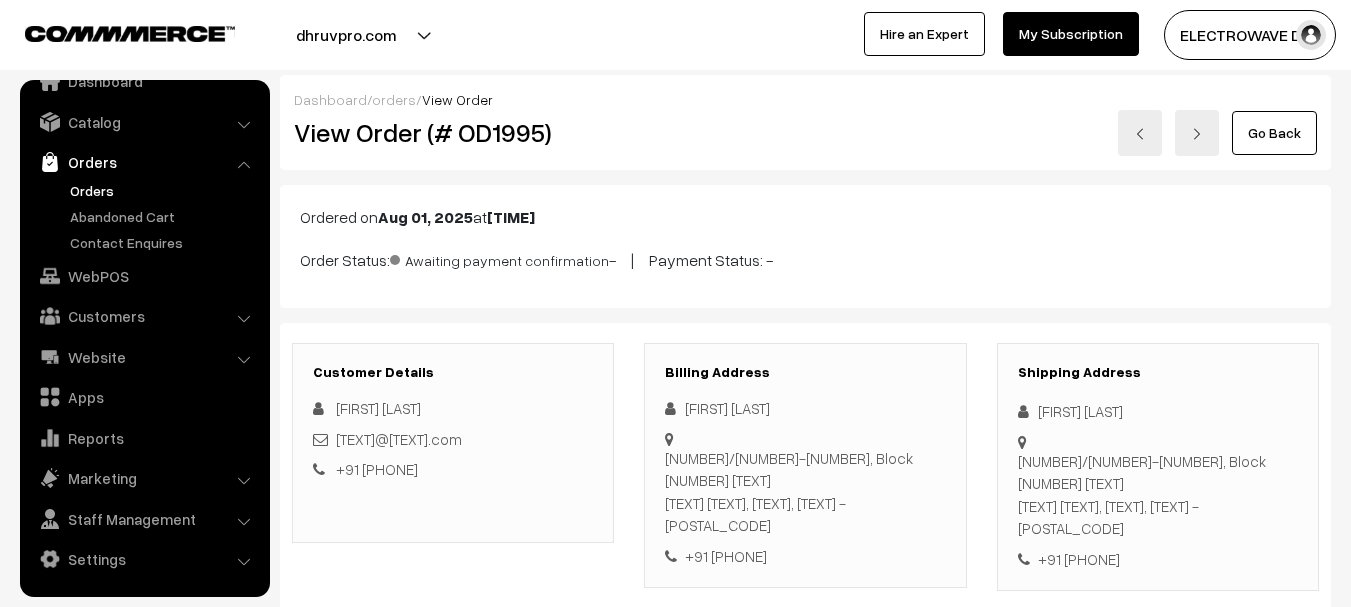 click on "Billing Address" at bounding box center [805, 372] 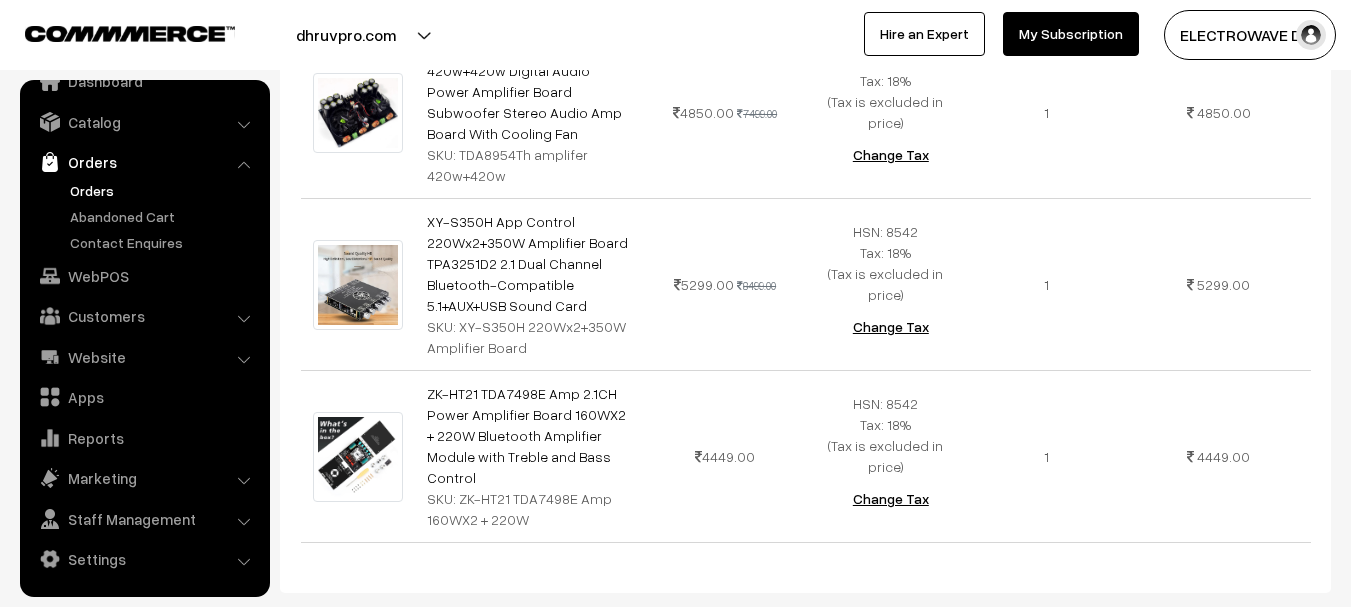 scroll, scrollTop: 1700, scrollLeft: 0, axis: vertical 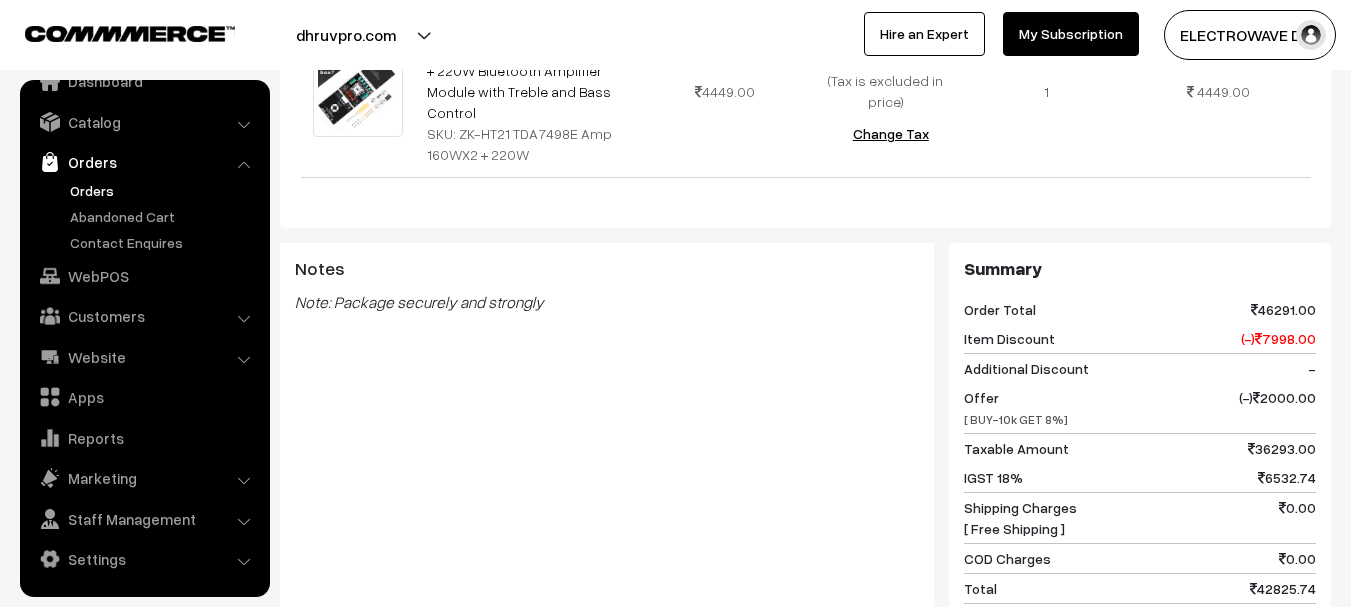 click on "Orders" at bounding box center (164, 190) 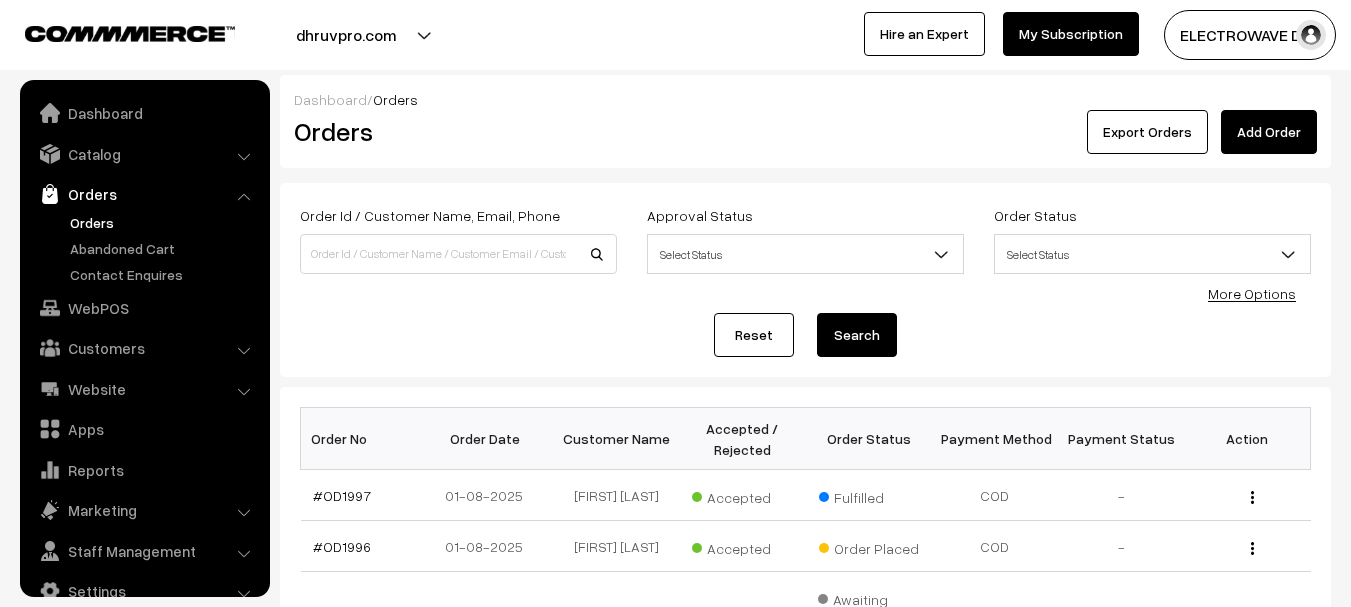 scroll, scrollTop: 0, scrollLeft: 0, axis: both 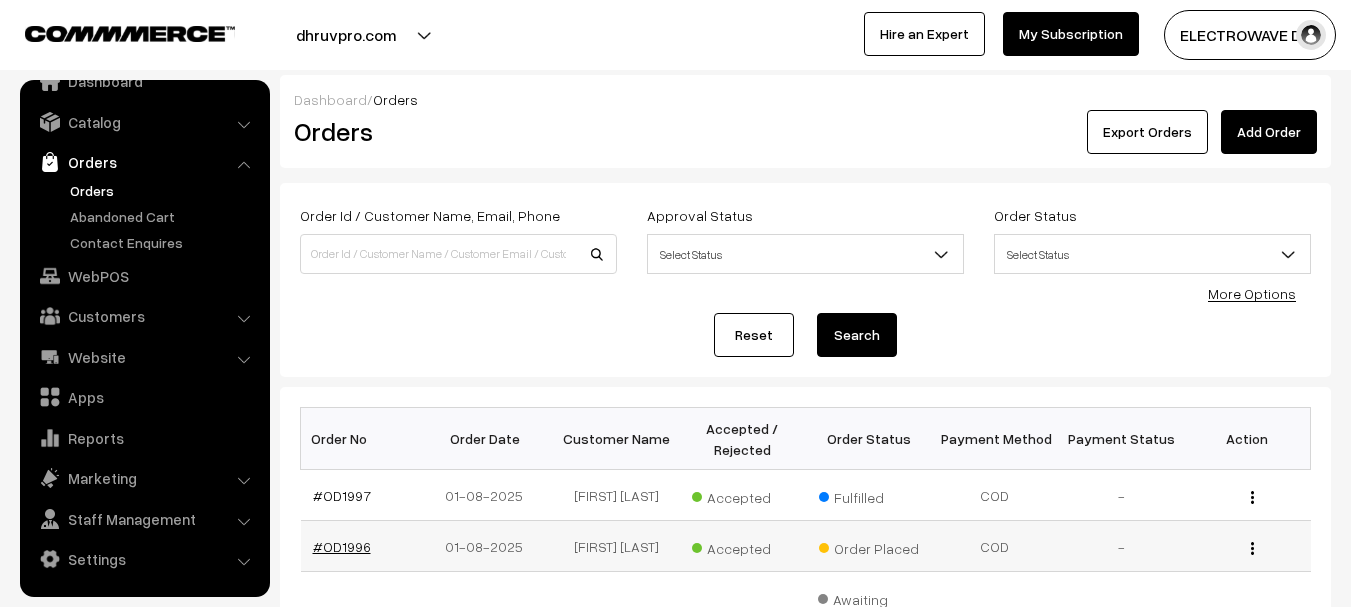 click on "#OD1996" at bounding box center [342, 546] 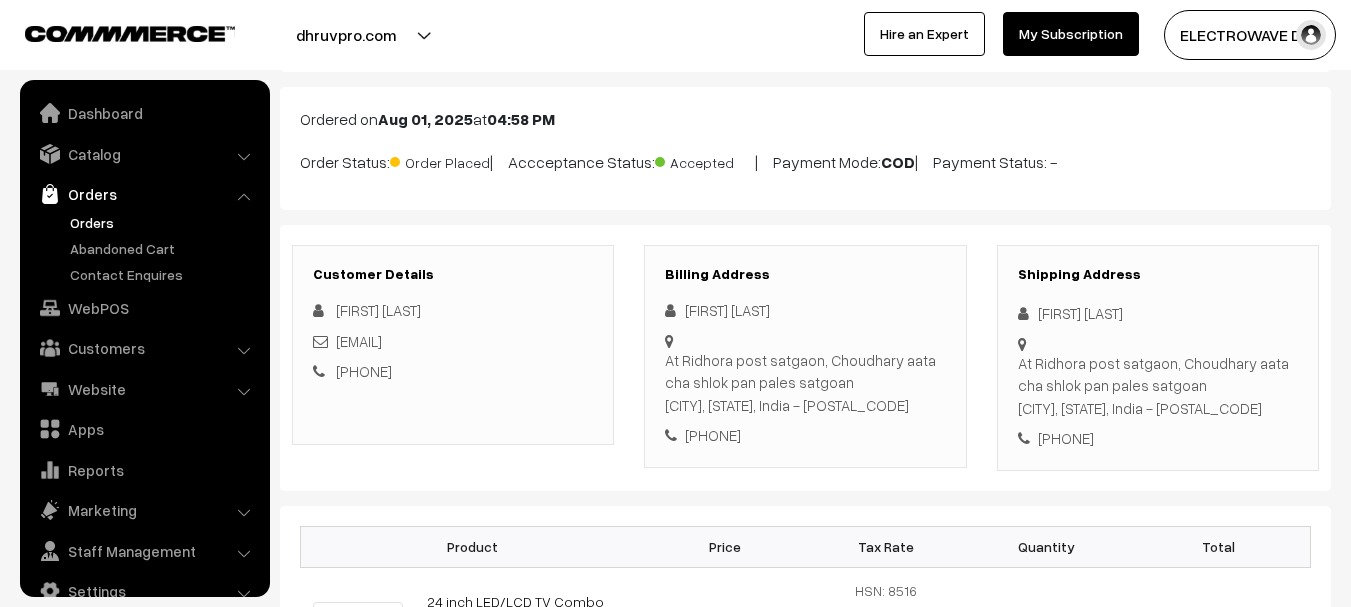 scroll, scrollTop: 98, scrollLeft: 0, axis: vertical 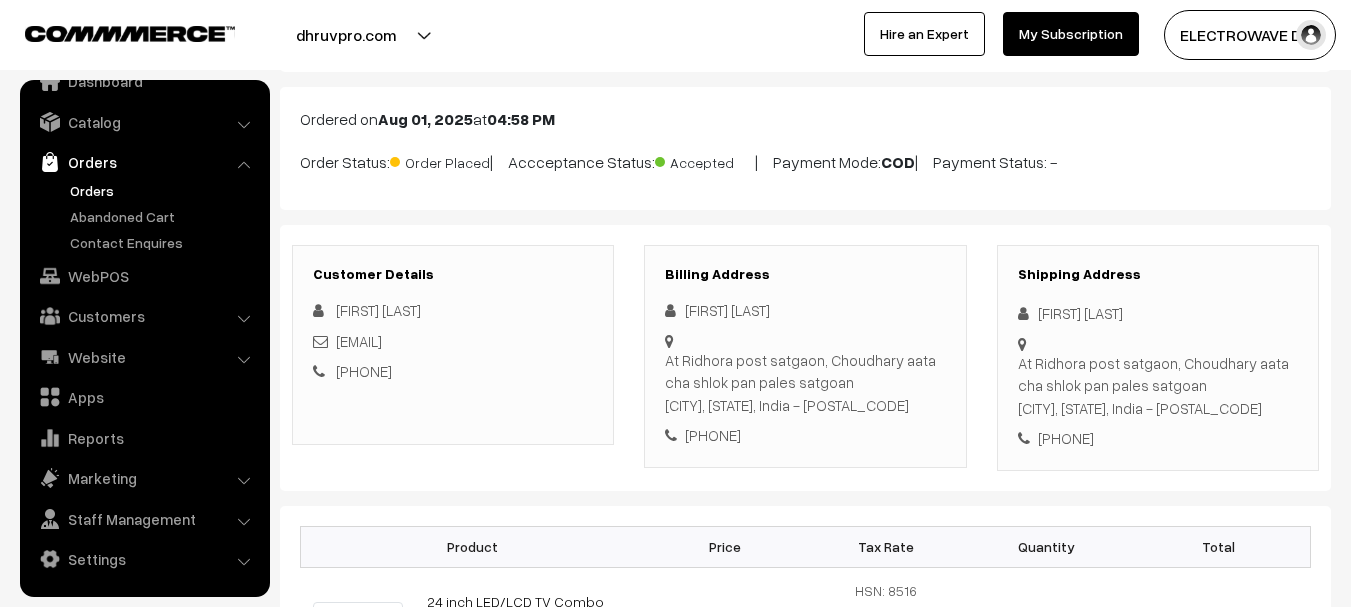 click on "[FIRST] [LAST]" at bounding box center (1158, 313) 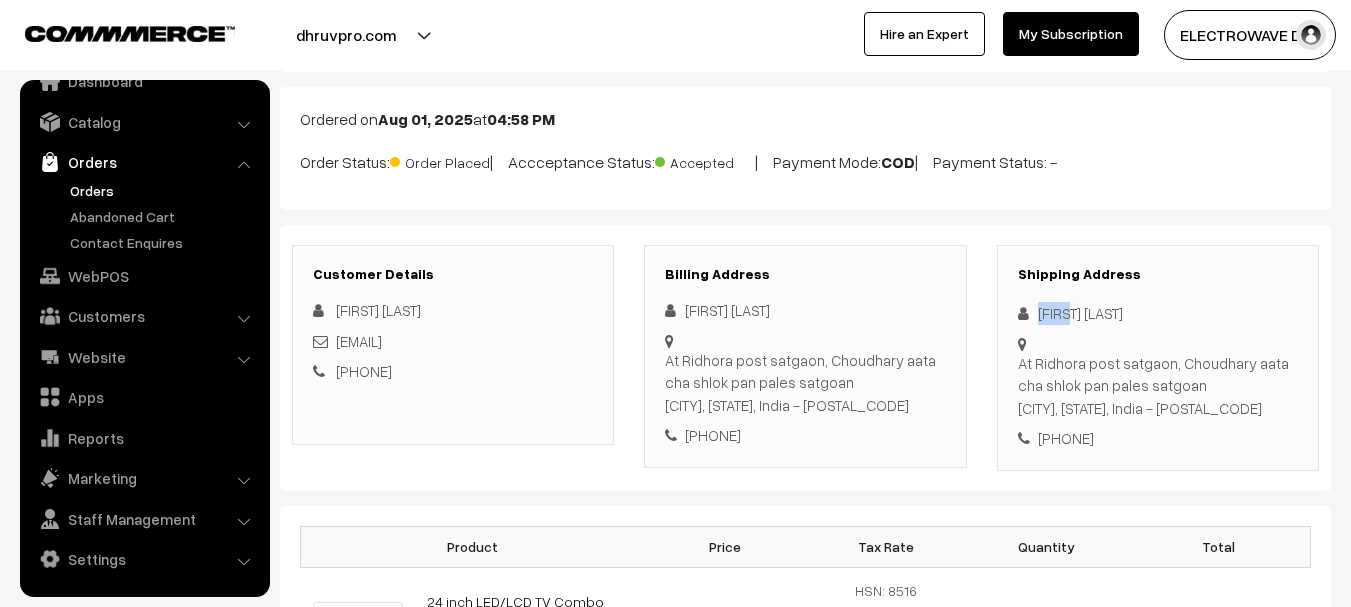 click on "[FIRST] [LAST]" at bounding box center (1158, 313) 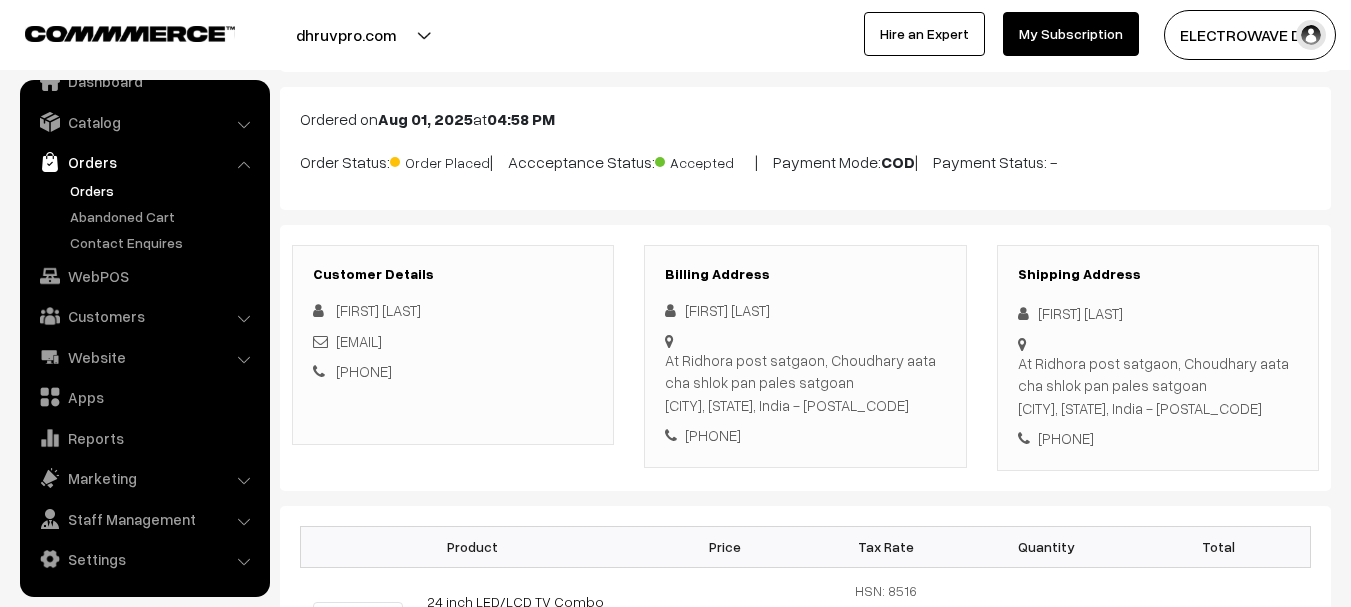 click on "Amit Dhengare" at bounding box center [1158, 313] 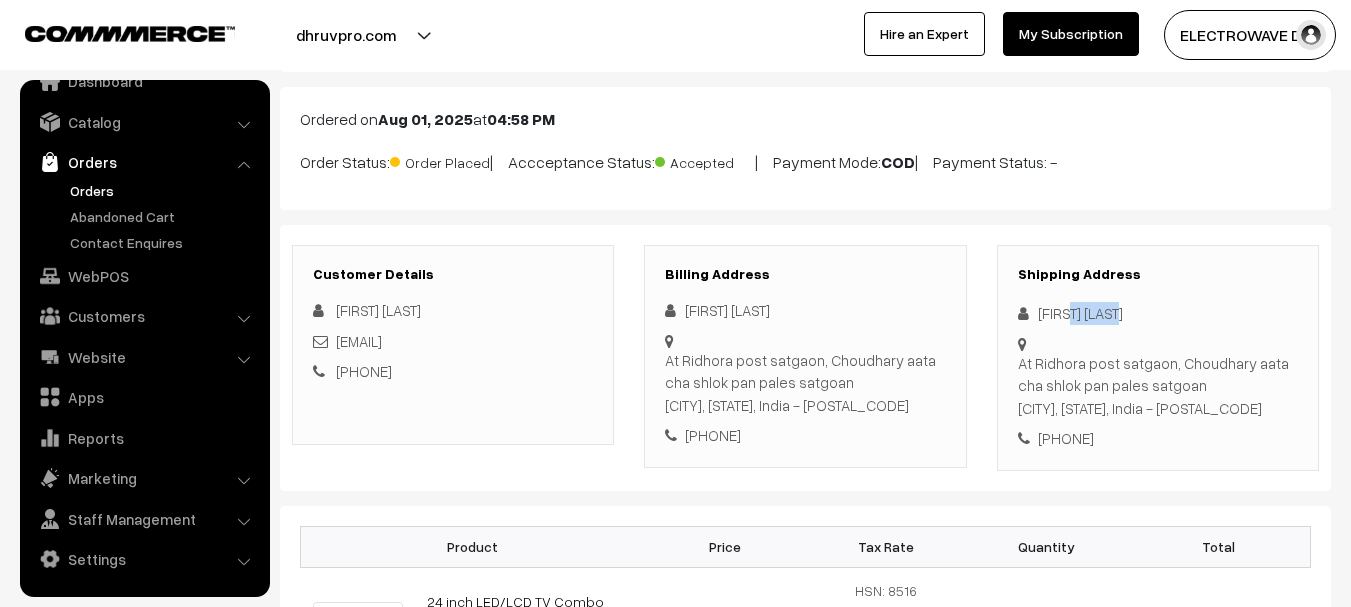 click on "Amit Dhengare" at bounding box center [1158, 313] 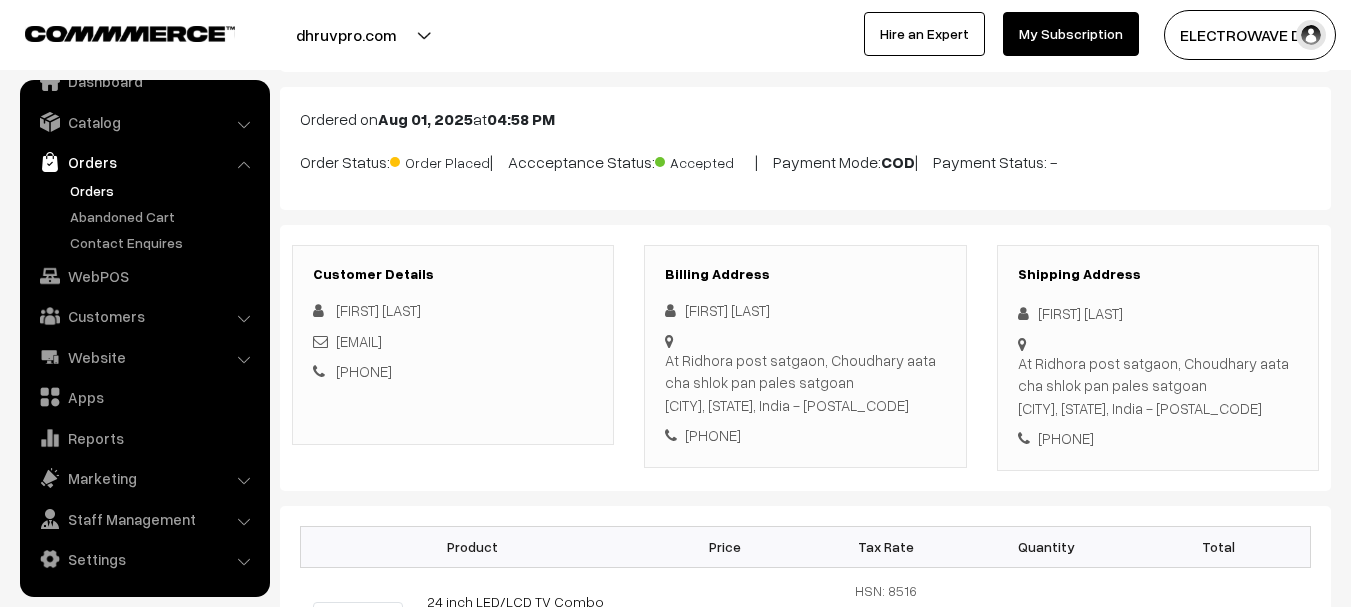 click on "+91 6266085808" at bounding box center (1158, 438) 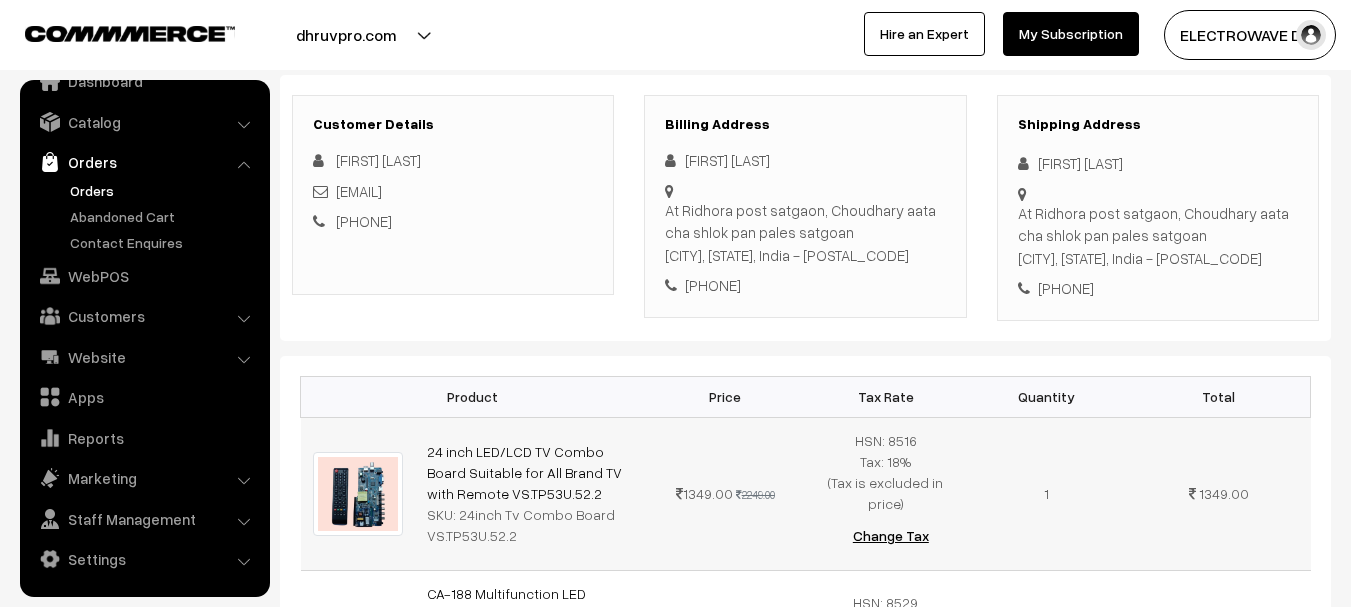 scroll, scrollTop: 398, scrollLeft: 0, axis: vertical 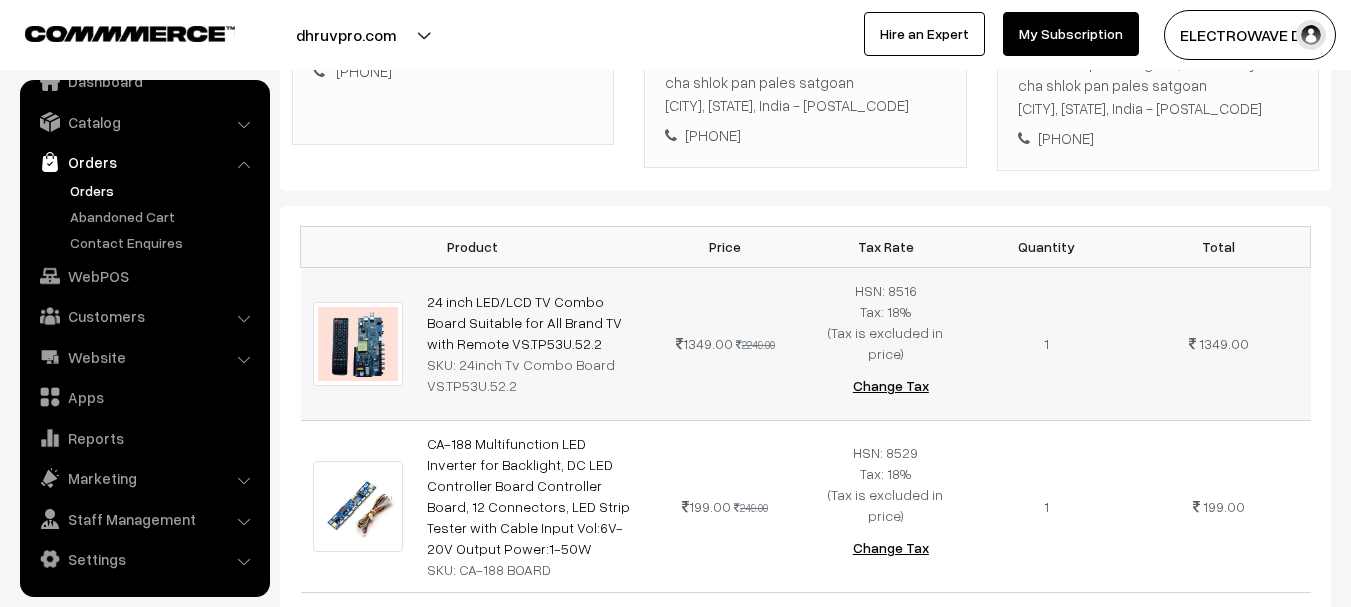 copy on "24 inch LED/LCD TV Combo Board Suitable for All Brand TV with Remote VS.TP53U.52.2" 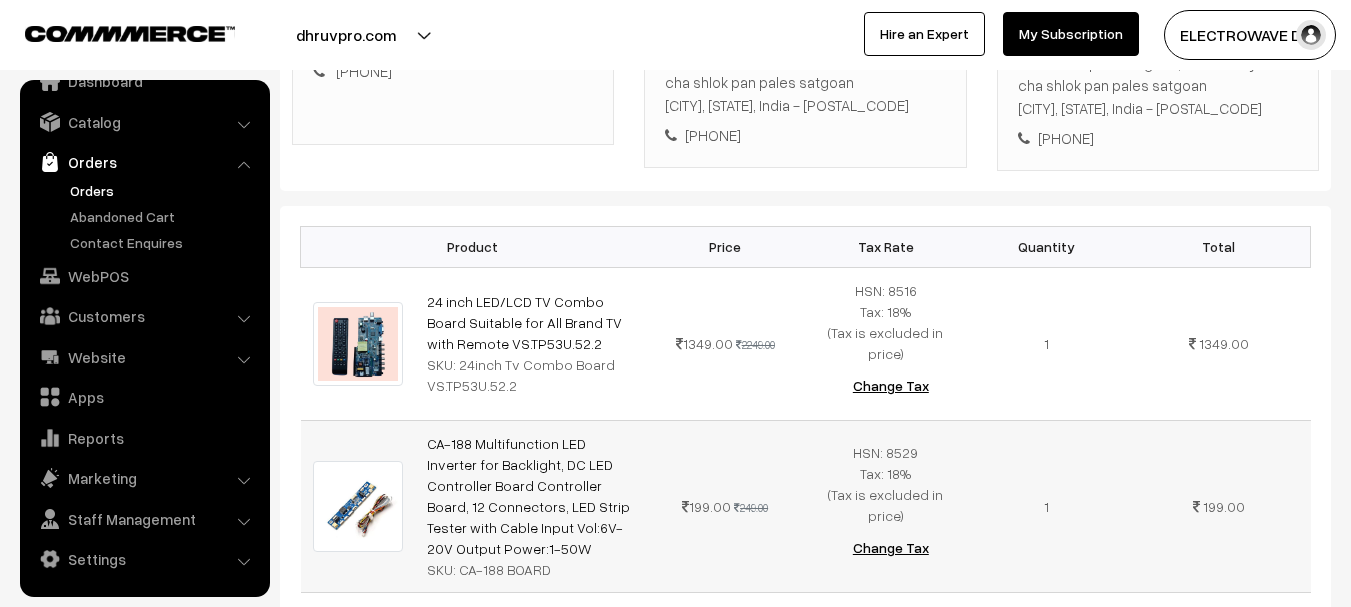 copy on "CA-188 Multifunction LED Inverter for Backlight, DC LED Controller Board Controller Board, 12 Connectors, LED Strip Tester with Cable Input Vol:6V-20V Output Power:1-50W" 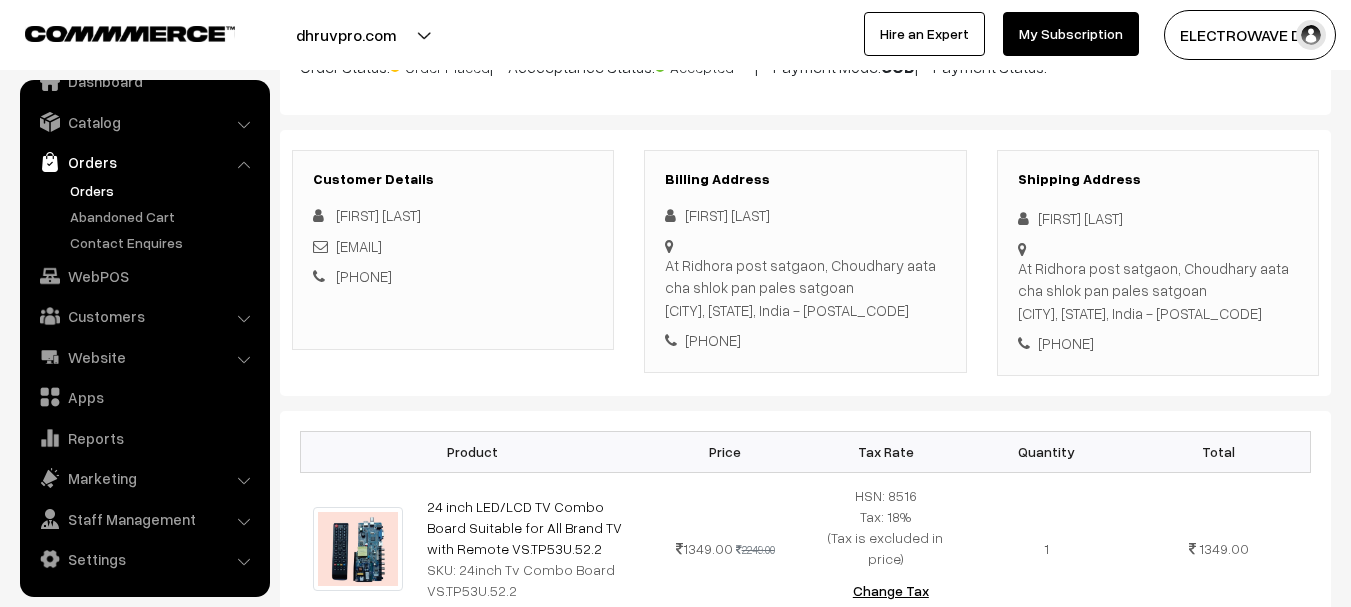 scroll, scrollTop: 0, scrollLeft: 0, axis: both 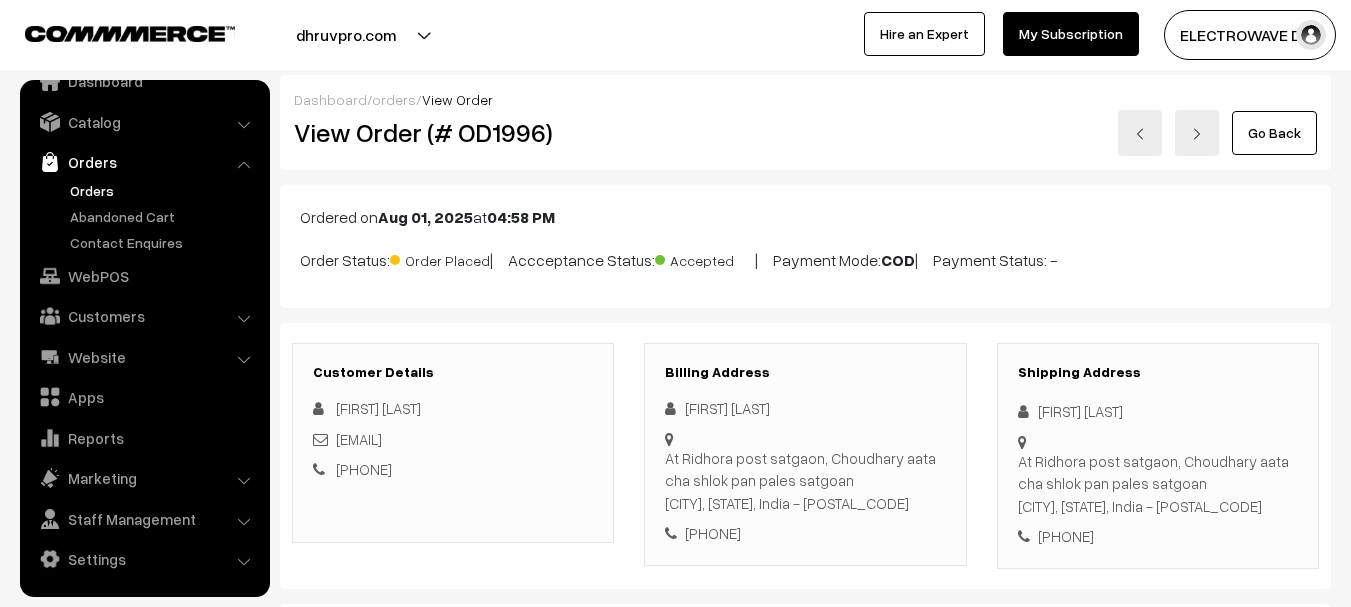 click on "View Order (# OD1996)" at bounding box center (454, 132) 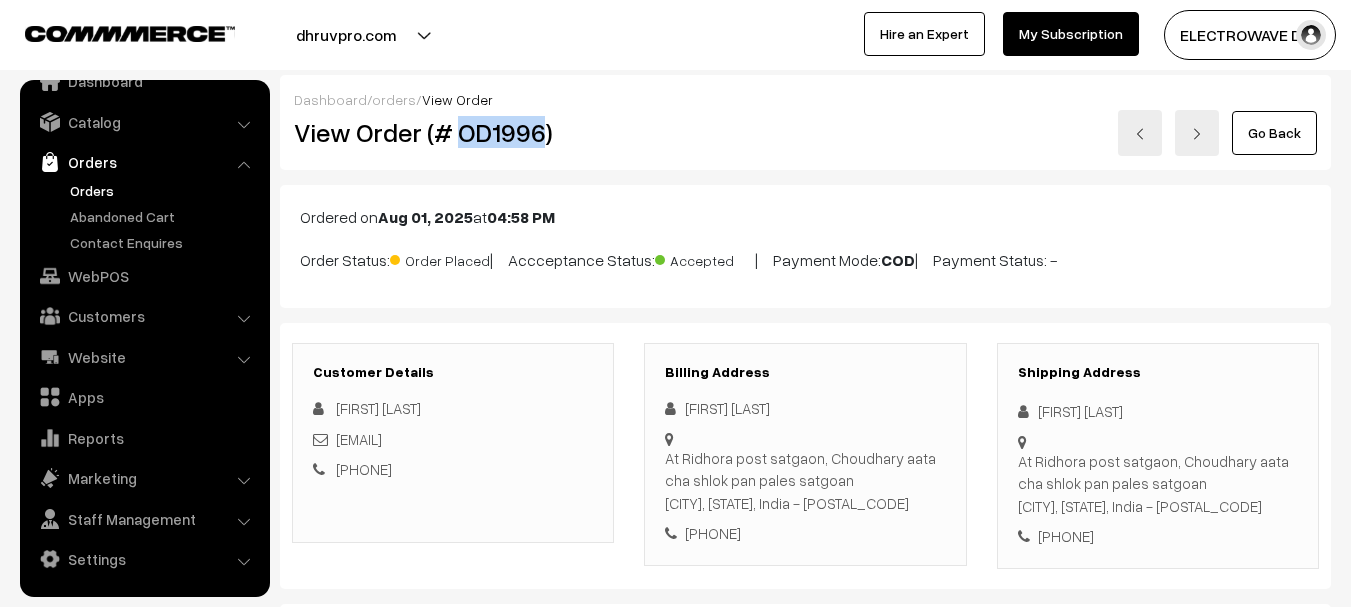click on "View Order (# OD1996)" at bounding box center [454, 132] 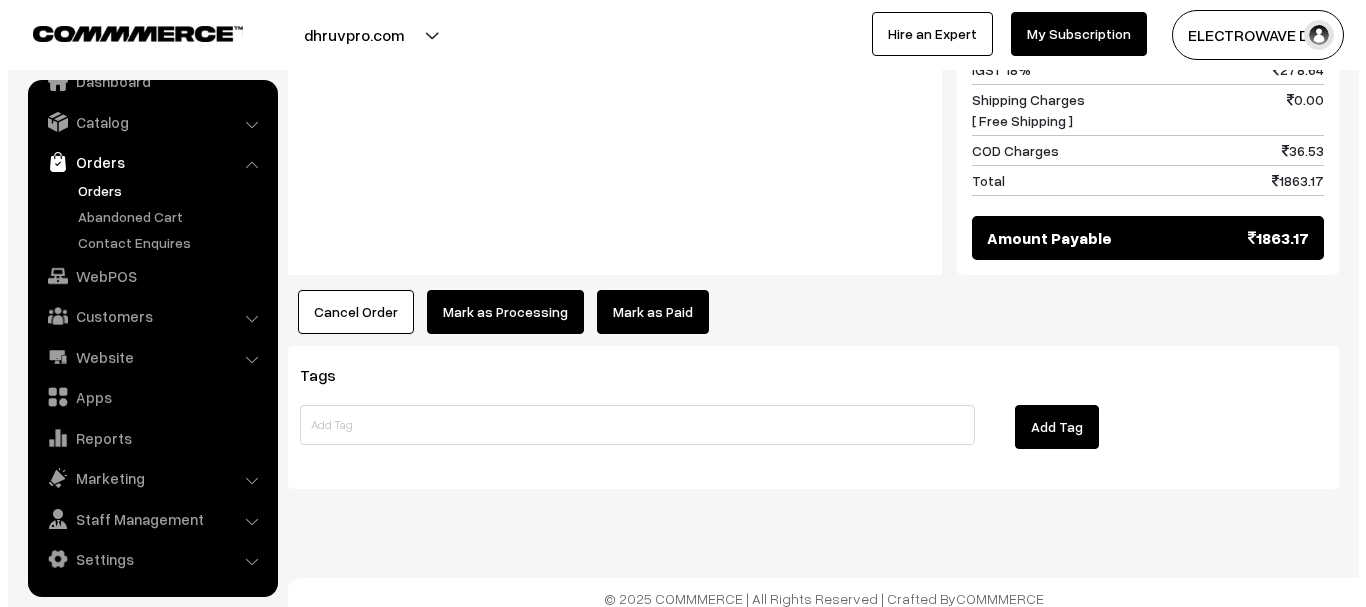 scroll, scrollTop: 1212, scrollLeft: 0, axis: vertical 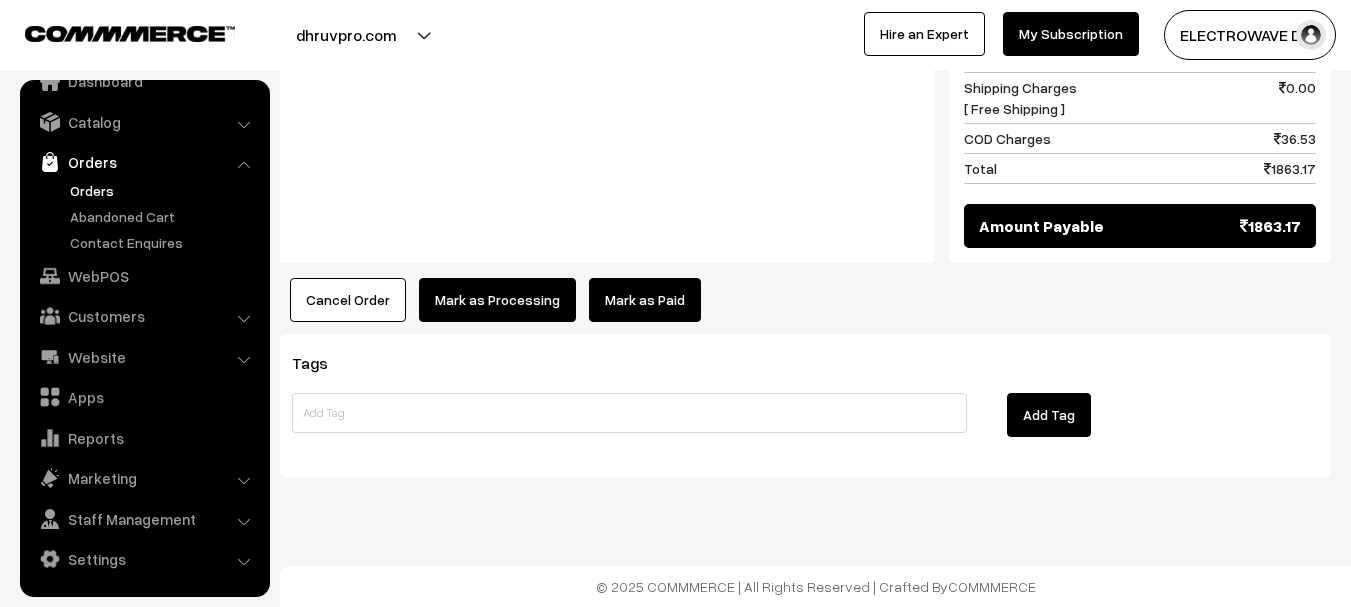 click on "Dashboard  /
orders  /
View Order
View Order (# OD1996)
Go Back
Ordered on  Aug 01, 2025  at  04:58 PM
Order Status:
Order Placed
|
Accceptance Status:
Accepted
|
Payment Mode:
COD
|
Payment Status:
-" at bounding box center [805, -330] 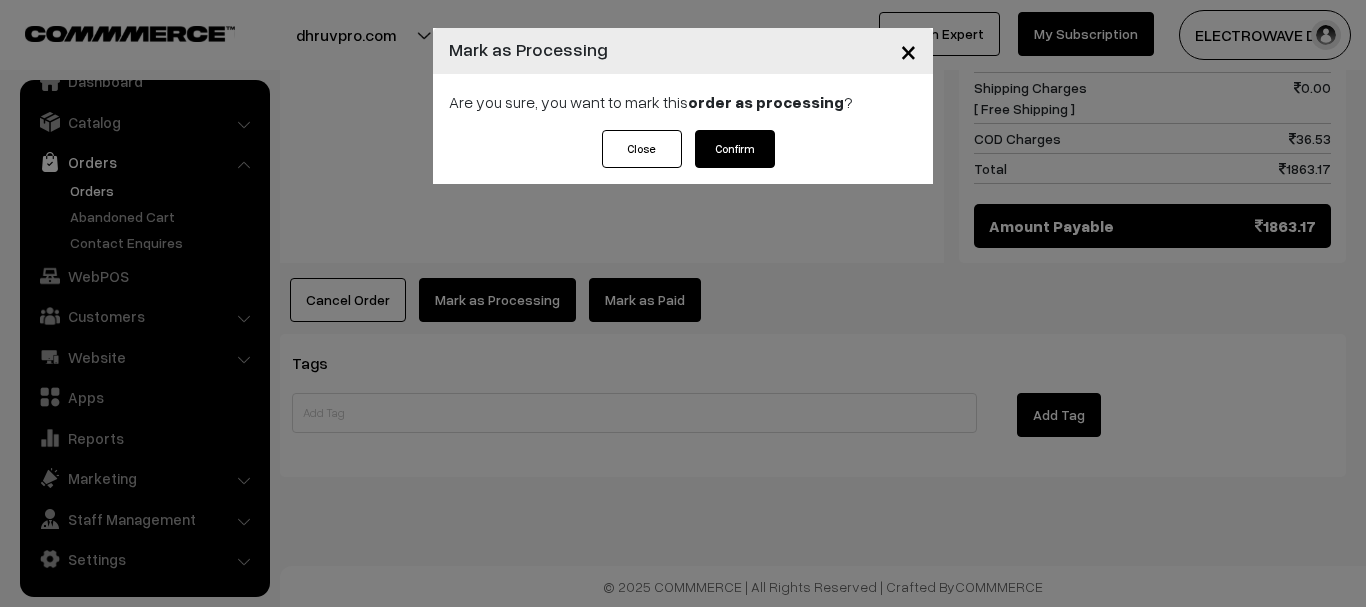 click on "Confirm" at bounding box center (735, 149) 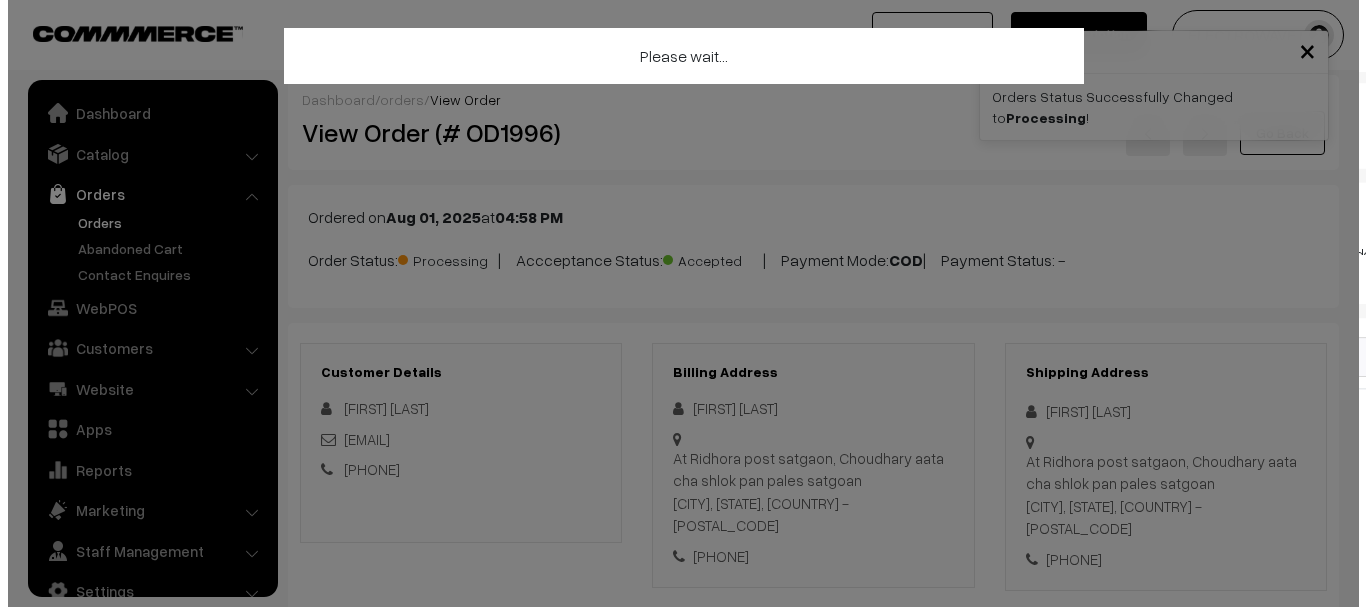 scroll, scrollTop: 1100, scrollLeft: 0, axis: vertical 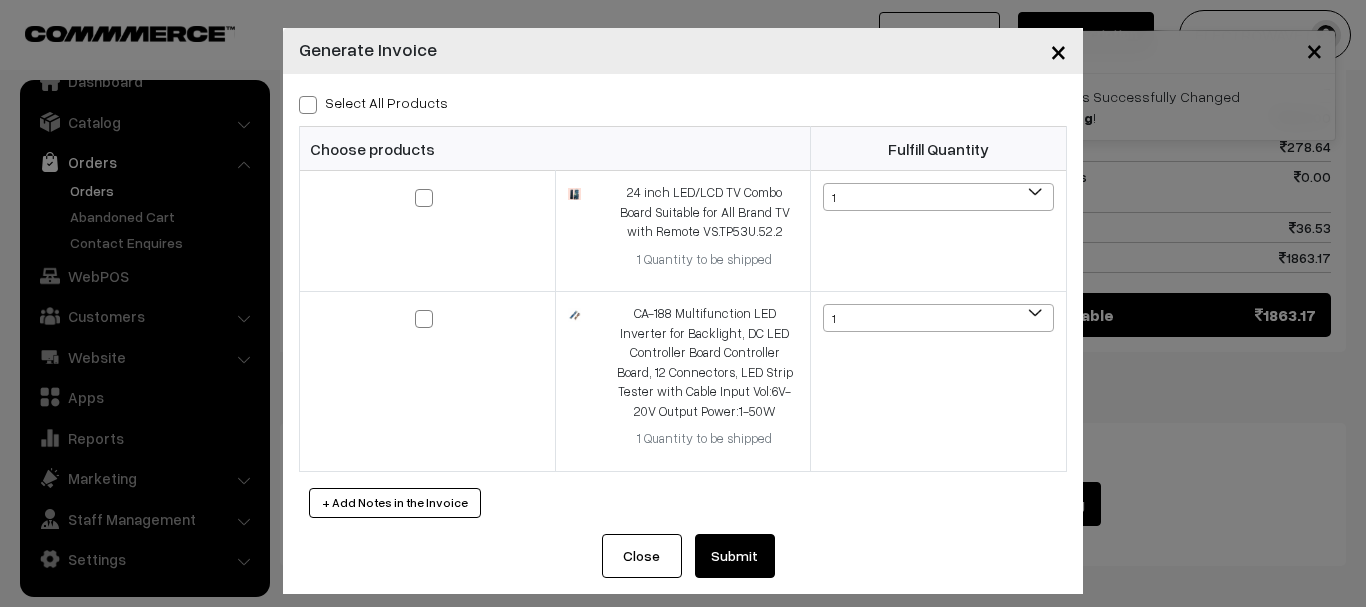 click at bounding box center [308, 105] 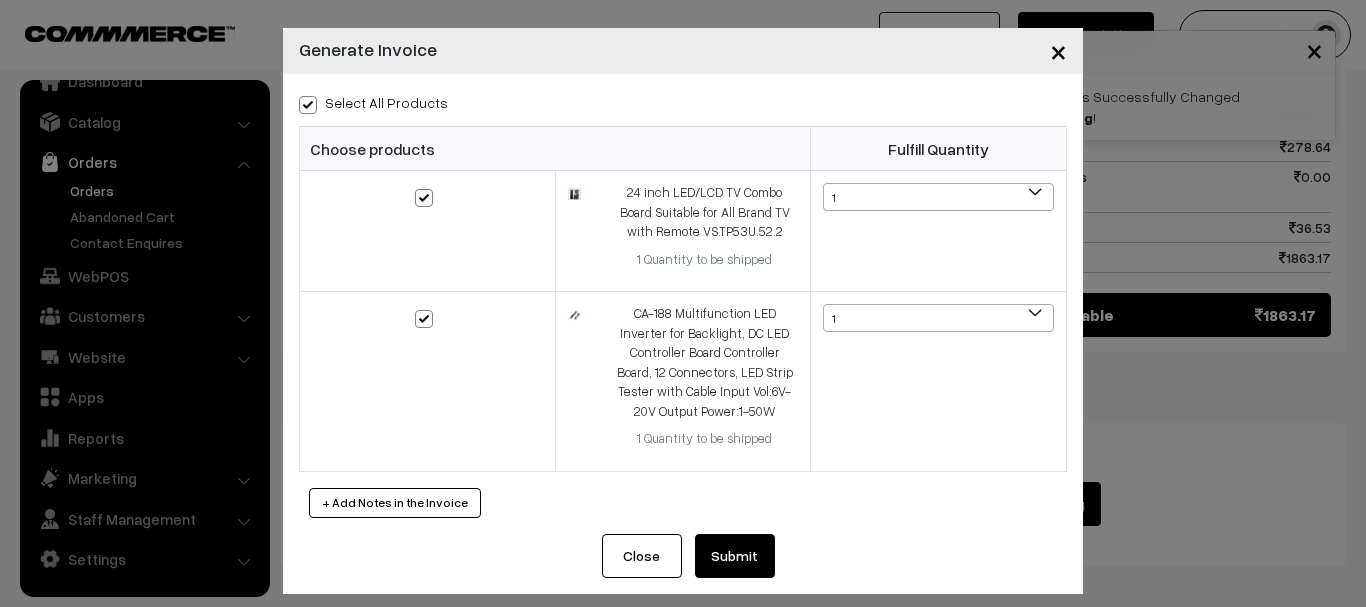 checkbox on "true" 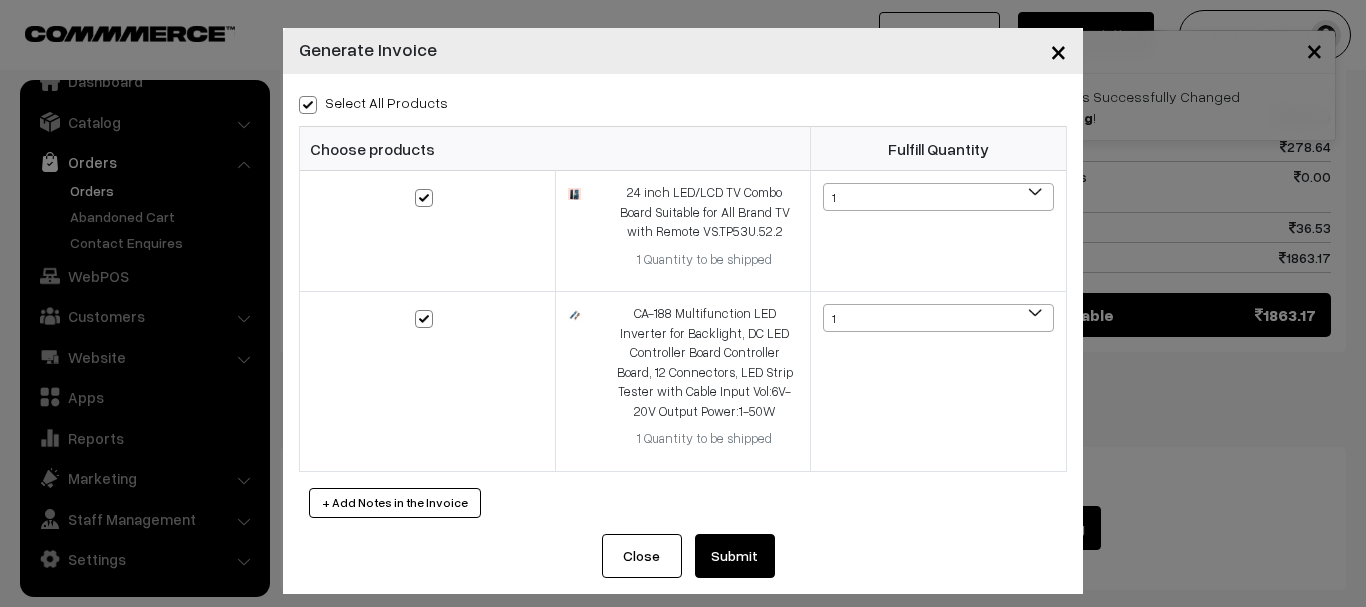 click on "Submit" at bounding box center (735, 556) 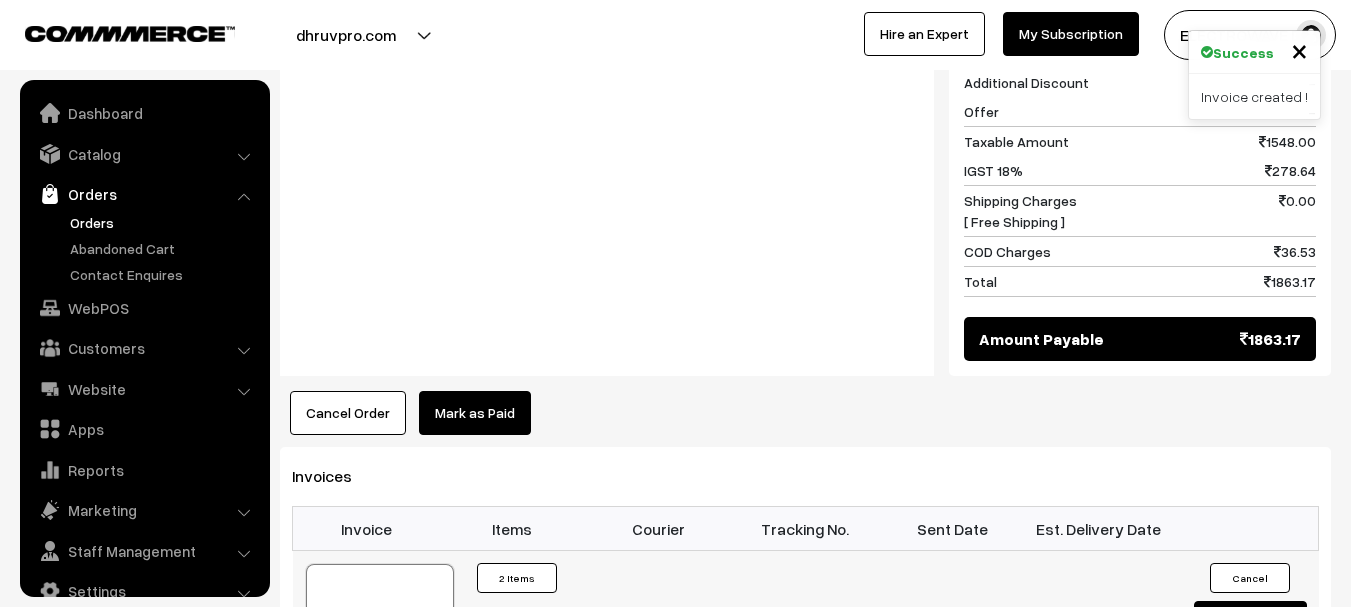 scroll, scrollTop: 1098, scrollLeft: 0, axis: vertical 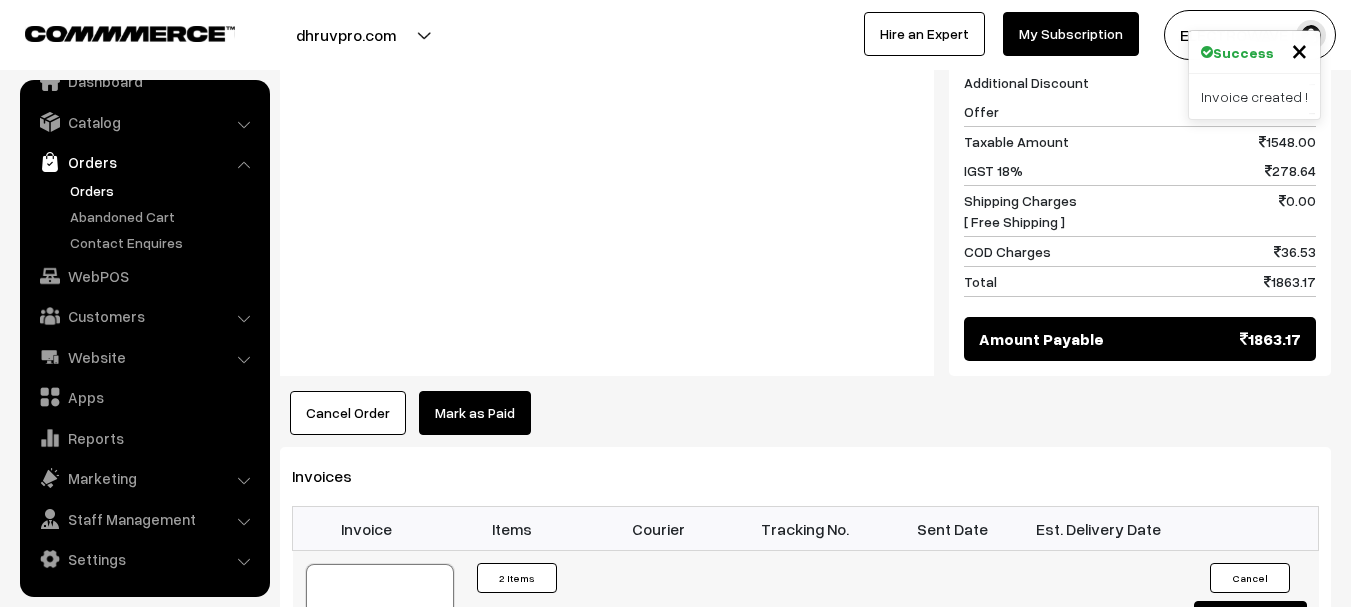 click at bounding box center [380, 614] 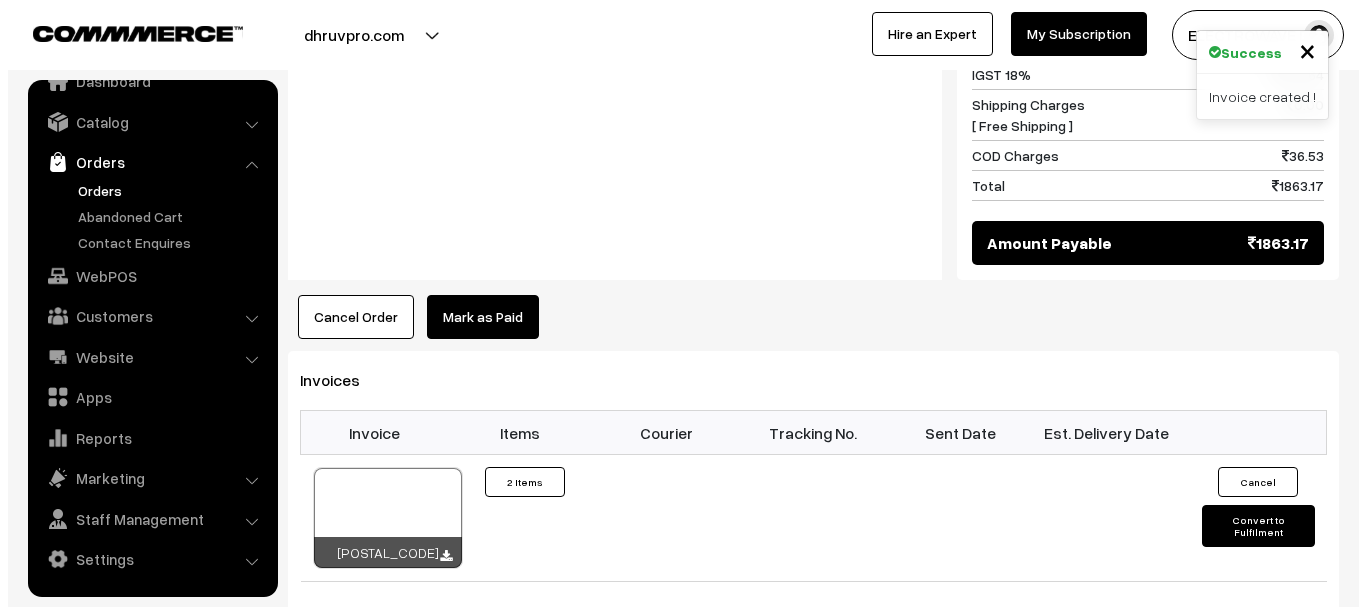 scroll, scrollTop: 1298, scrollLeft: 0, axis: vertical 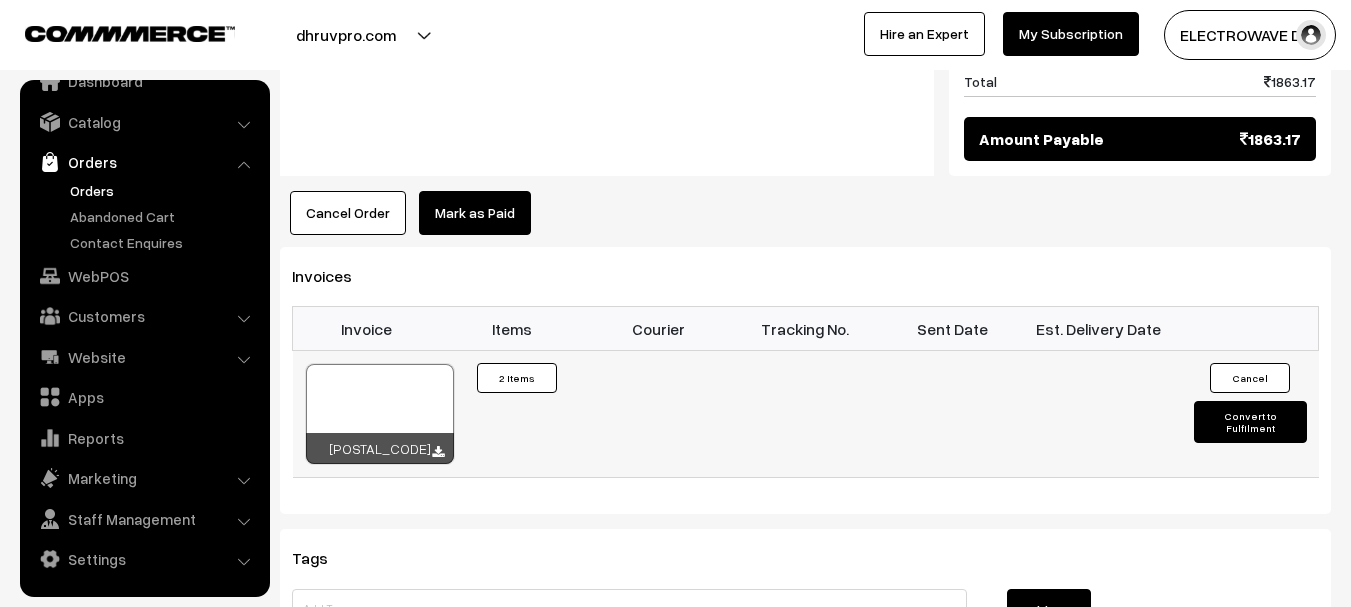 click on "Convert to Fulfilment" at bounding box center (1250, 422) 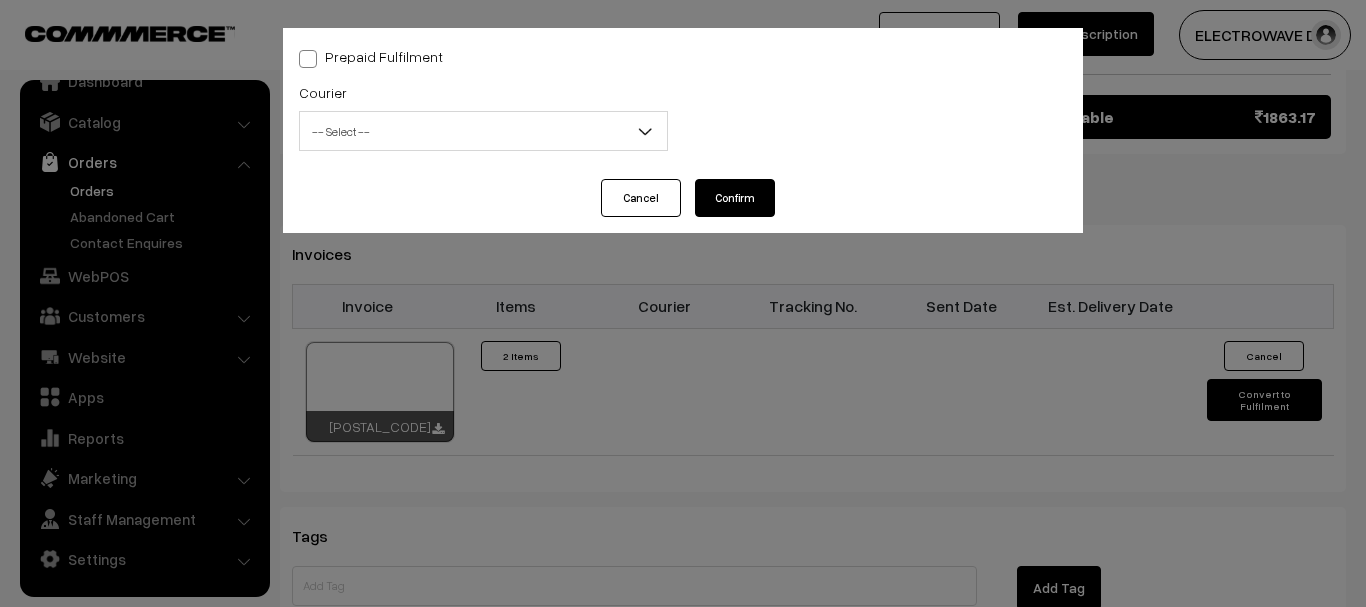 click on "-- Select --" at bounding box center (483, 131) 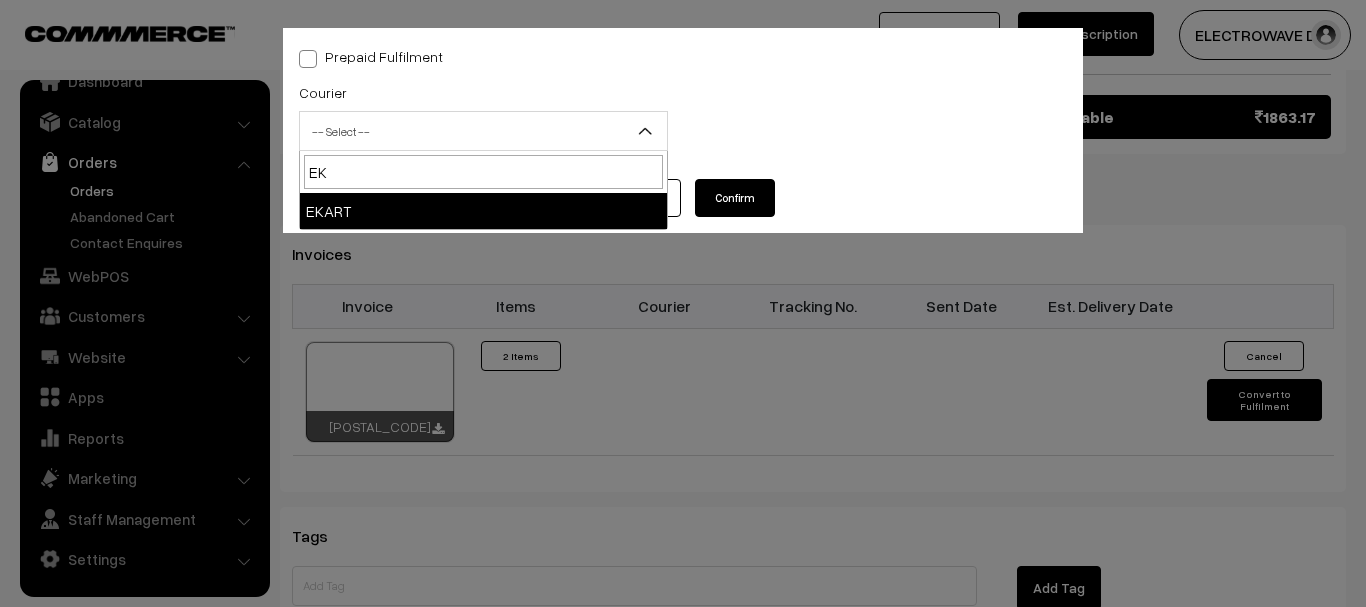 type on "EK" 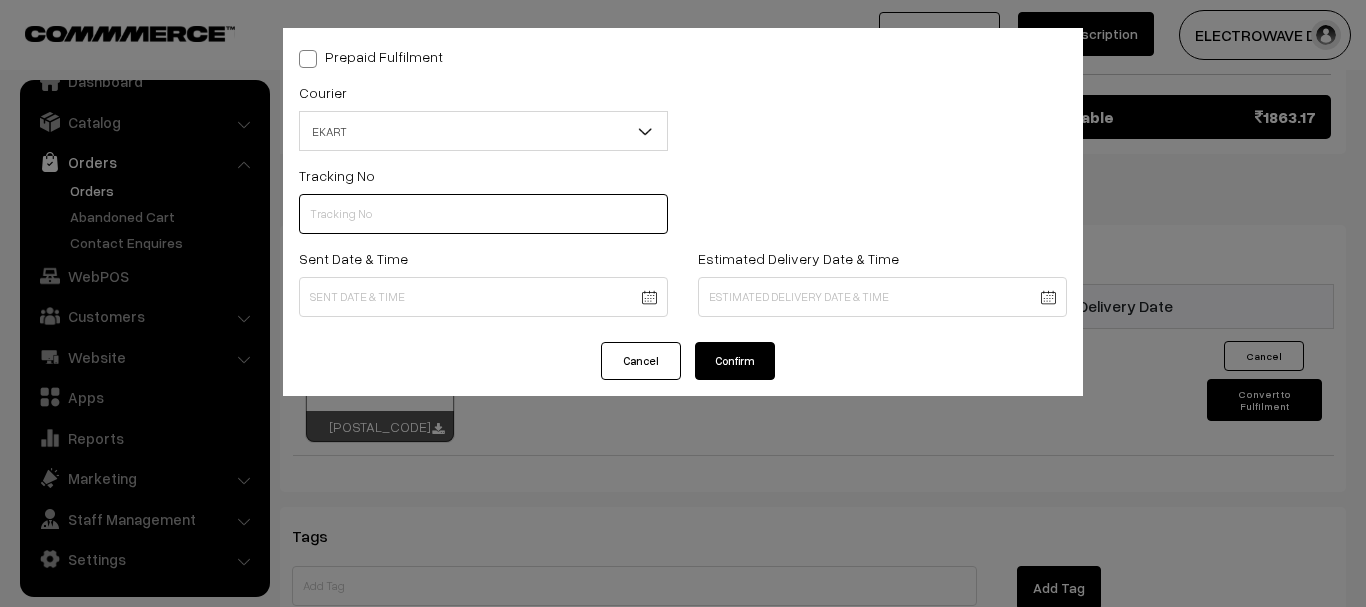 click at bounding box center (483, 214) 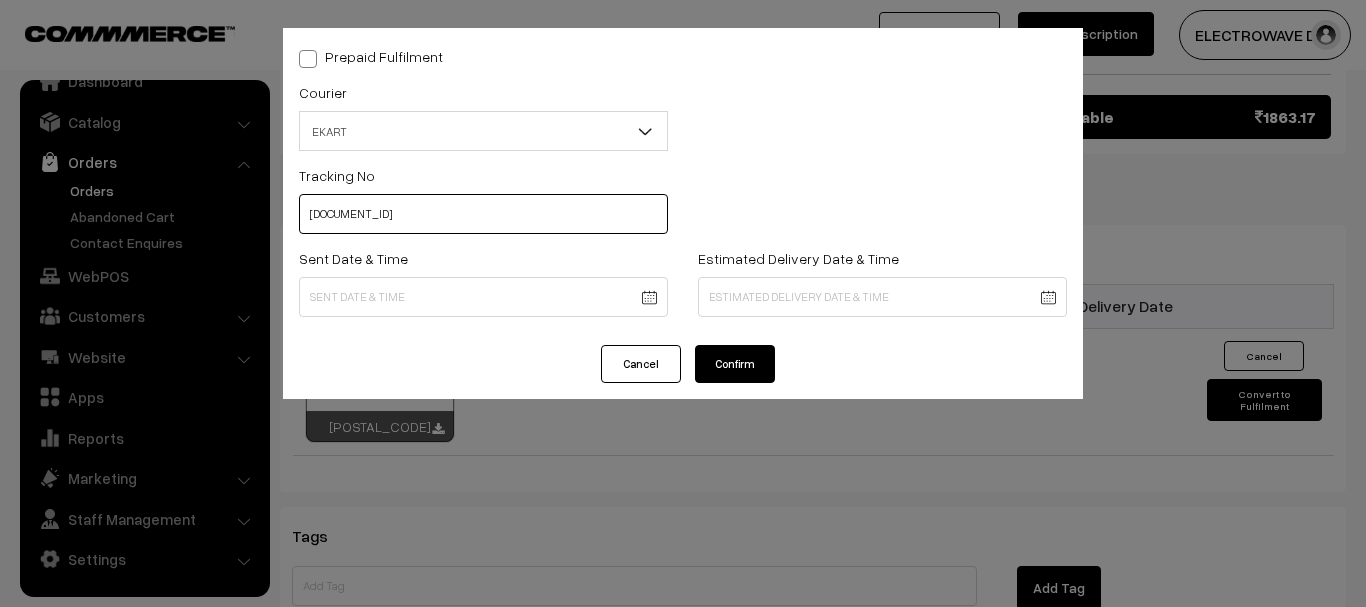 type on "SOSC1001859770" 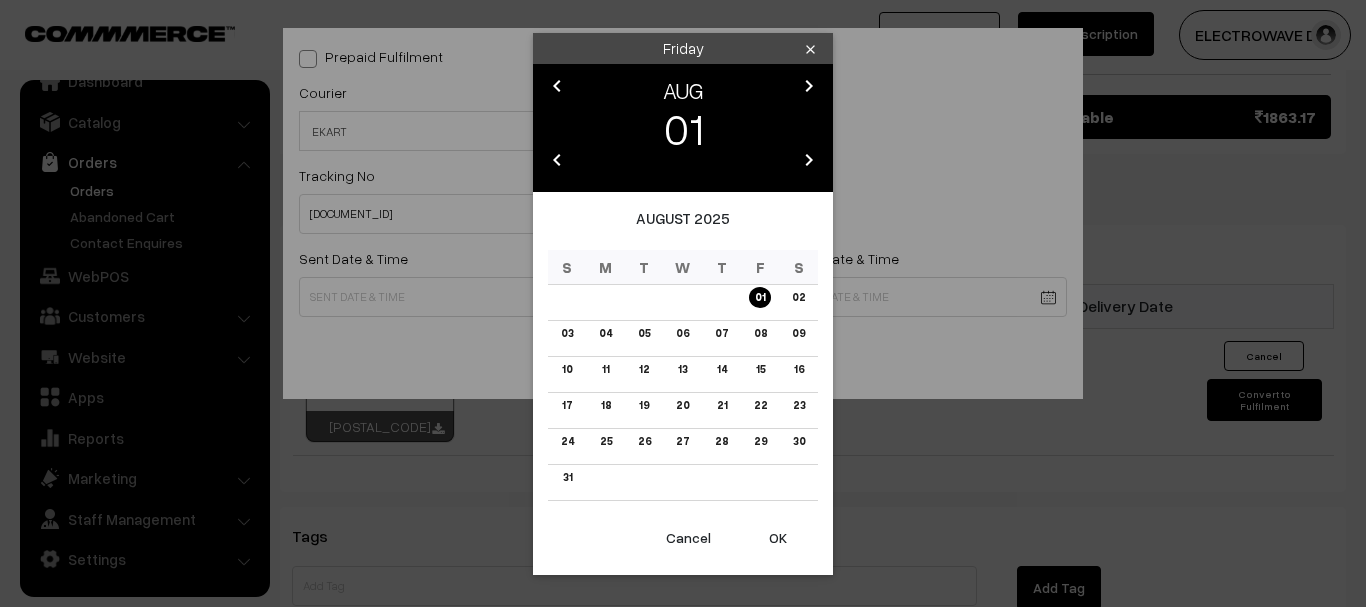 drag, startPoint x: 655, startPoint y: 293, endPoint x: 703, endPoint y: 467, distance: 180.49931 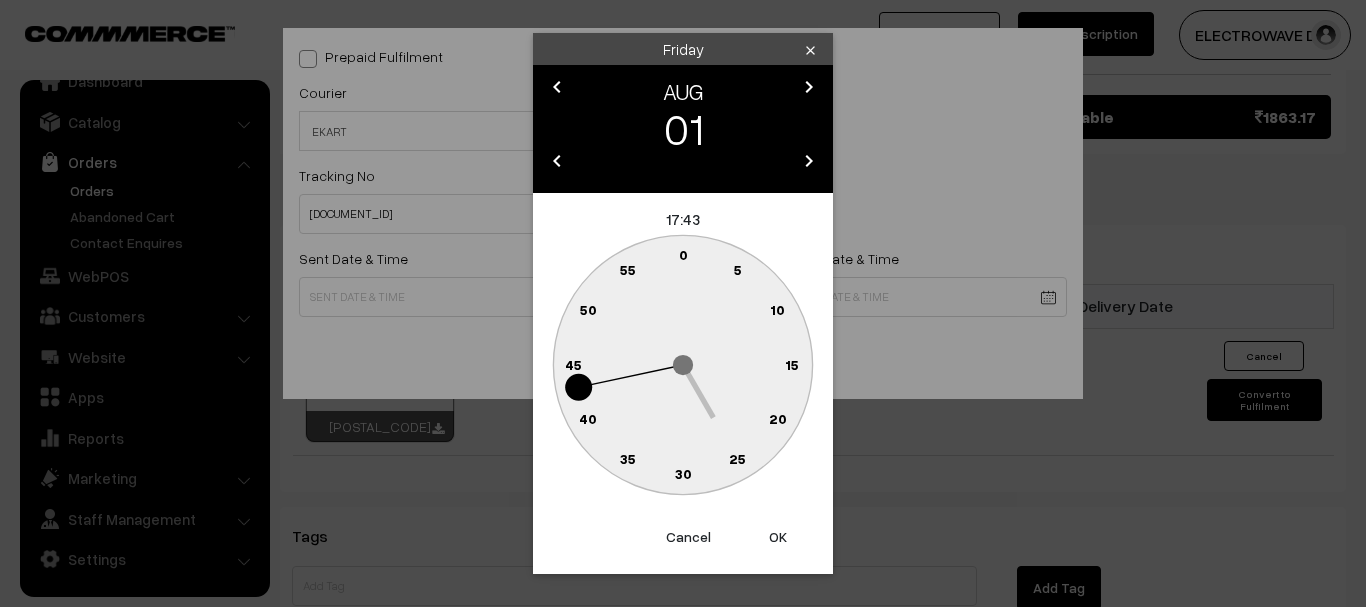 click on "OK" at bounding box center (778, 537) 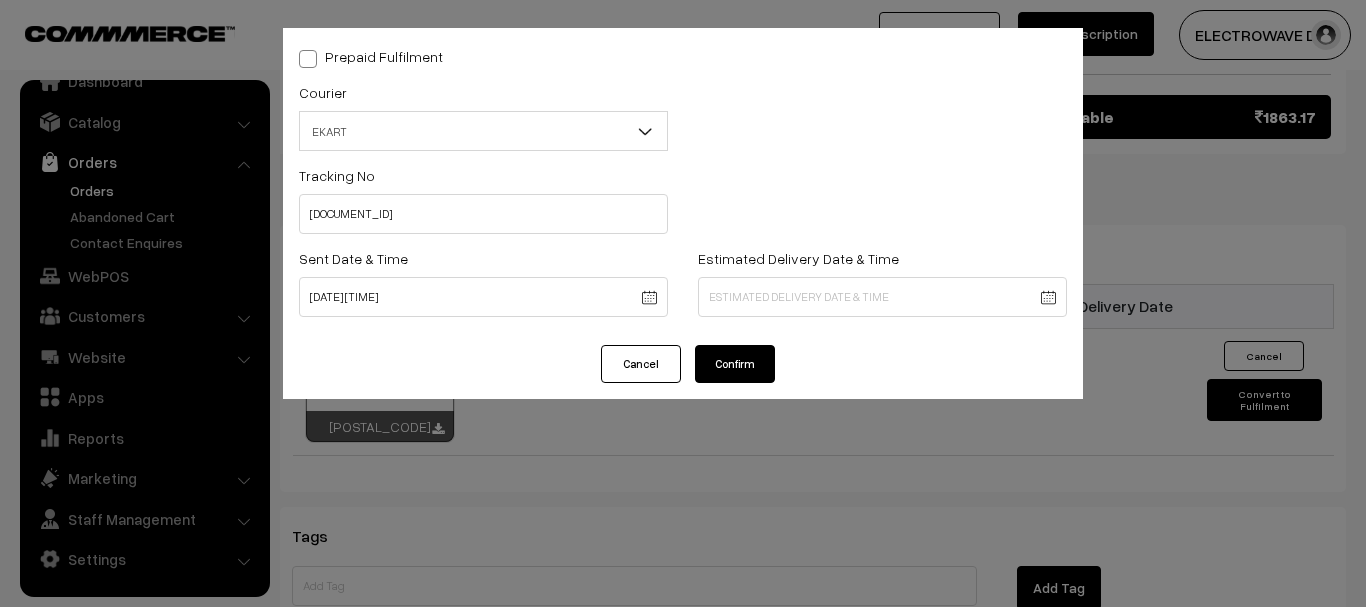 click on "Thank you for showing interest. Our team will call you shortly.
Close
dhruvpro.com
Go to Website
Create New Store" at bounding box center [683, -150] 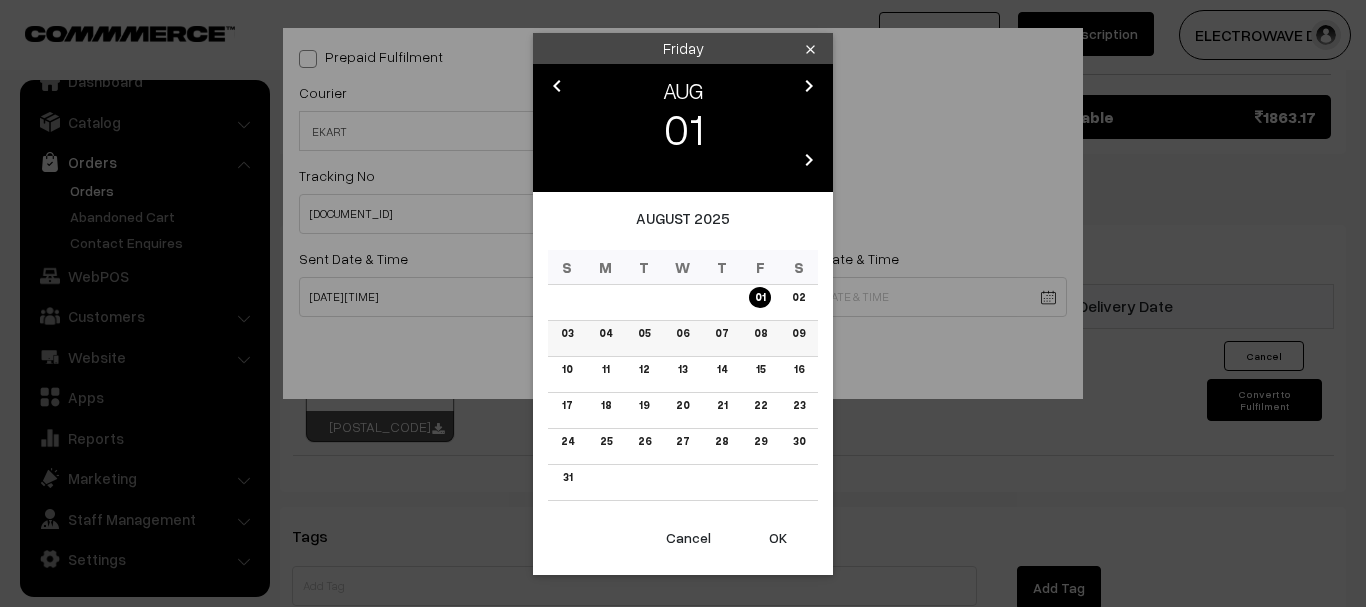 click on "07" at bounding box center [721, 333] 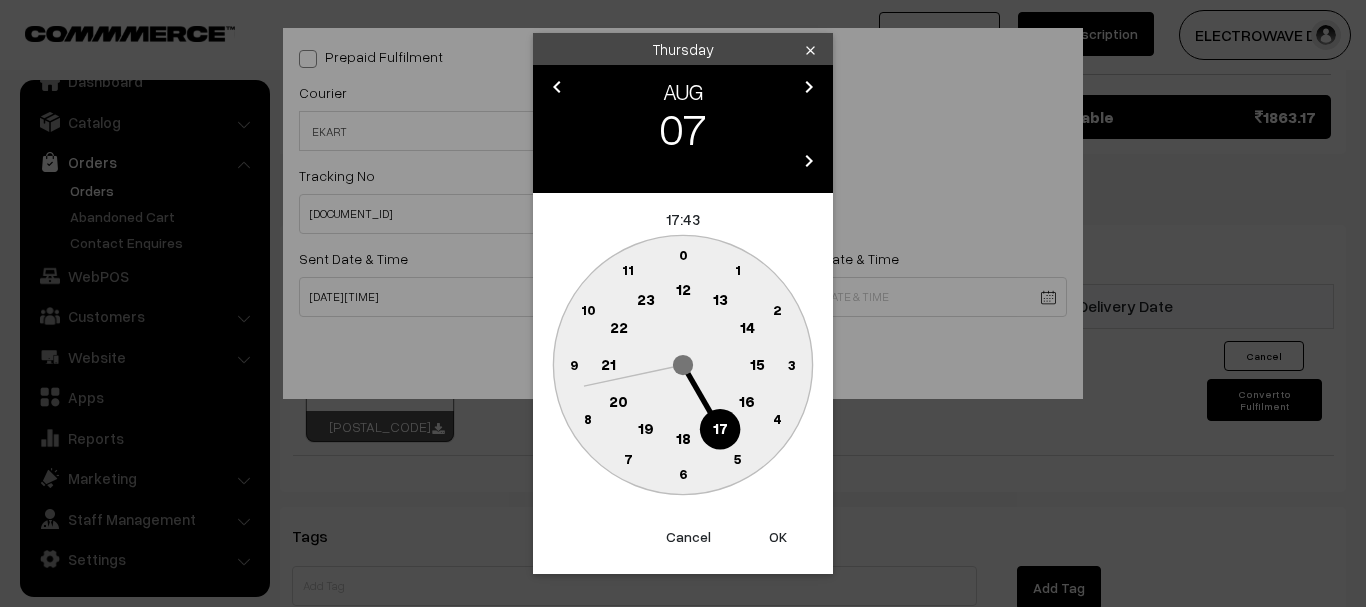 click on "OK" at bounding box center (778, 537) 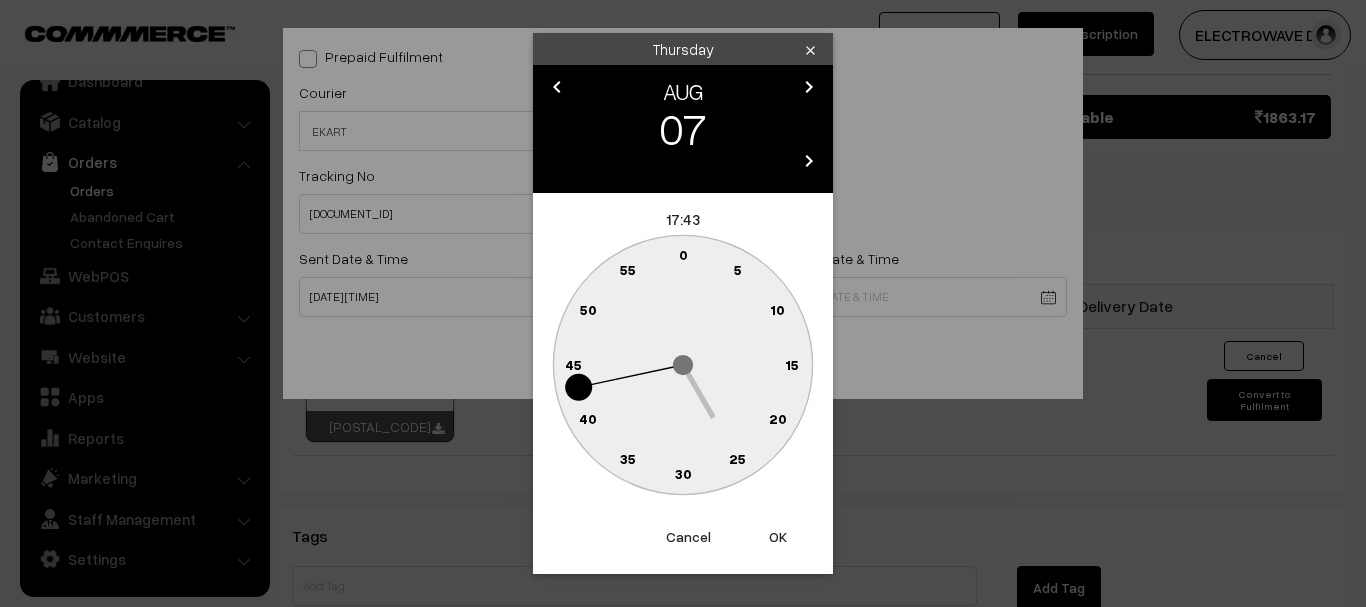 click on "OK" at bounding box center [778, 537] 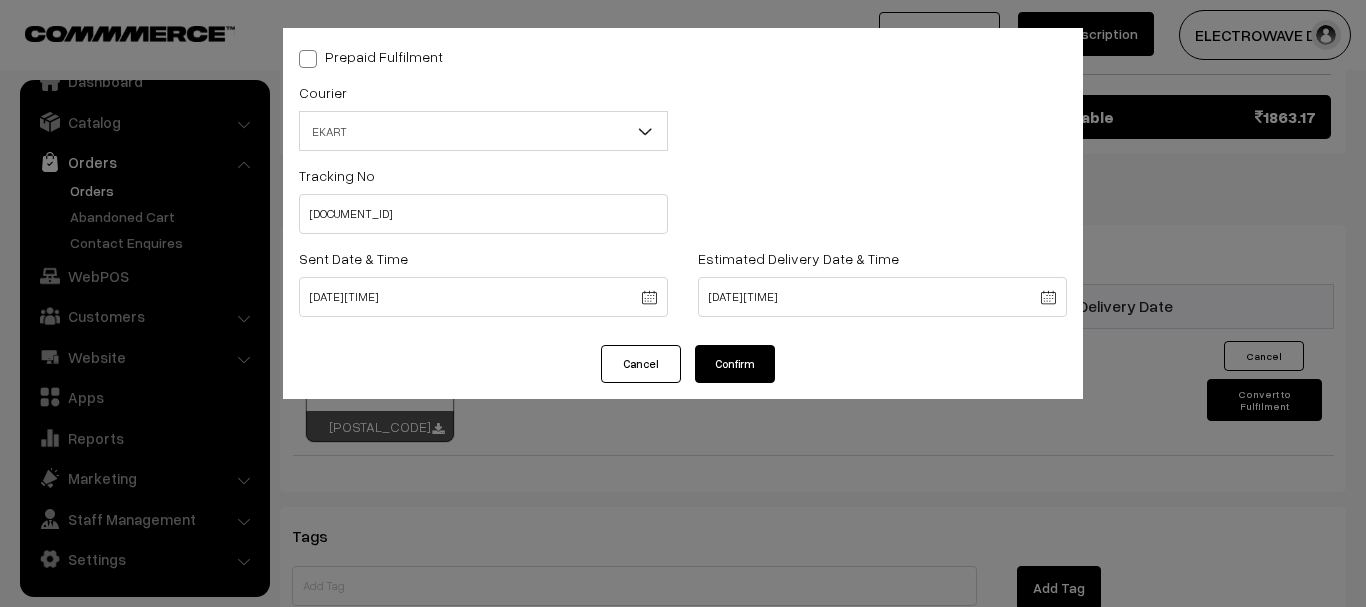 click on "Confirm" at bounding box center (735, 364) 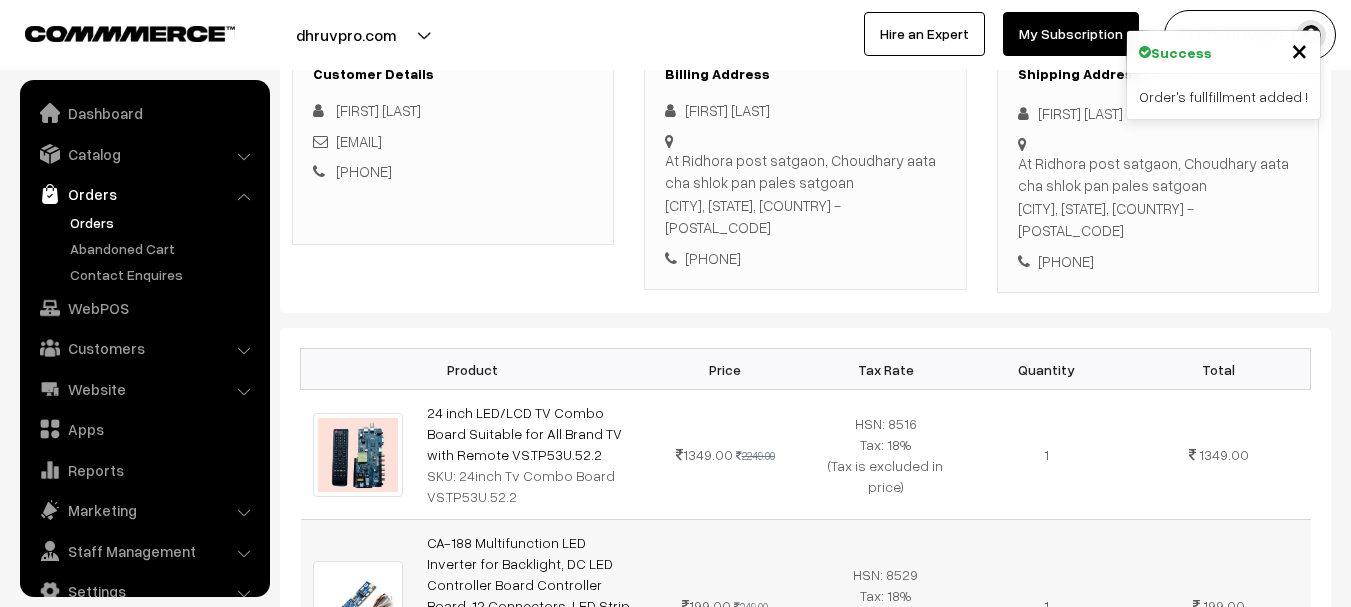 scroll, scrollTop: 298, scrollLeft: 0, axis: vertical 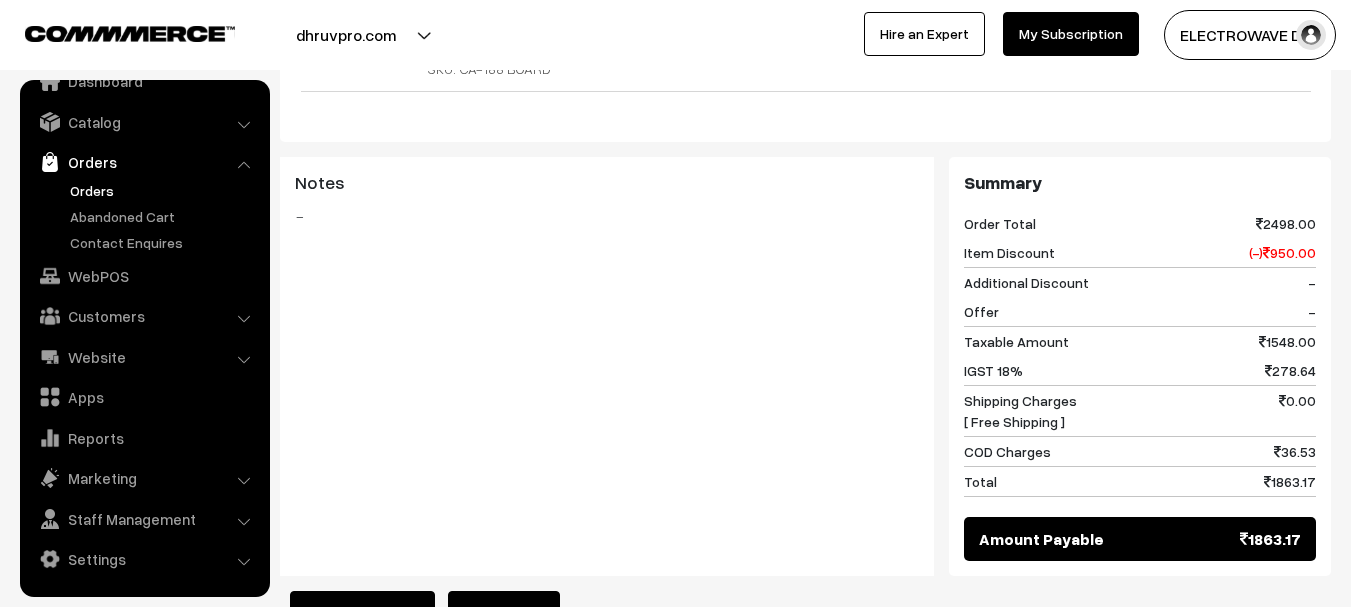 click on "Orders" at bounding box center [164, 190] 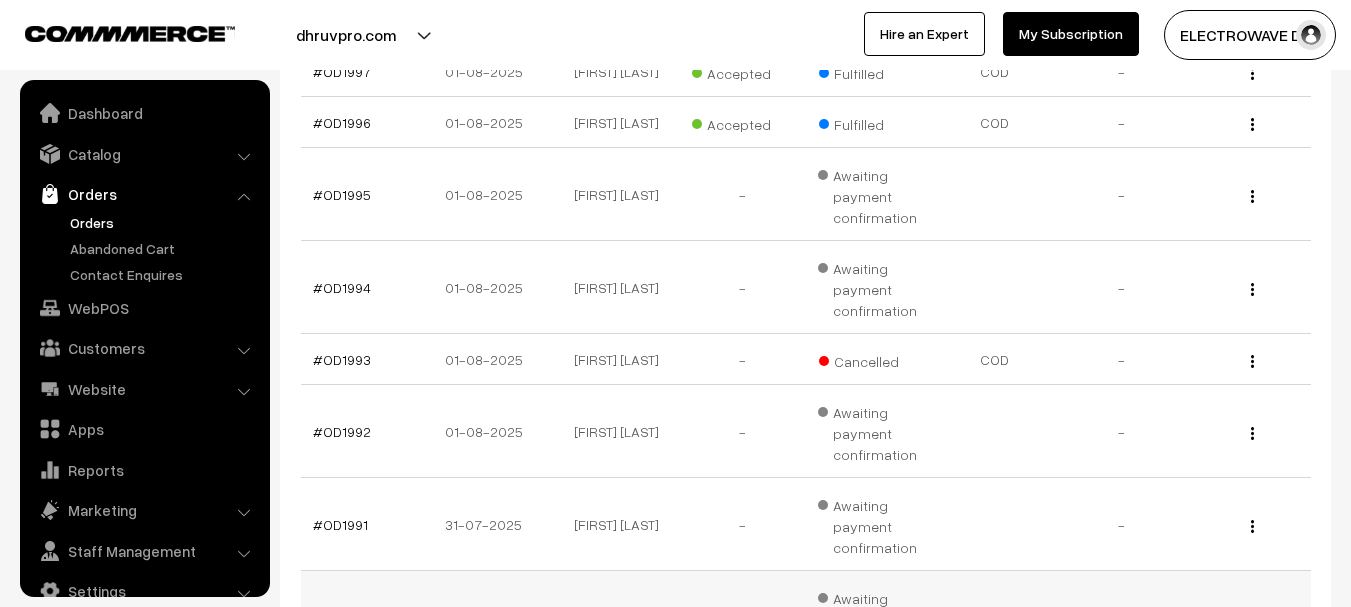 scroll, scrollTop: 424, scrollLeft: 0, axis: vertical 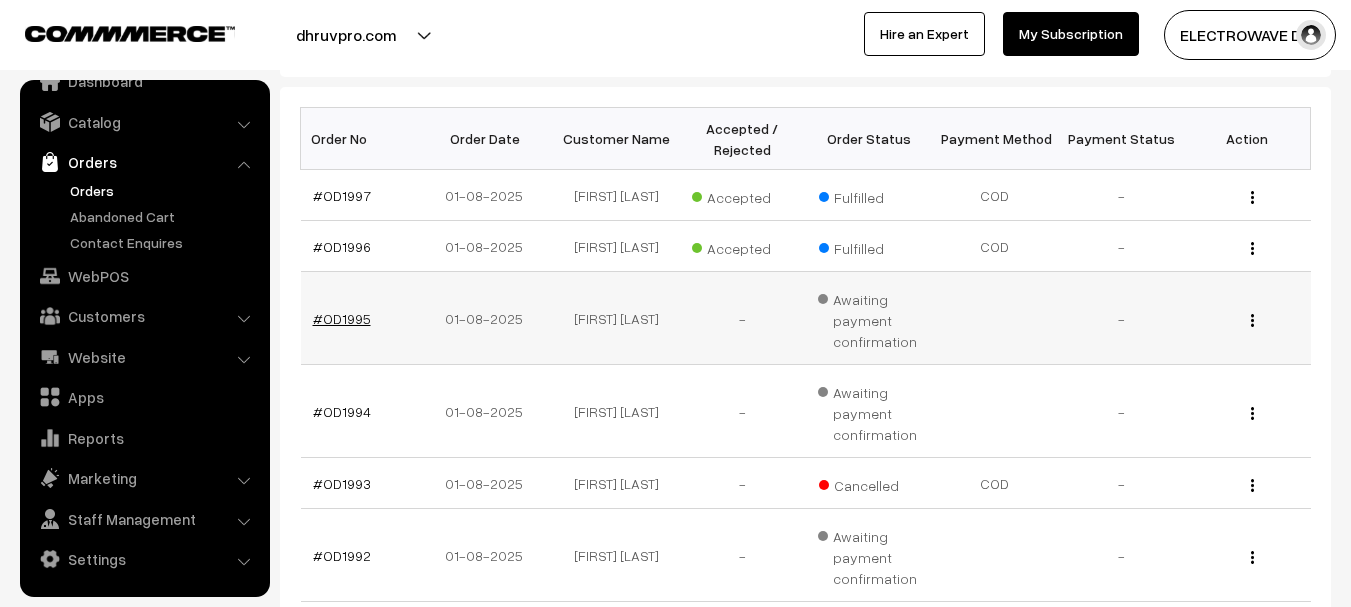 click on "#OD1995" at bounding box center [342, 318] 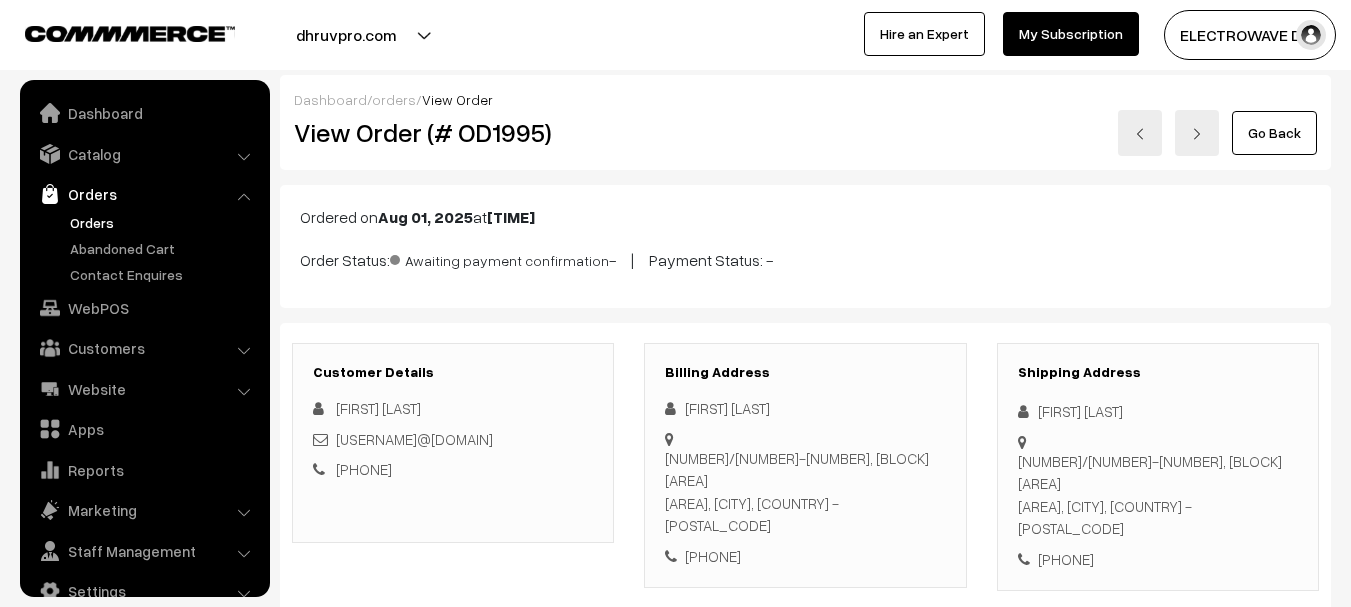 scroll, scrollTop: 0, scrollLeft: 0, axis: both 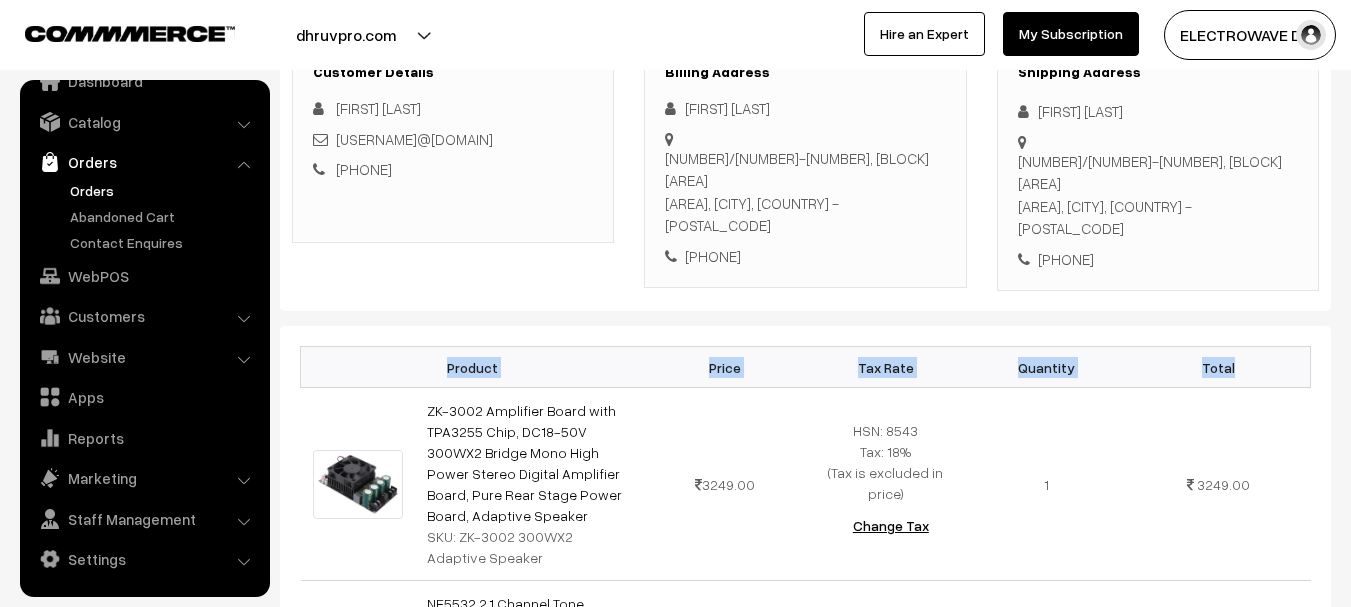 drag, startPoint x: 422, startPoint y: 328, endPoint x: 1264, endPoint y: 303, distance: 842.37103 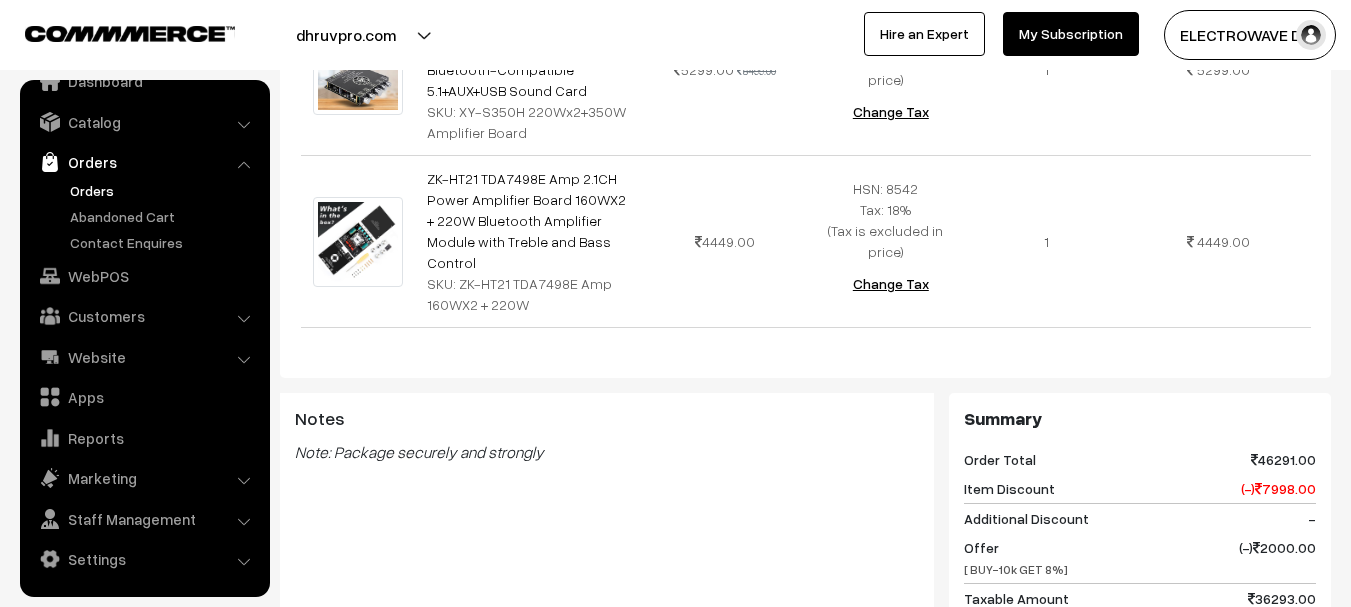 scroll, scrollTop: 1950, scrollLeft: 0, axis: vertical 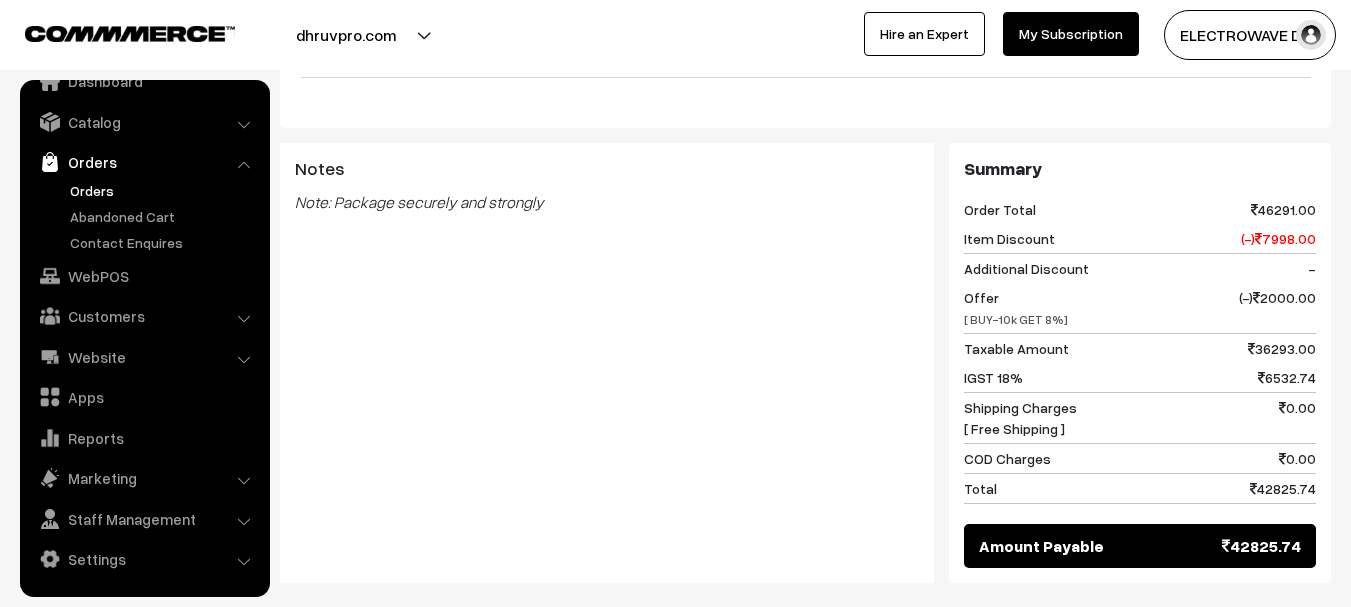 click on "42825.74" at bounding box center [1261, 546] 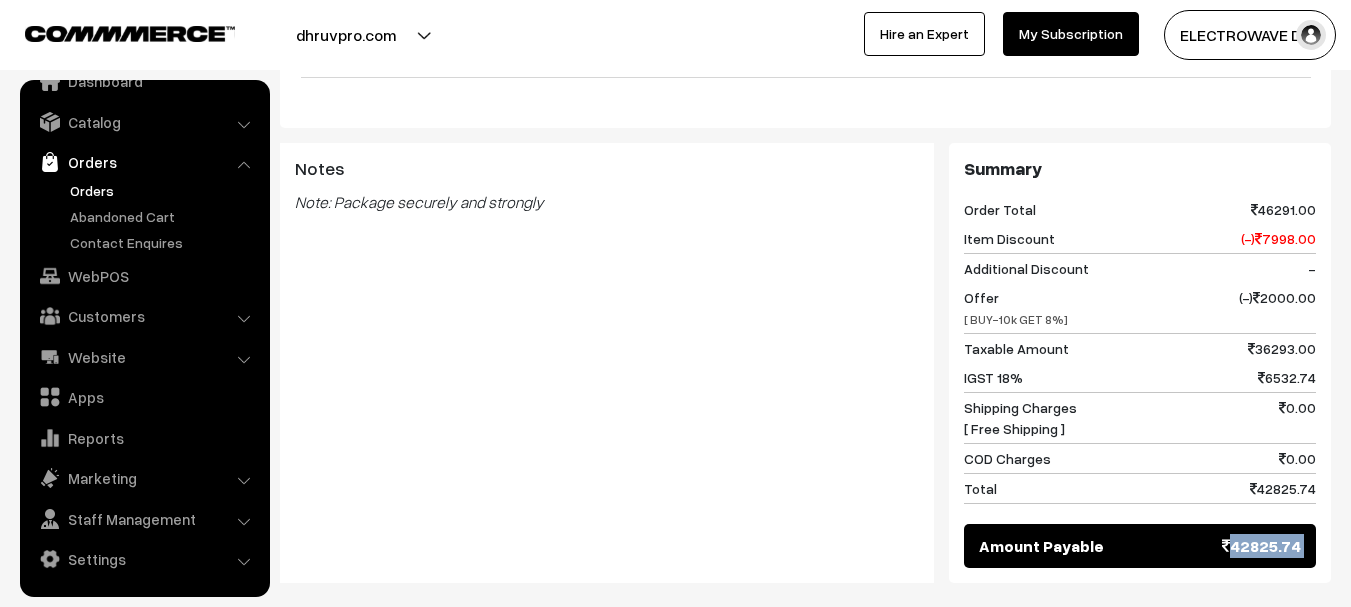 click on "42825.74" at bounding box center [1261, 546] 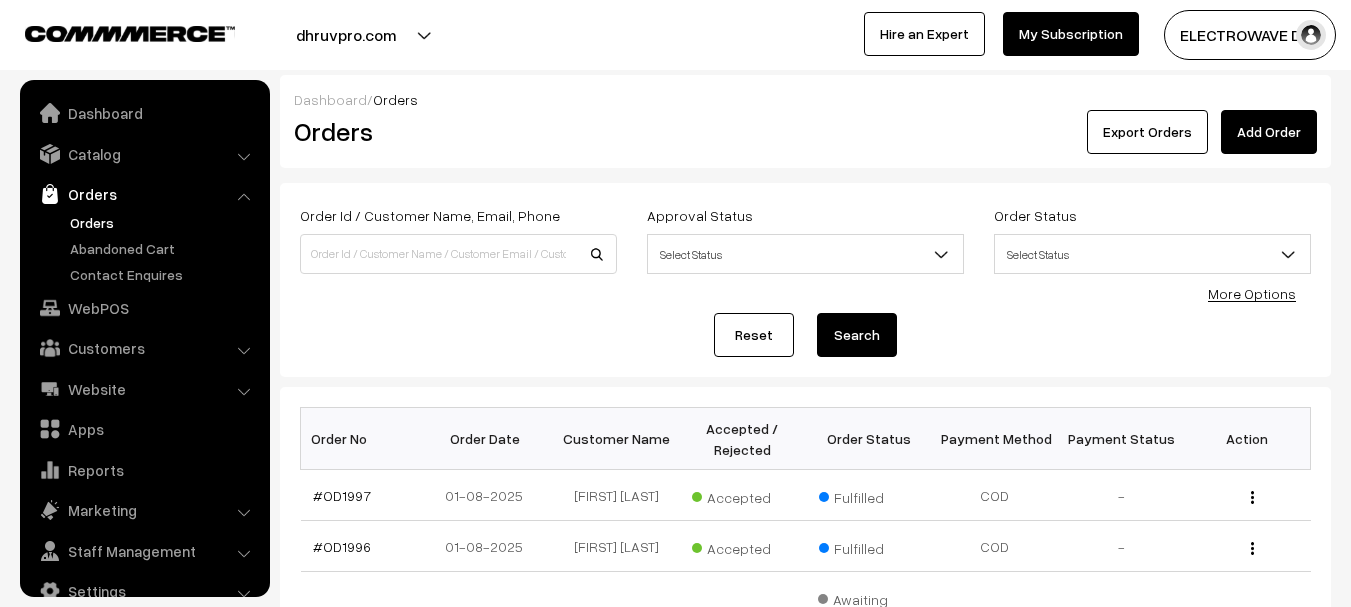 scroll, scrollTop: 0, scrollLeft: 0, axis: both 